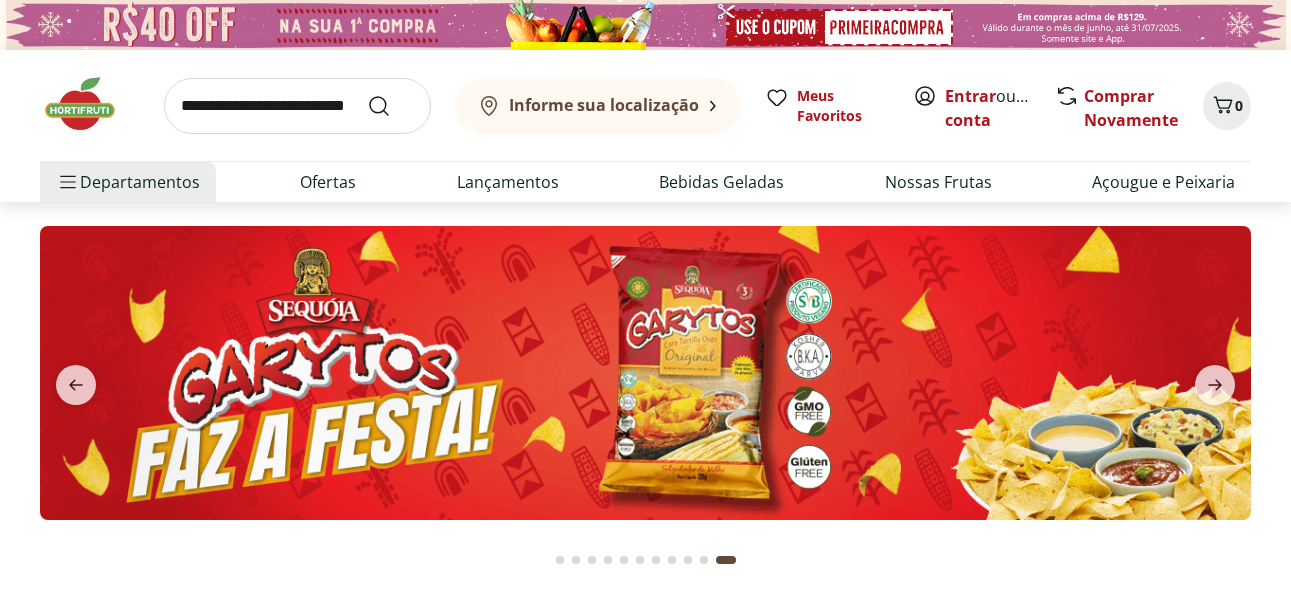 scroll, scrollTop: 0, scrollLeft: 0, axis: both 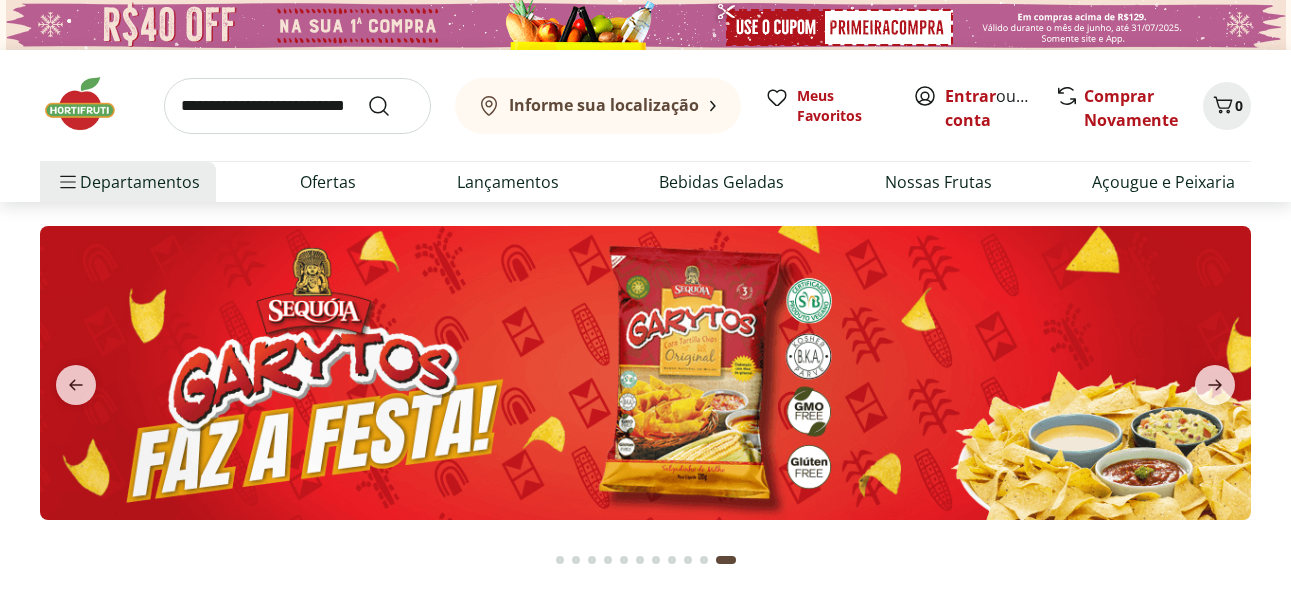 click at bounding box center (645, 392) 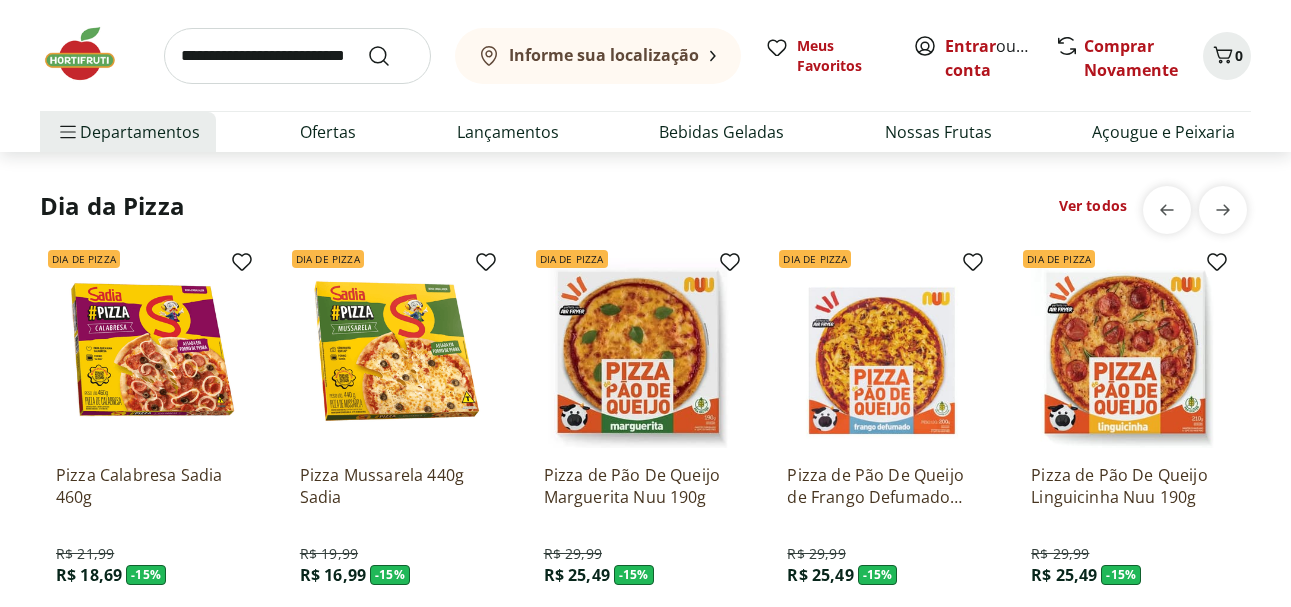 scroll, scrollTop: 2000, scrollLeft: 0, axis: vertical 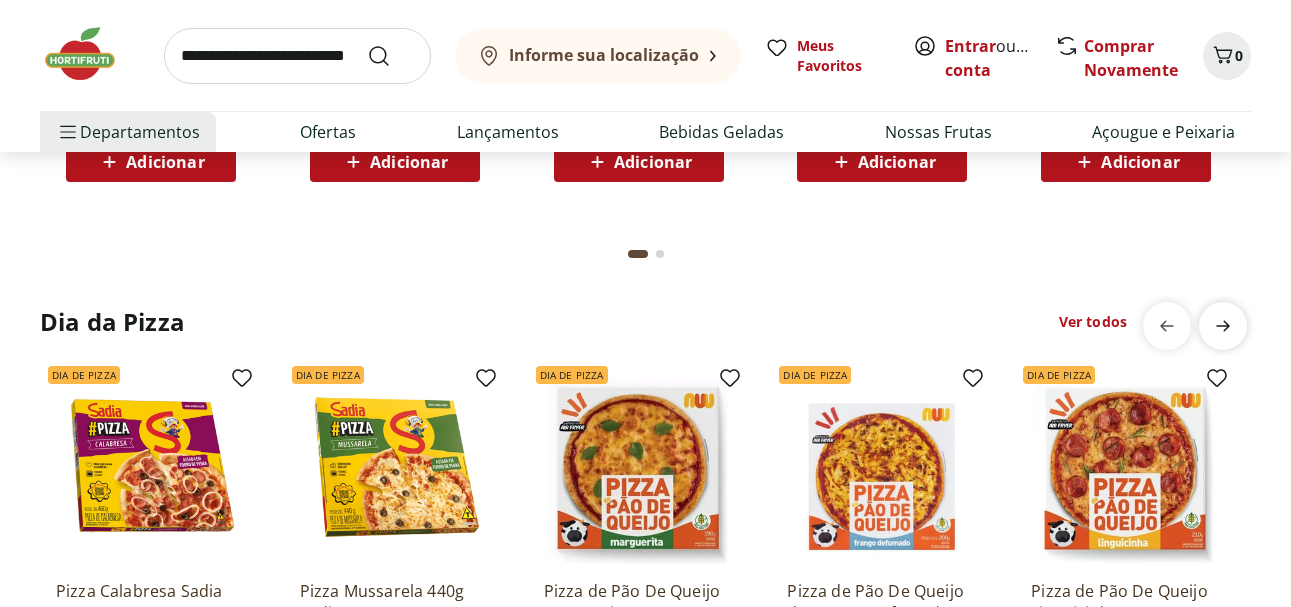 click at bounding box center (1223, -258) 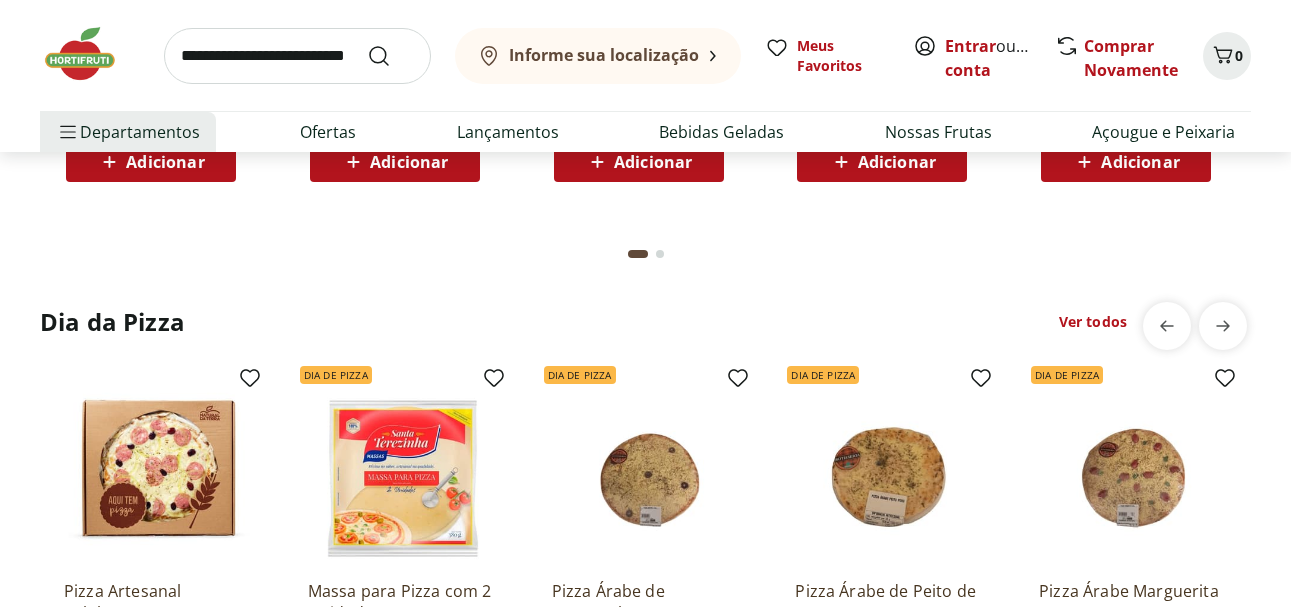 scroll, scrollTop: 0, scrollLeft: 1219, axis: horizontal 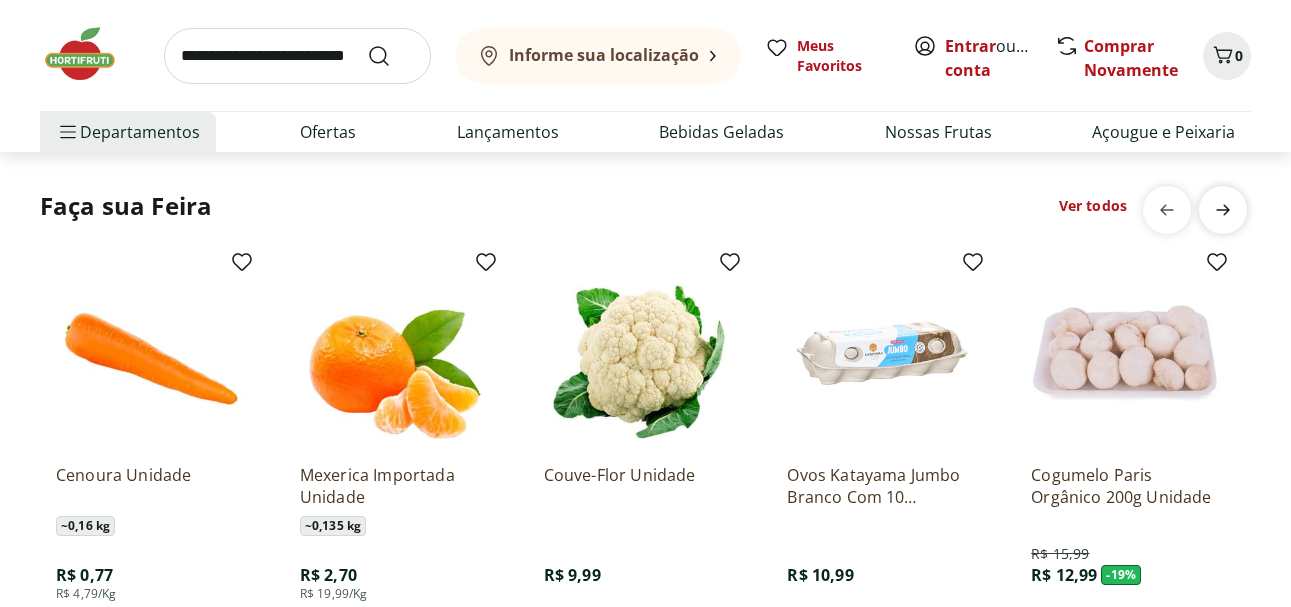 click 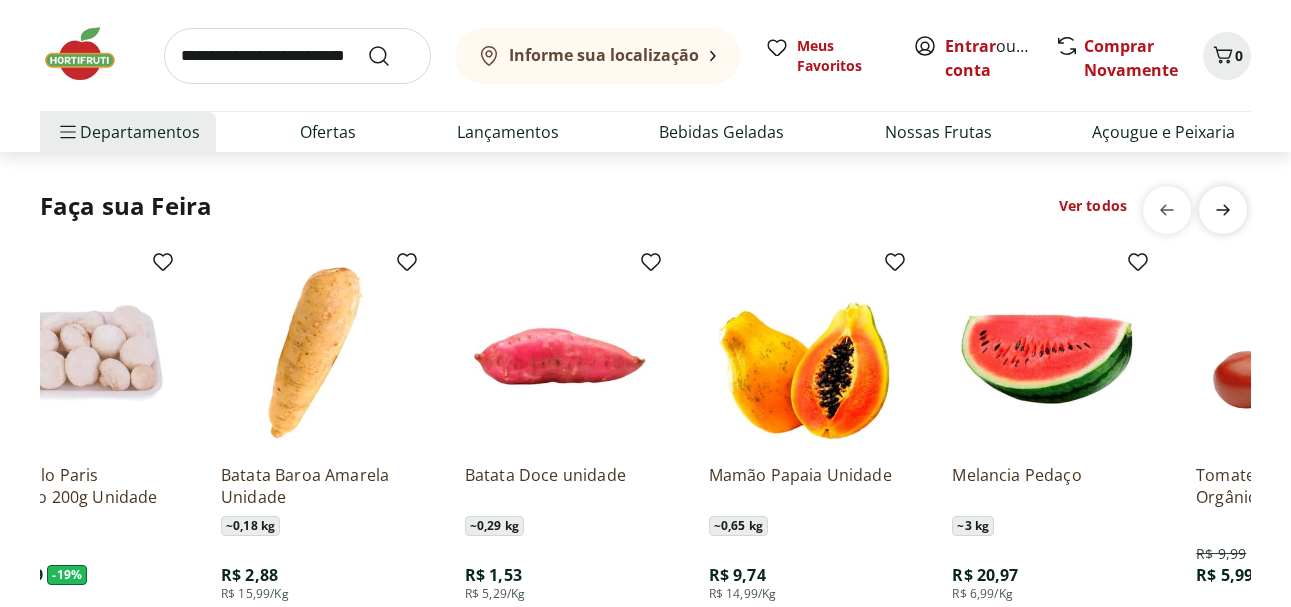 scroll, scrollTop: 0, scrollLeft: 1219, axis: horizontal 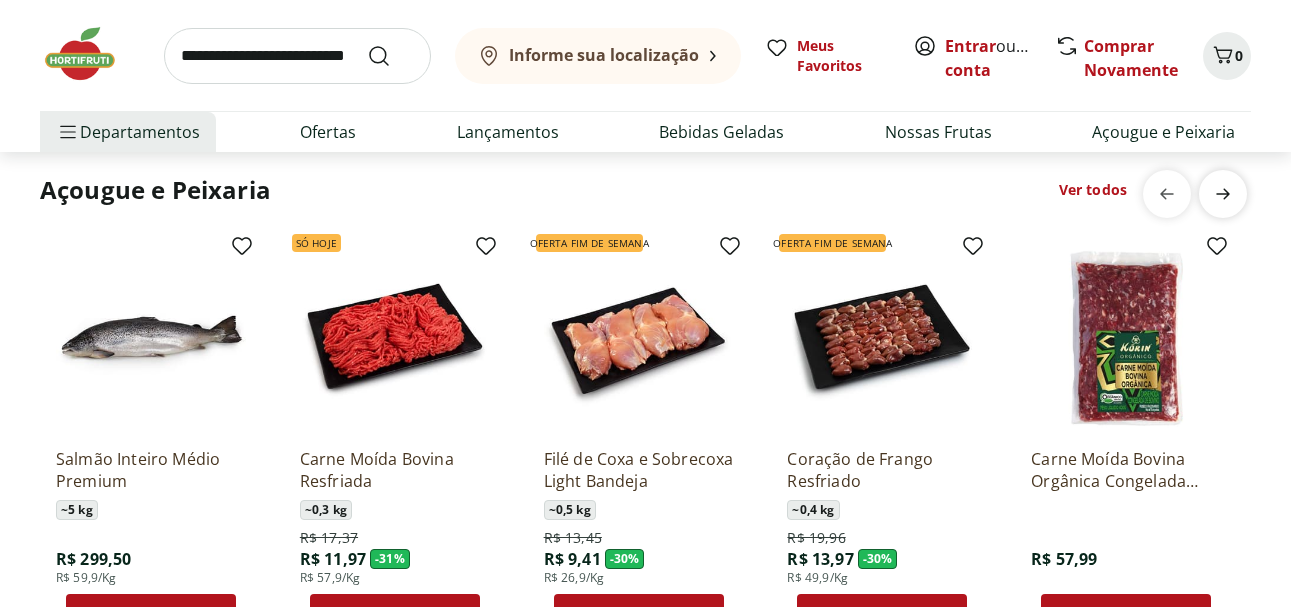 click at bounding box center [1223, -1558] 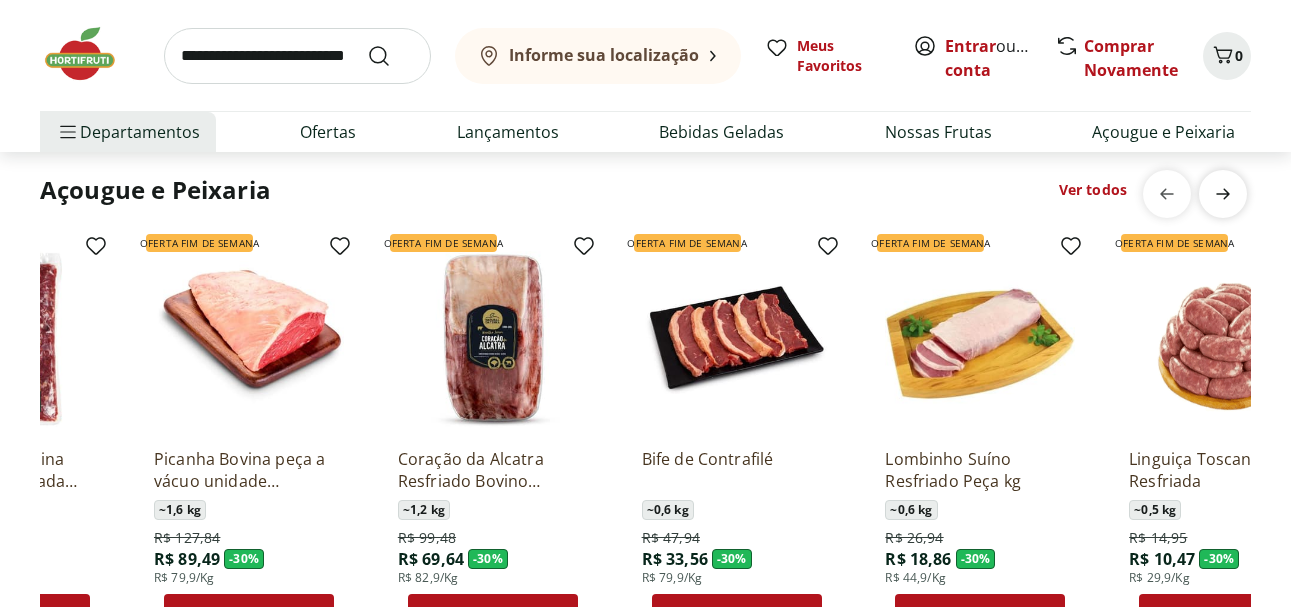 scroll, scrollTop: 0, scrollLeft: 1219, axis: horizontal 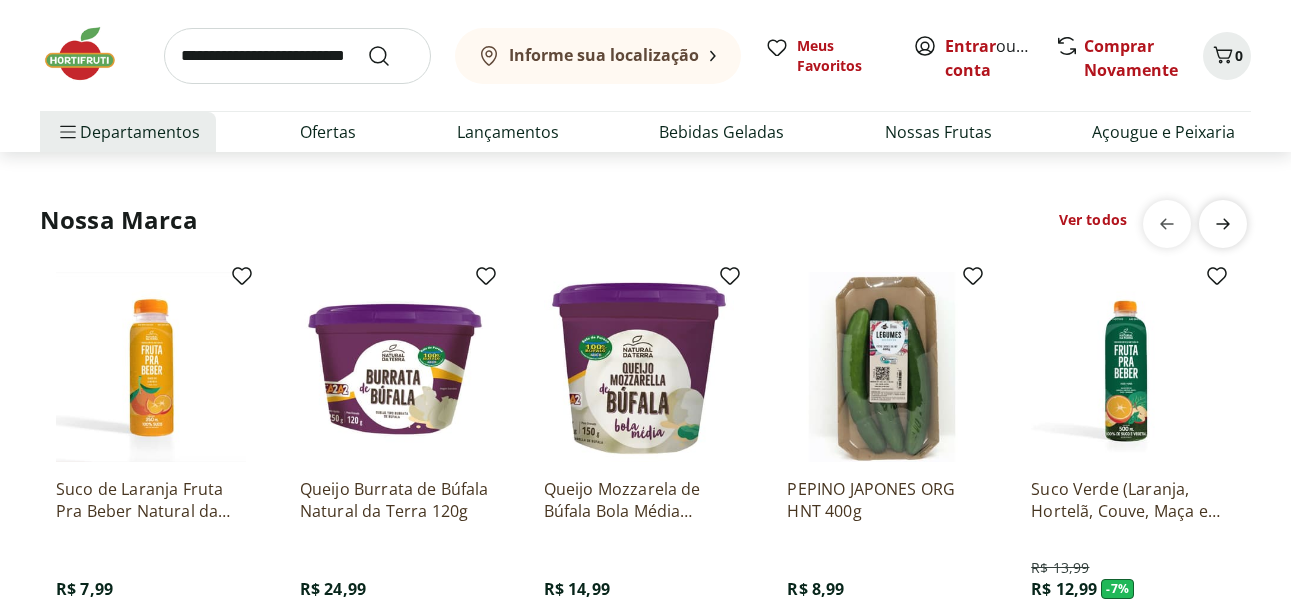 click 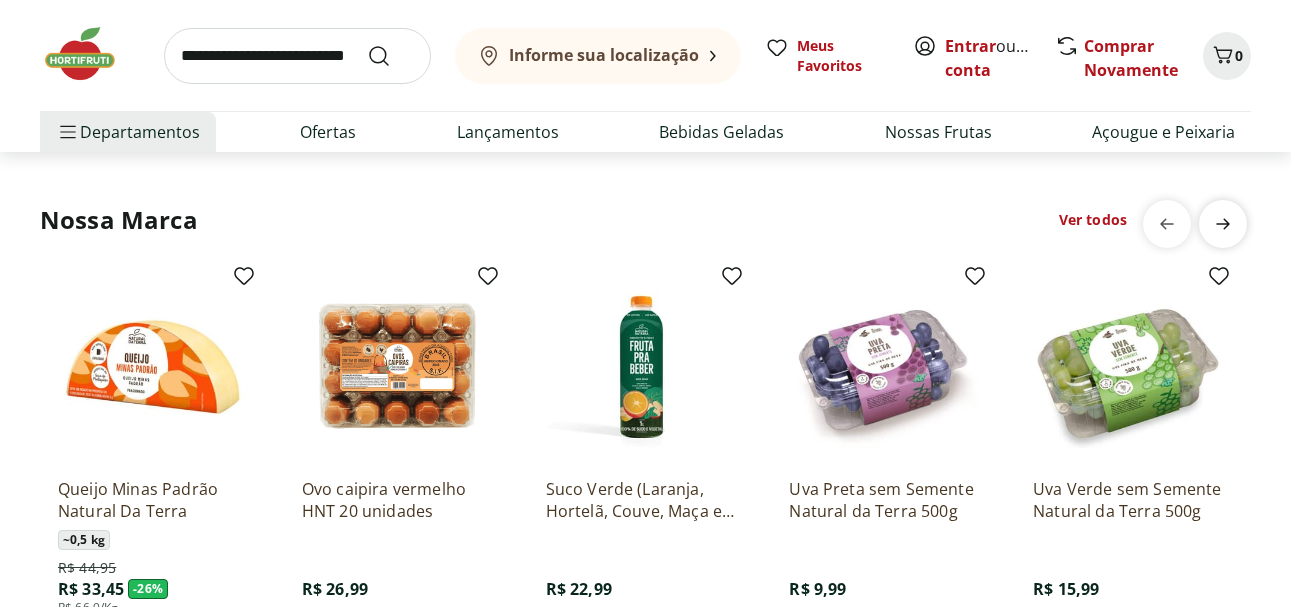scroll, scrollTop: 0, scrollLeft: 1219, axis: horizontal 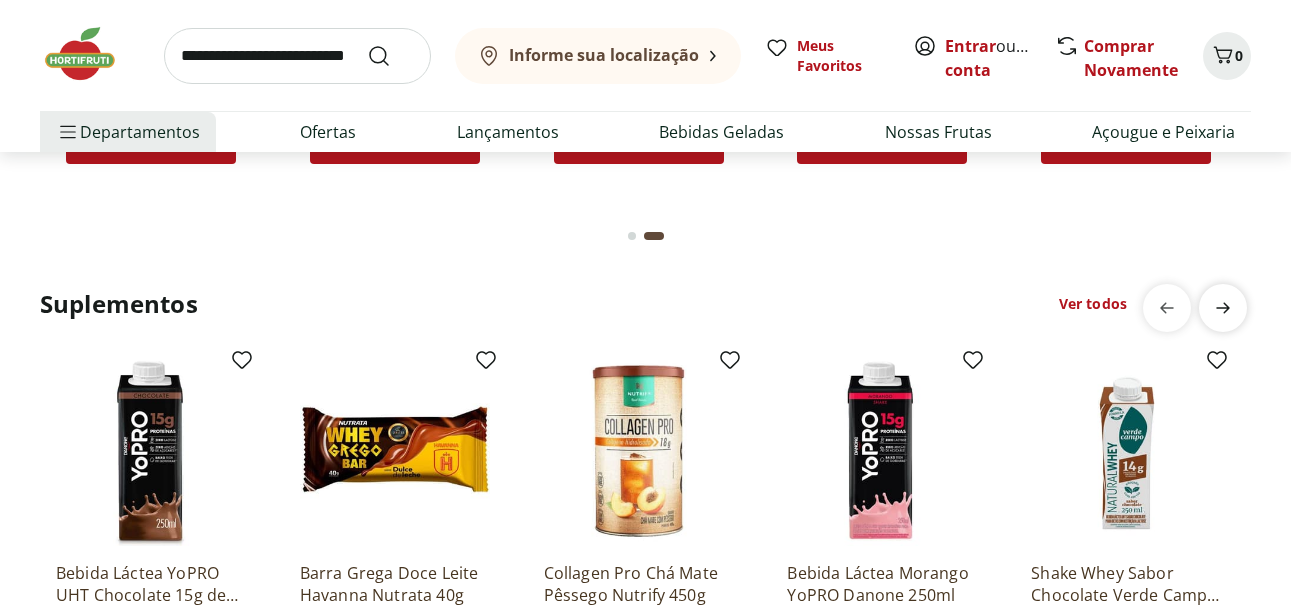 click 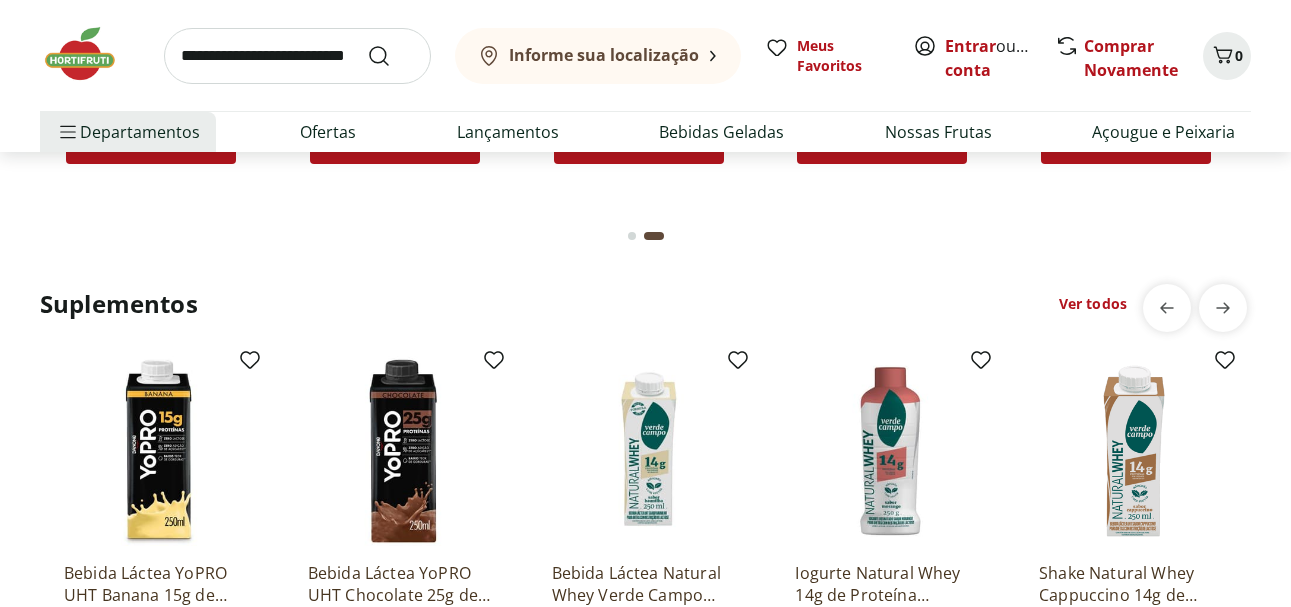 scroll, scrollTop: 0, scrollLeft: 1219, axis: horizontal 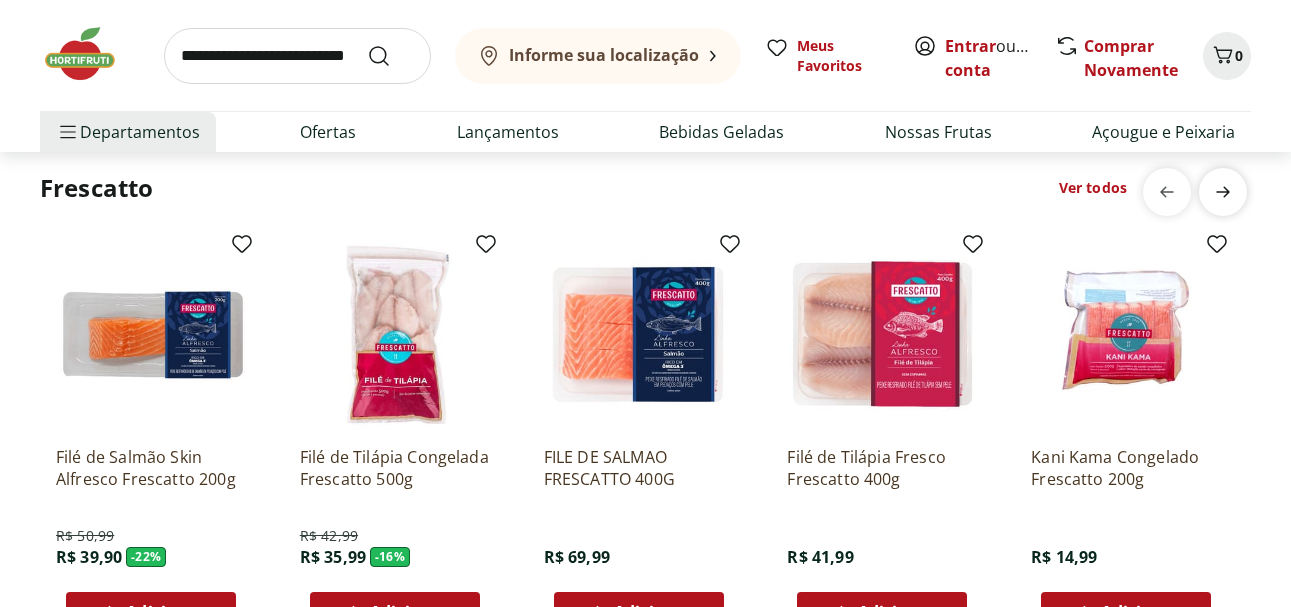 click 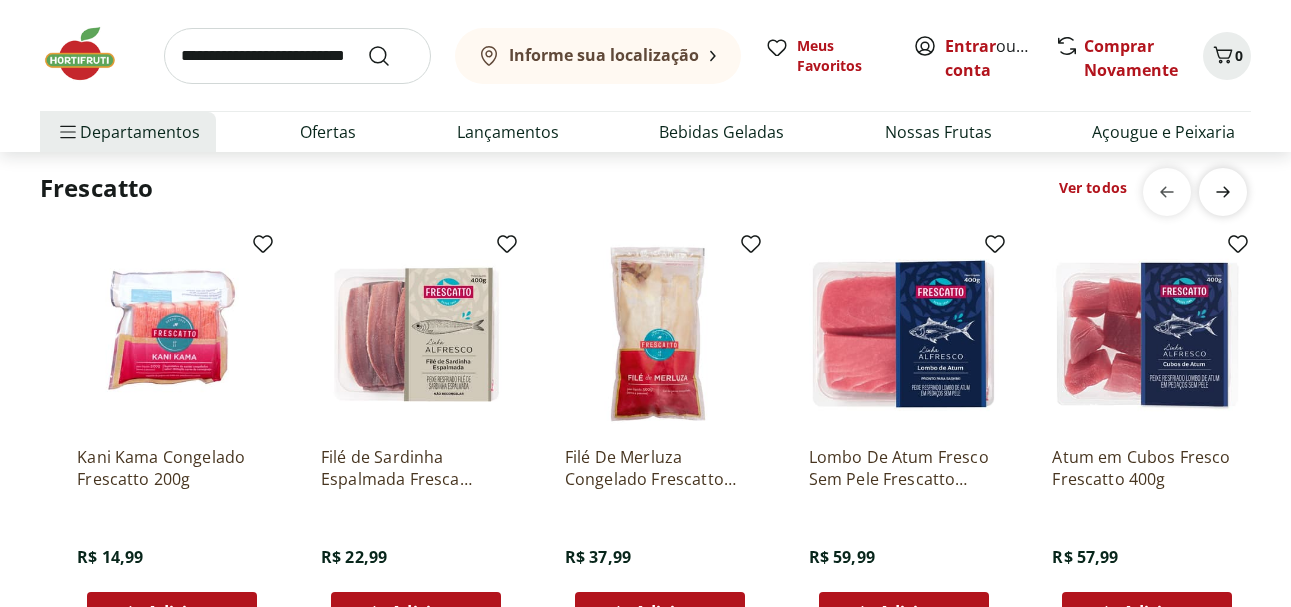 scroll, scrollTop: 0, scrollLeft: 975, axis: horizontal 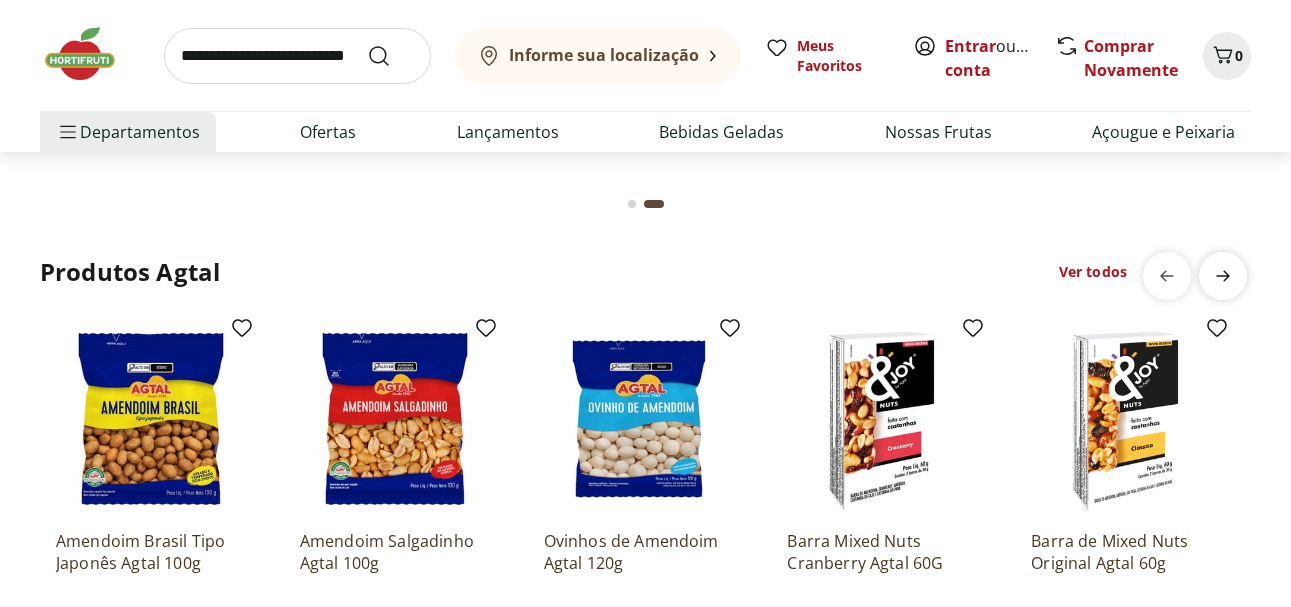 click 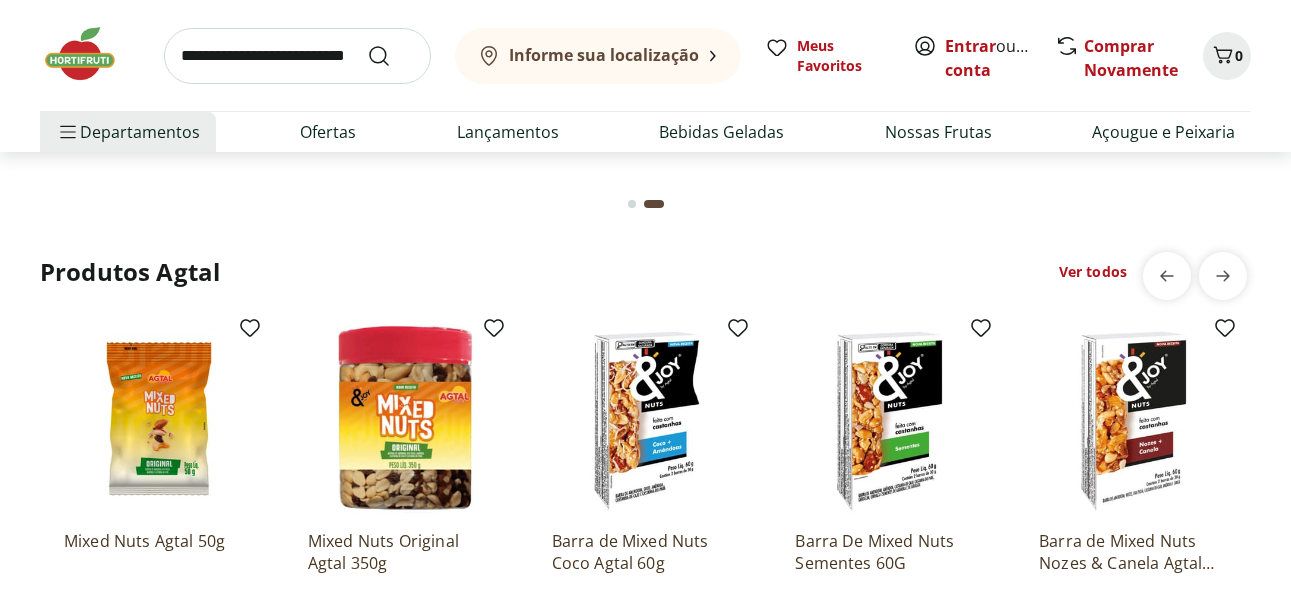 scroll, scrollTop: 0, scrollLeft: 1219, axis: horizontal 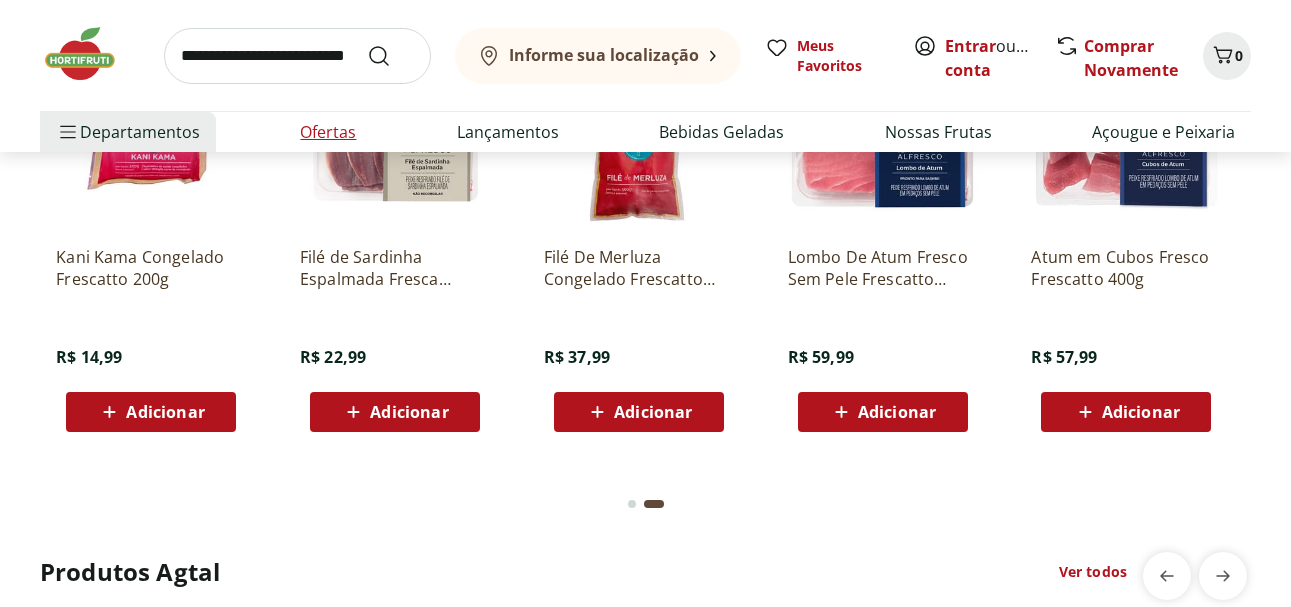 click on "Ofertas" at bounding box center (328, 132) 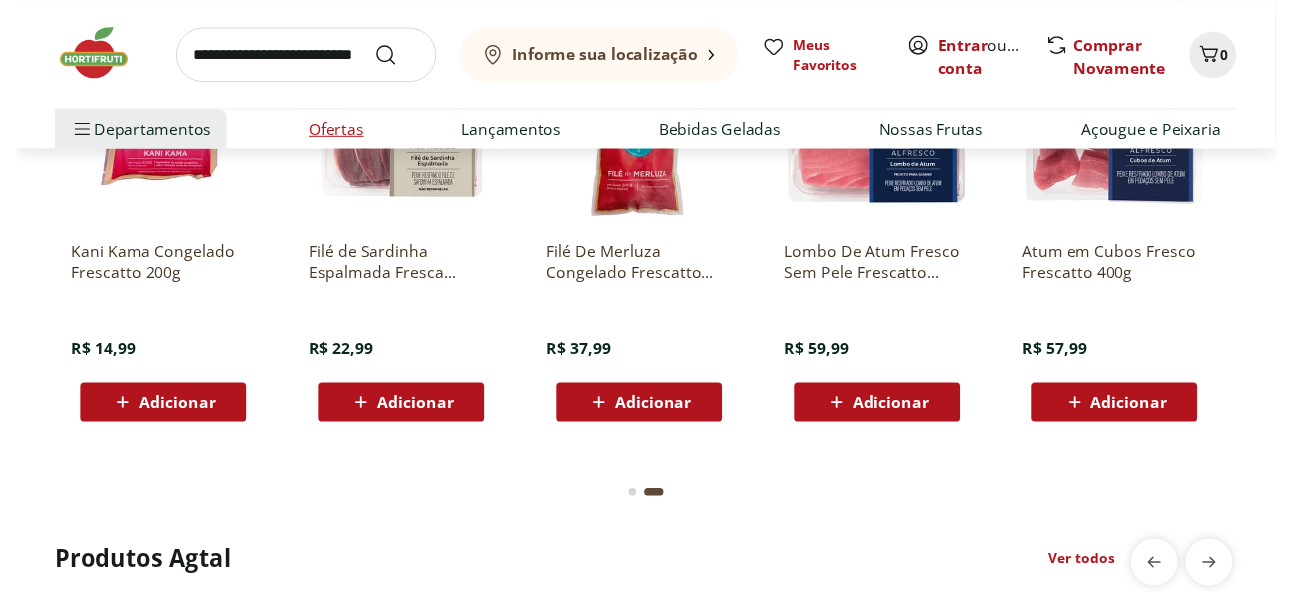 scroll, scrollTop: 0, scrollLeft: 0, axis: both 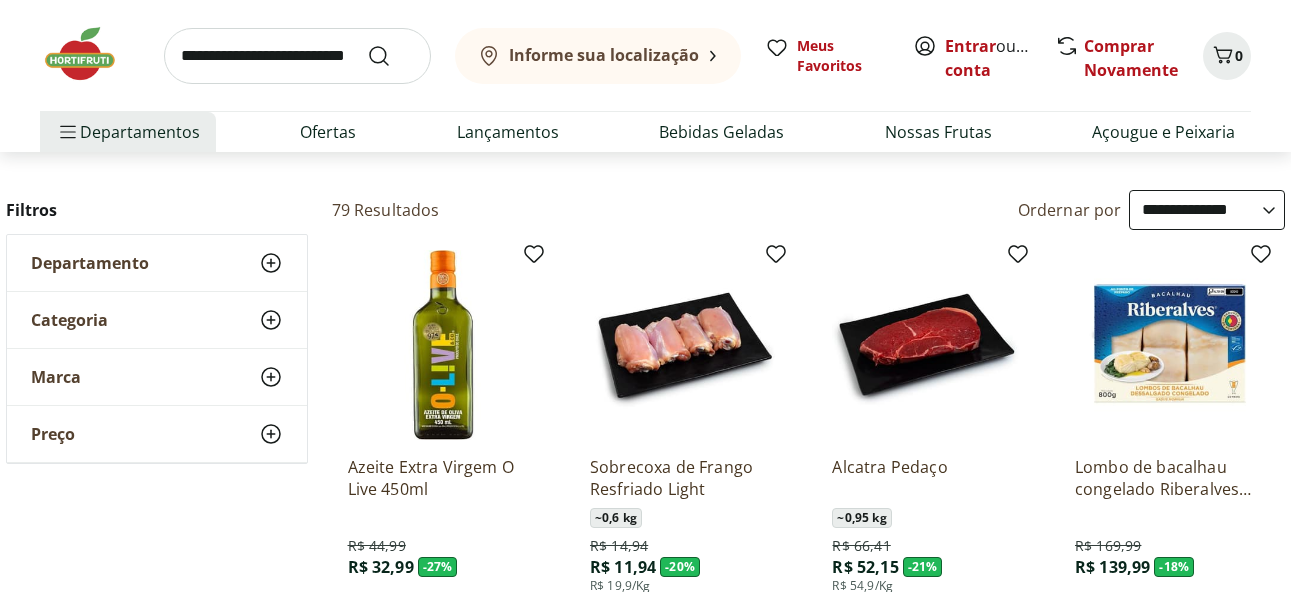 click on "**********" at bounding box center [1207, 210] 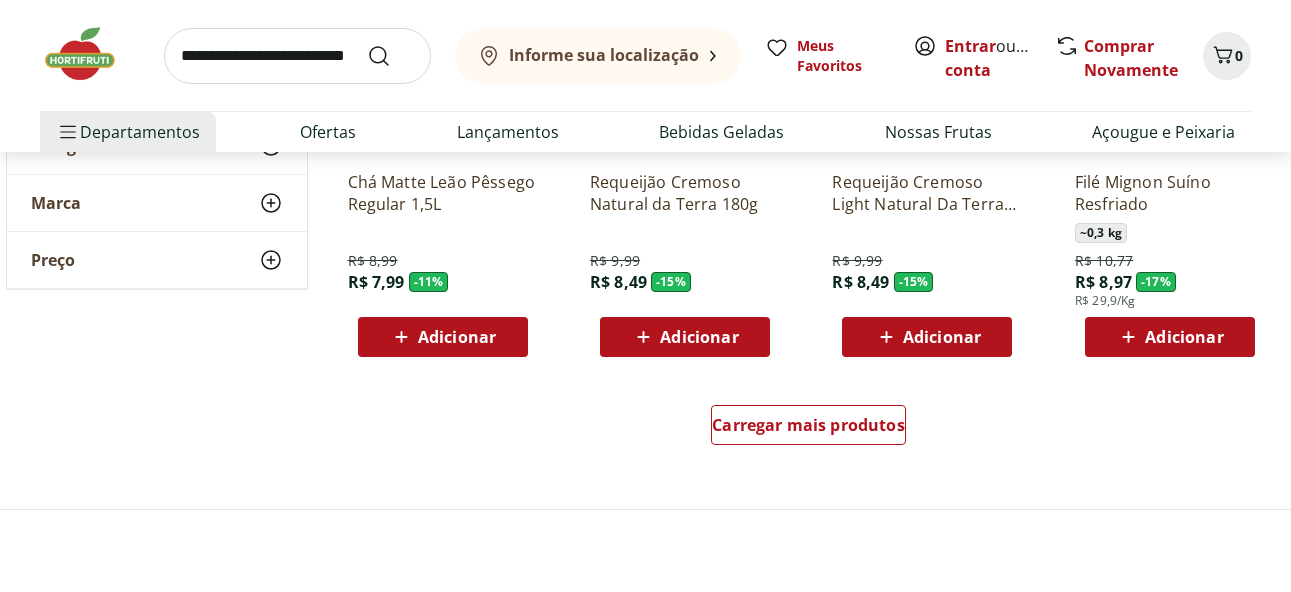 scroll, scrollTop: 1300, scrollLeft: 0, axis: vertical 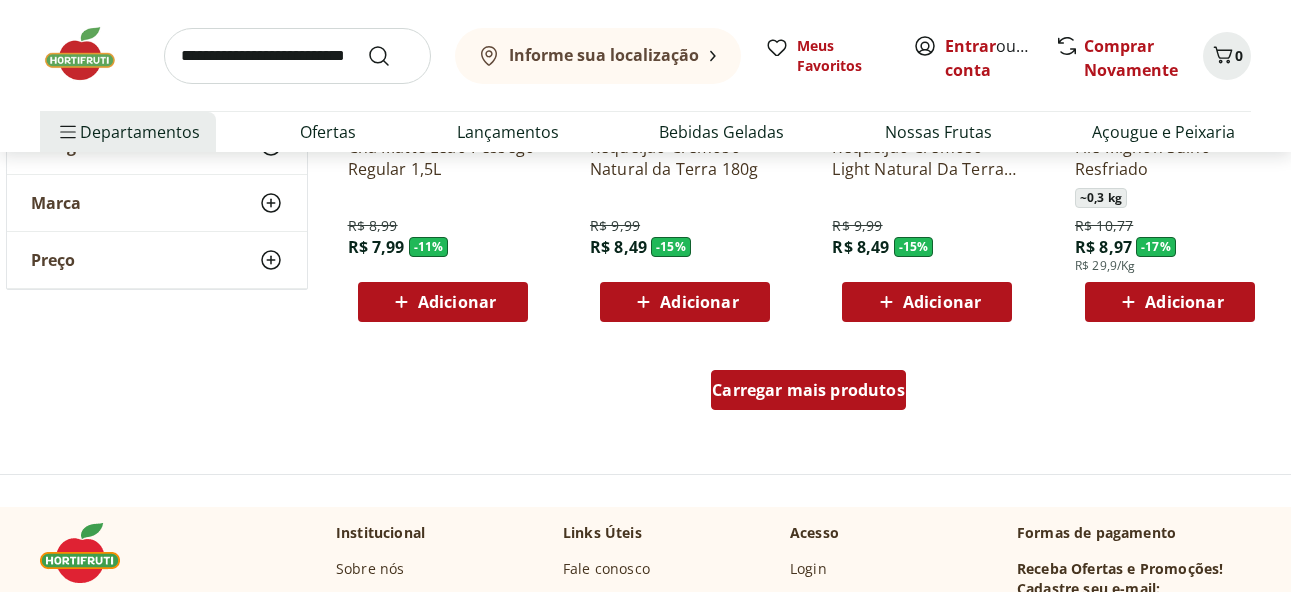 click on "Carregar mais produtos" at bounding box center [808, 390] 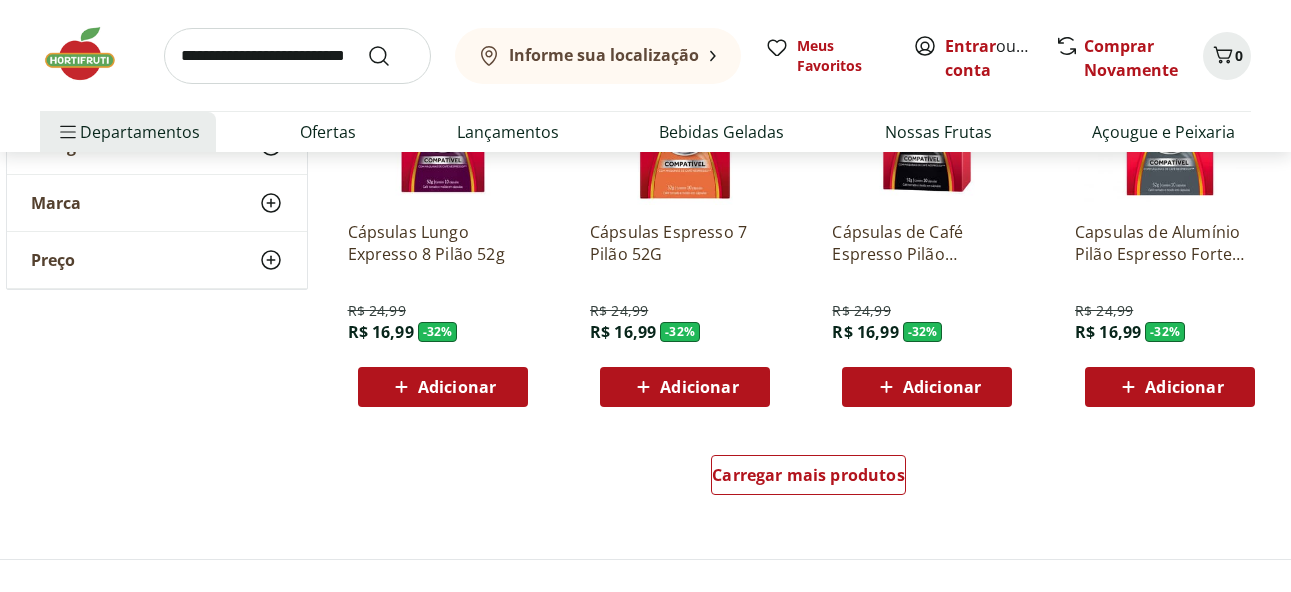scroll, scrollTop: 2700, scrollLeft: 0, axis: vertical 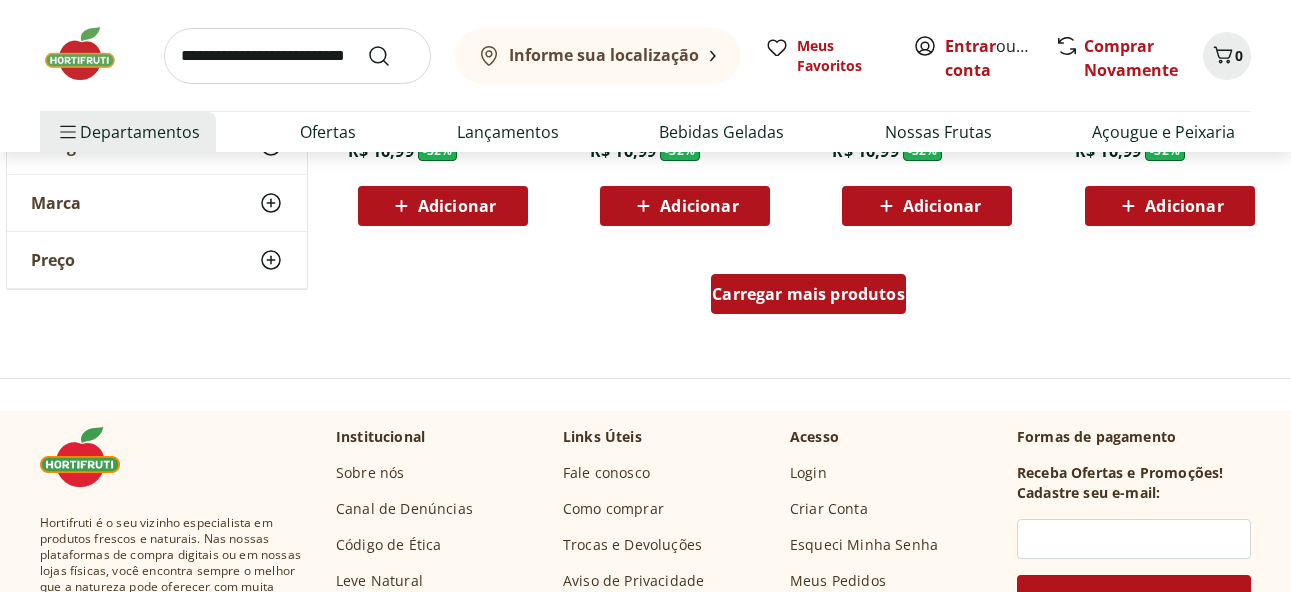 click on "Carregar mais produtos" at bounding box center (808, 294) 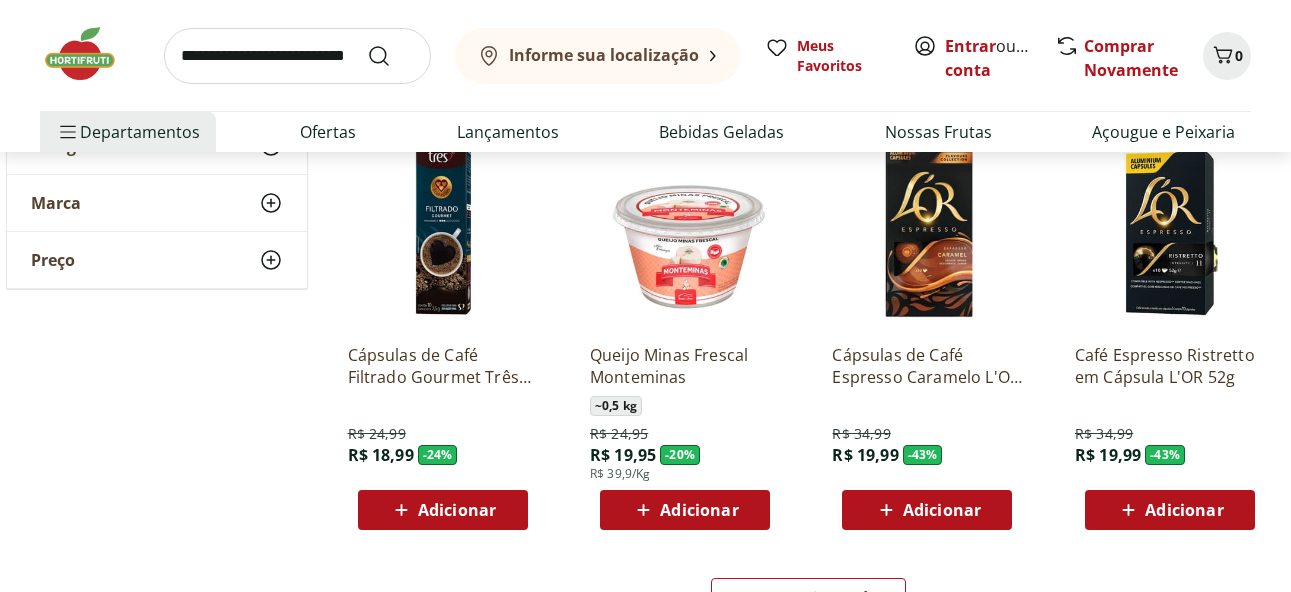 scroll, scrollTop: 3800, scrollLeft: 0, axis: vertical 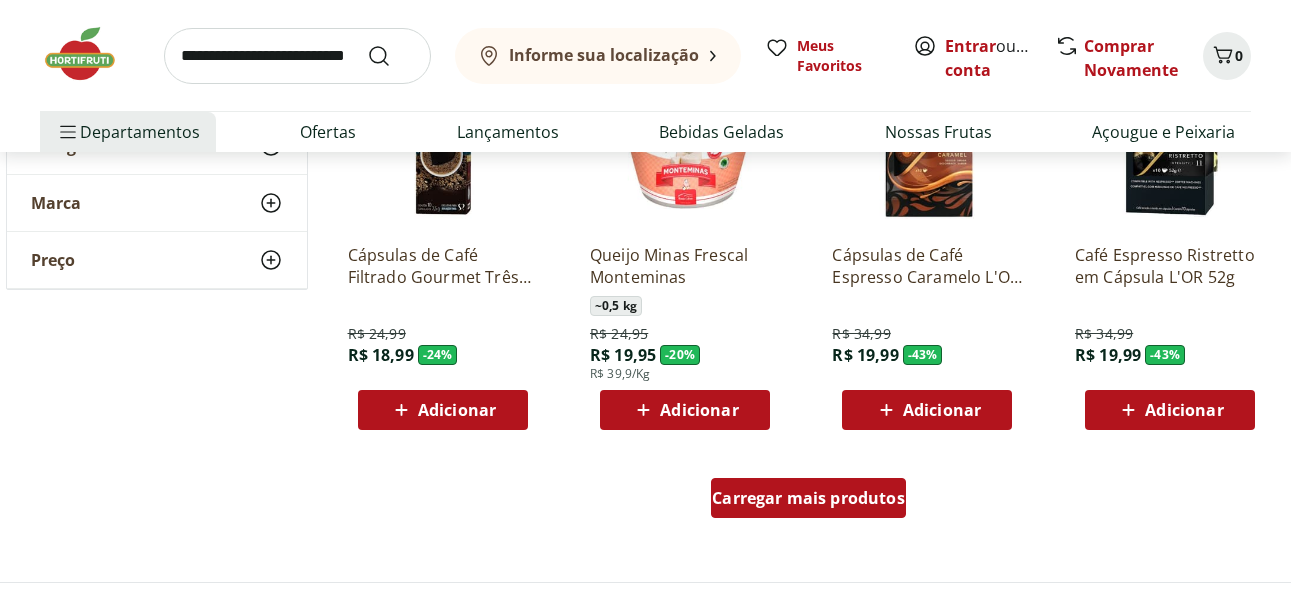 click on "Carregar mais produtos" at bounding box center [808, 498] 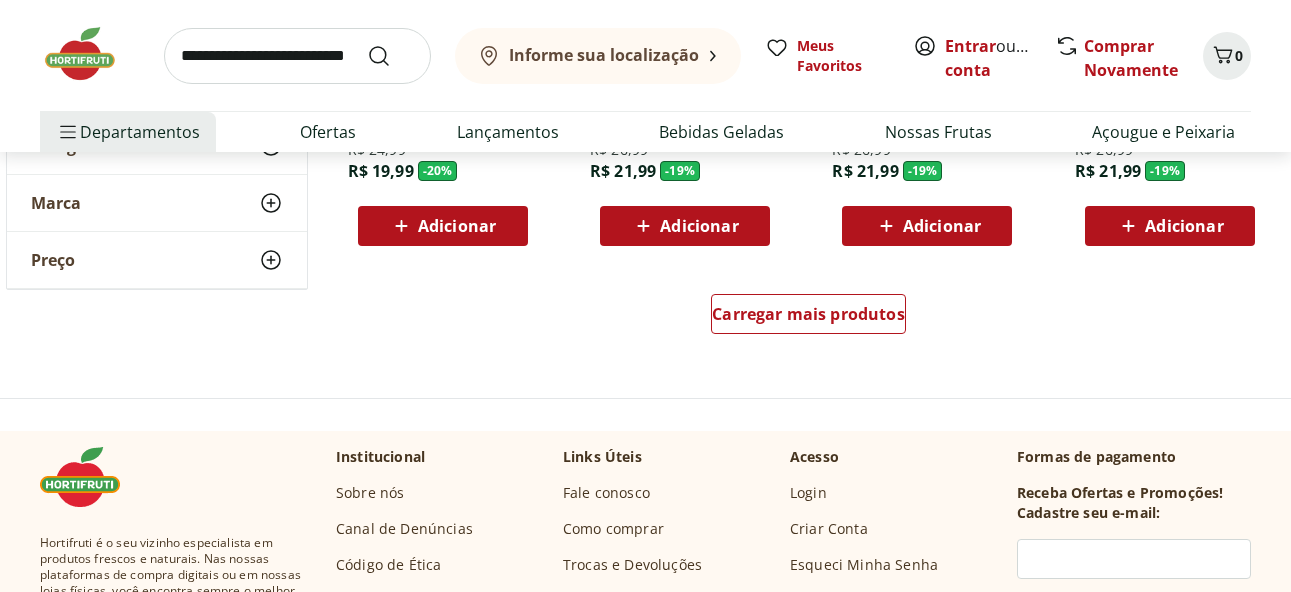 scroll, scrollTop: 5300, scrollLeft: 0, axis: vertical 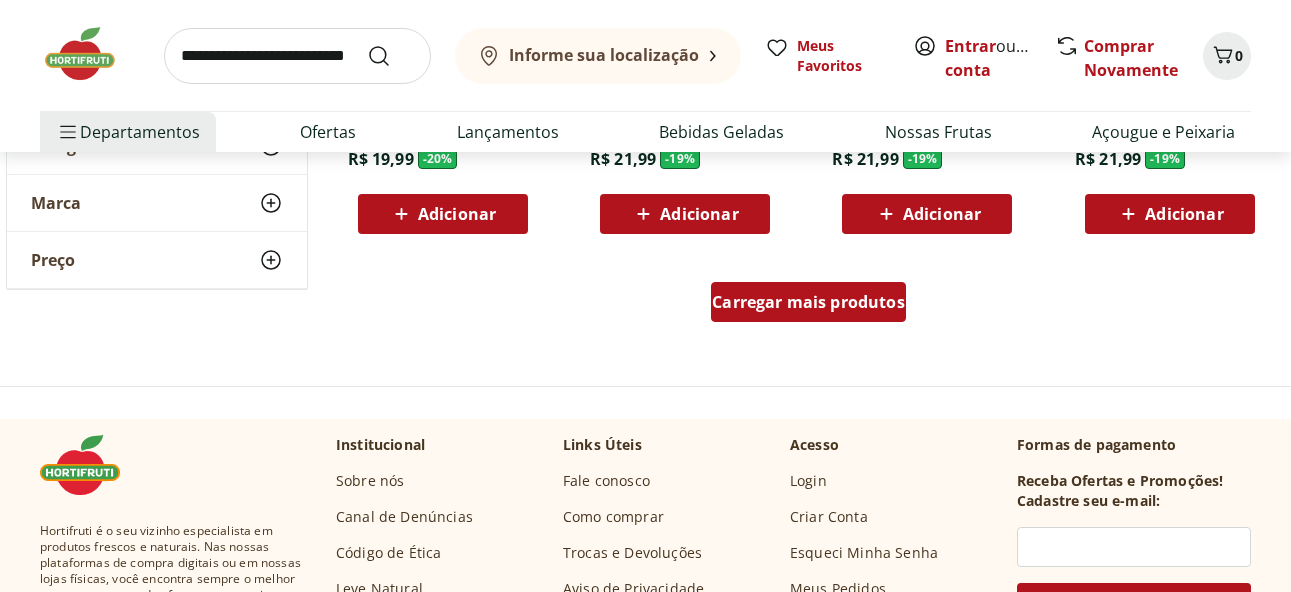click on "Carregar mais produtos" at bounding box center (808, 302) 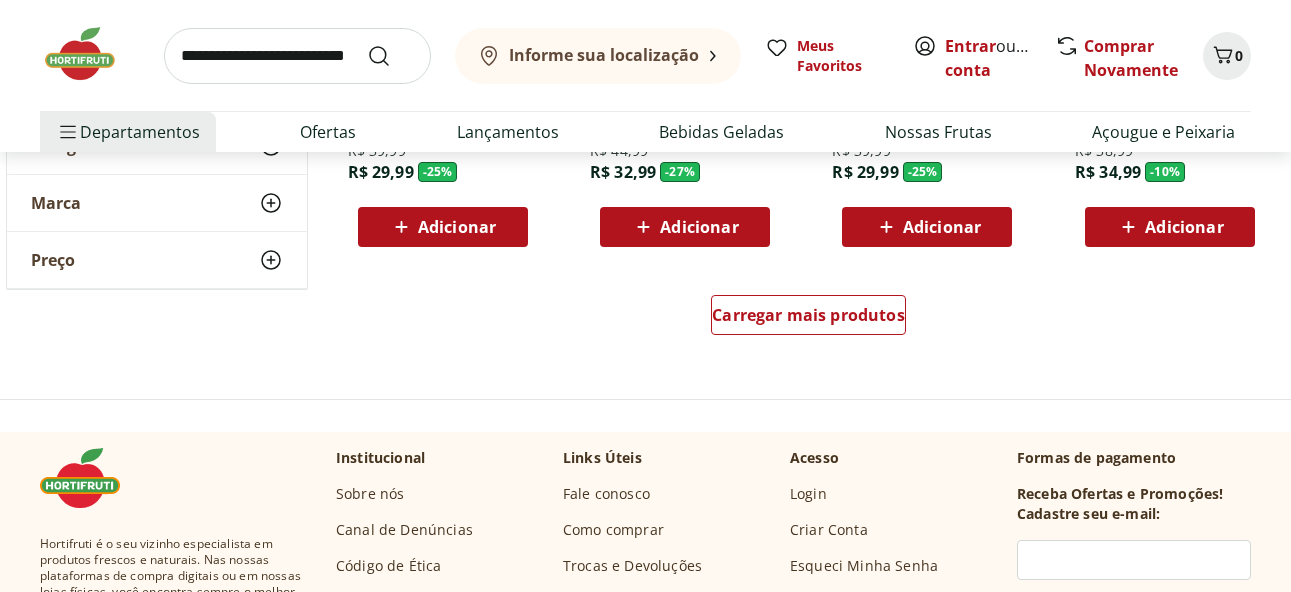 scroll, scrollTop: 6600, scrollLeft: 0, axis: vertical 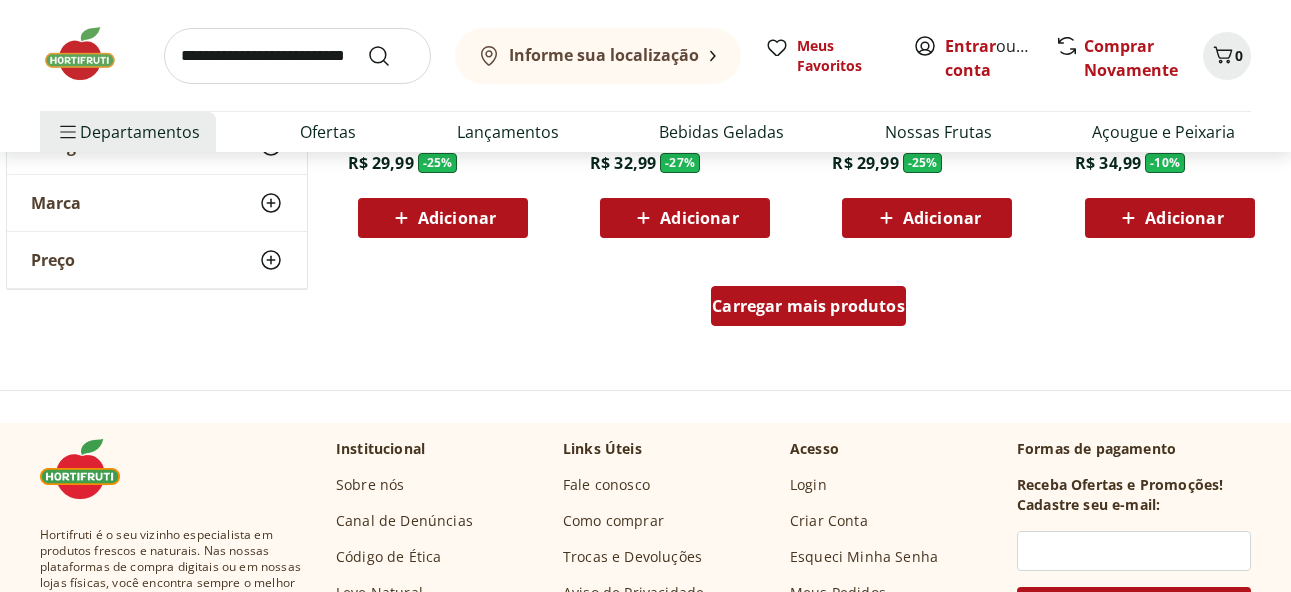 click on "Carregar mais produtos" at bounding box center [808, 306] 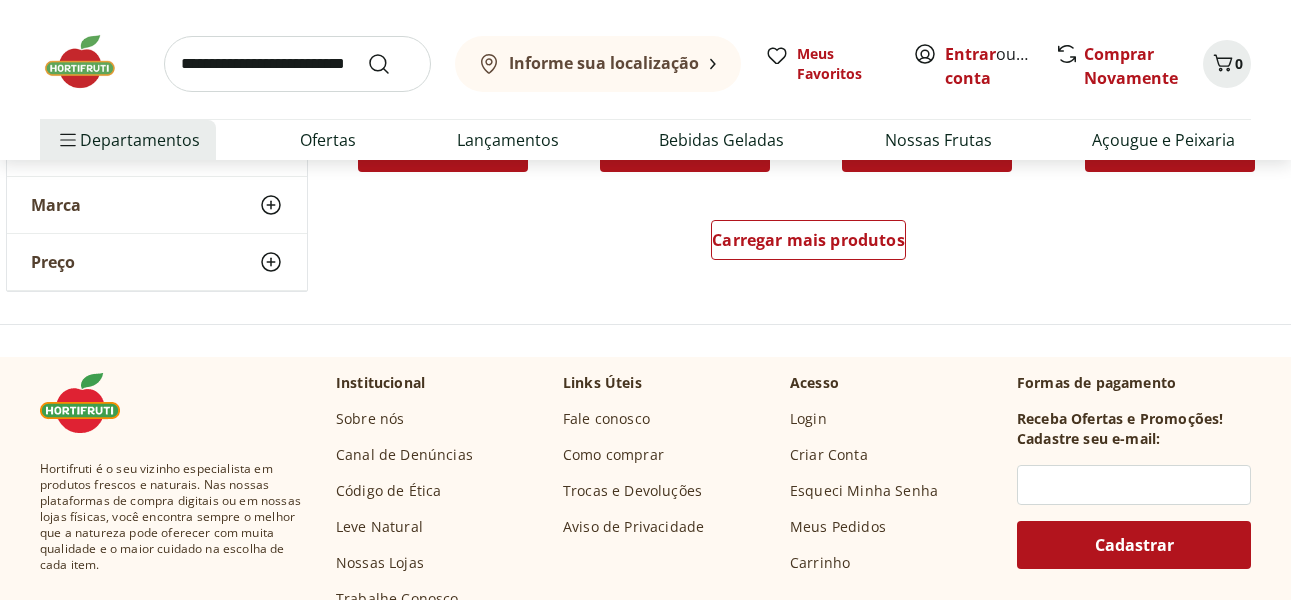 scroll, scrollTop: 8000, scrollLeft: 0, axis: vertical 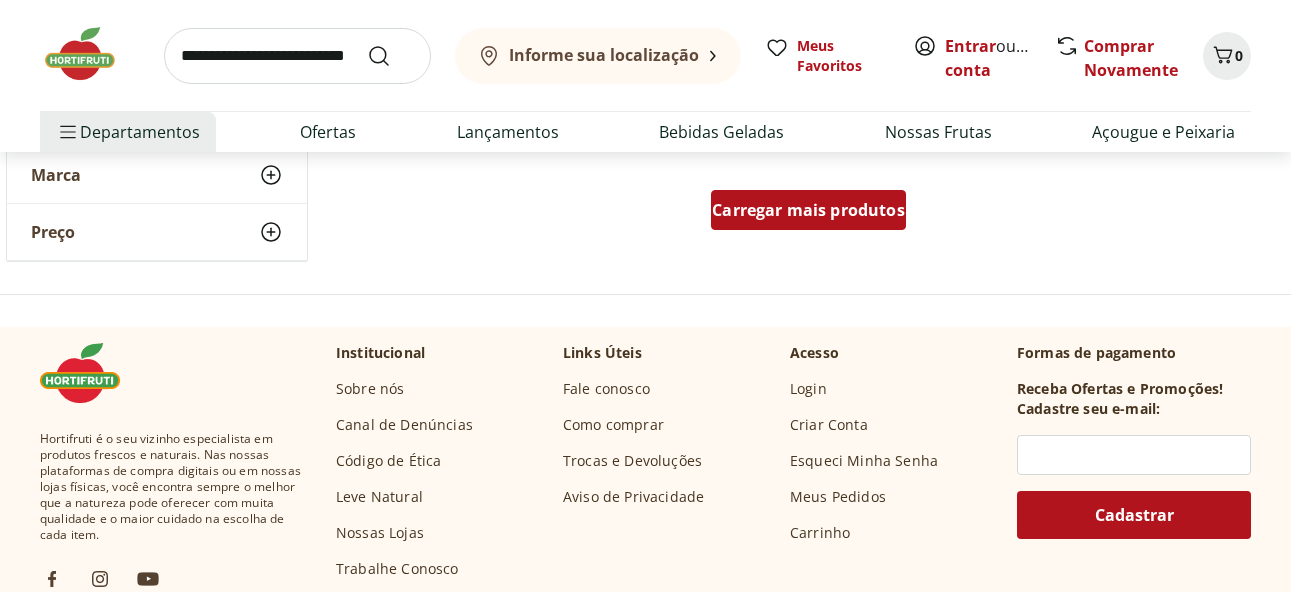 click on "Carregar mais produtos" at bounding box center [808, 210] 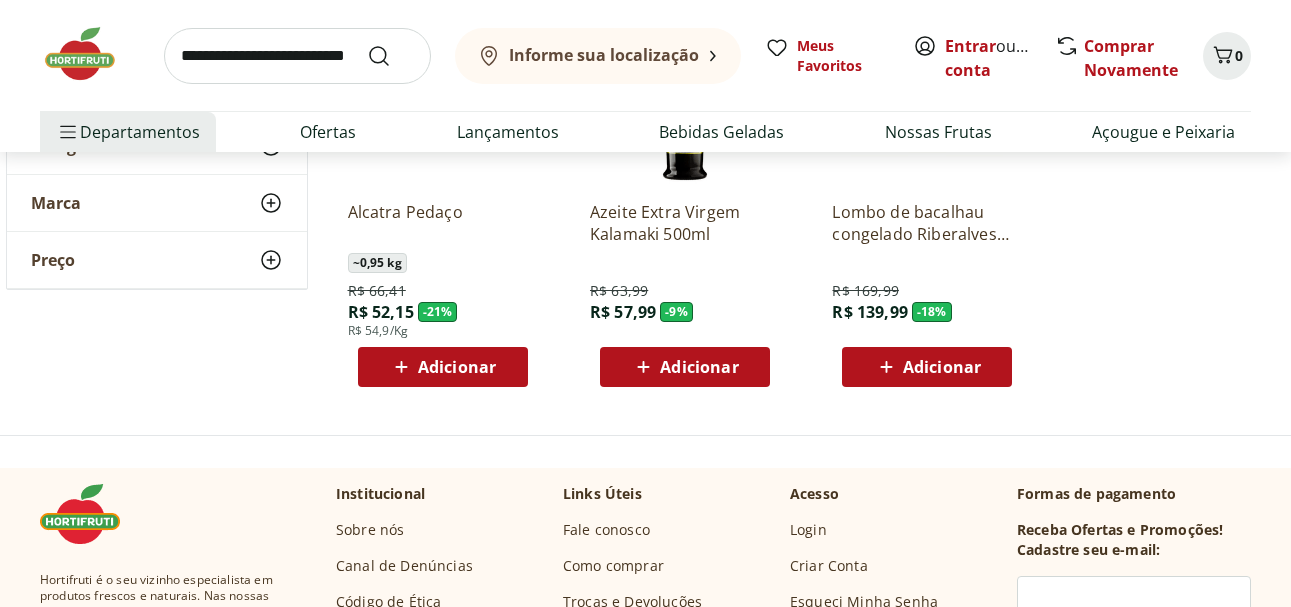 scroll, scrollTop: 8800, scrollLeft: 0, axis: vertical 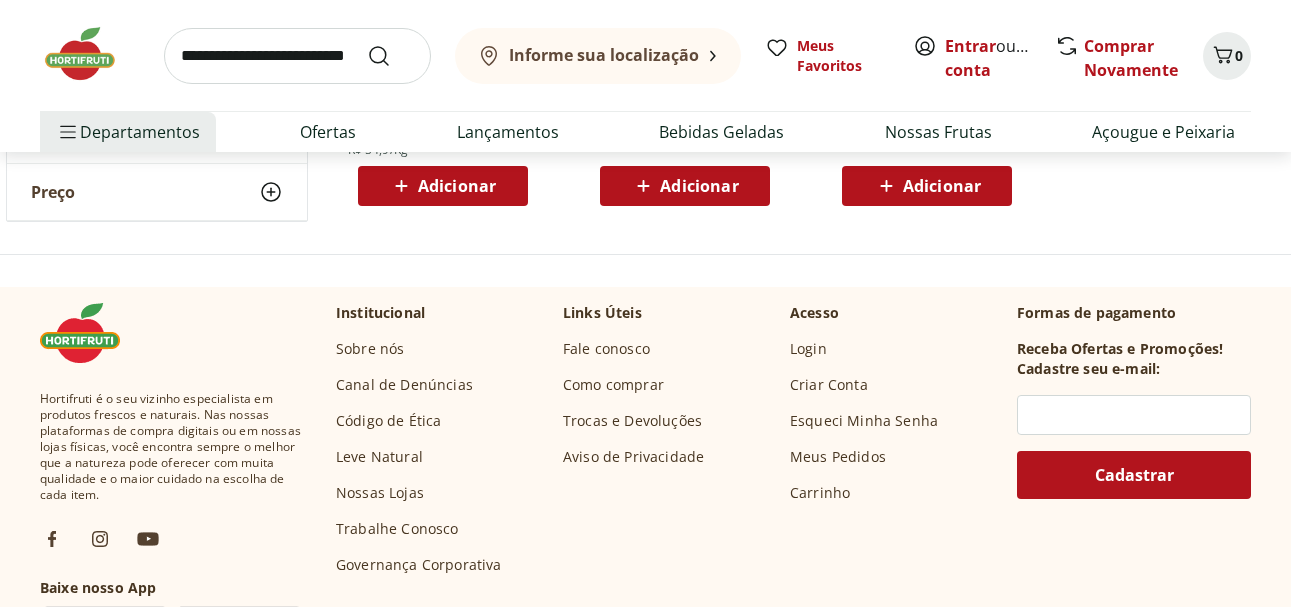 click on "Informe sua localização Entrar  ou  Criar conta 0 Informe sua localização Meus Favoritos Entrar  ou  Criar conta Comprar Novamente 0  Departamentos Nossa Marca Nossa Marca Ver tudo do departamento Açougue & Peixaria Congelados e Refrigerados Frutas, Legumes e Verduras Orgânicos Mercearia Sorvetes Hortifruti Hortifruti Ver tudo do departamento Cogumelos Frutas Legumes Ovos Temperos Frescos Verduras Orgânicos Orgânicos Ver tudo do departamento Bebidas Orgânicas Frutas Orgânicas Legumes Orgânicos Ovos Orgânicos Perecíveis Orgânicos Verduras Orgânicas Temperos Frescos Açougue e Peixaria Açougue e Peixaria Ver tudo do departamento Aves Bovinos Exóticos Frutos do Mar Linguiça e Salsicha Peixes Salgados e Defumados Suínos Prontinhos Prontinhos Ver tudo do departamento Frutas Cortadinhas Pré Preparados Prontos para Consumo Saladas Sucos e Água de Coco Padaria Padaria Ver tudo do departamento Bolos e Mini Bolos Doces Pão Padaria Própria Salgados Torradas Bebidas Bebidas Ver tudo do departamento" at bounding box center (645, -3460) 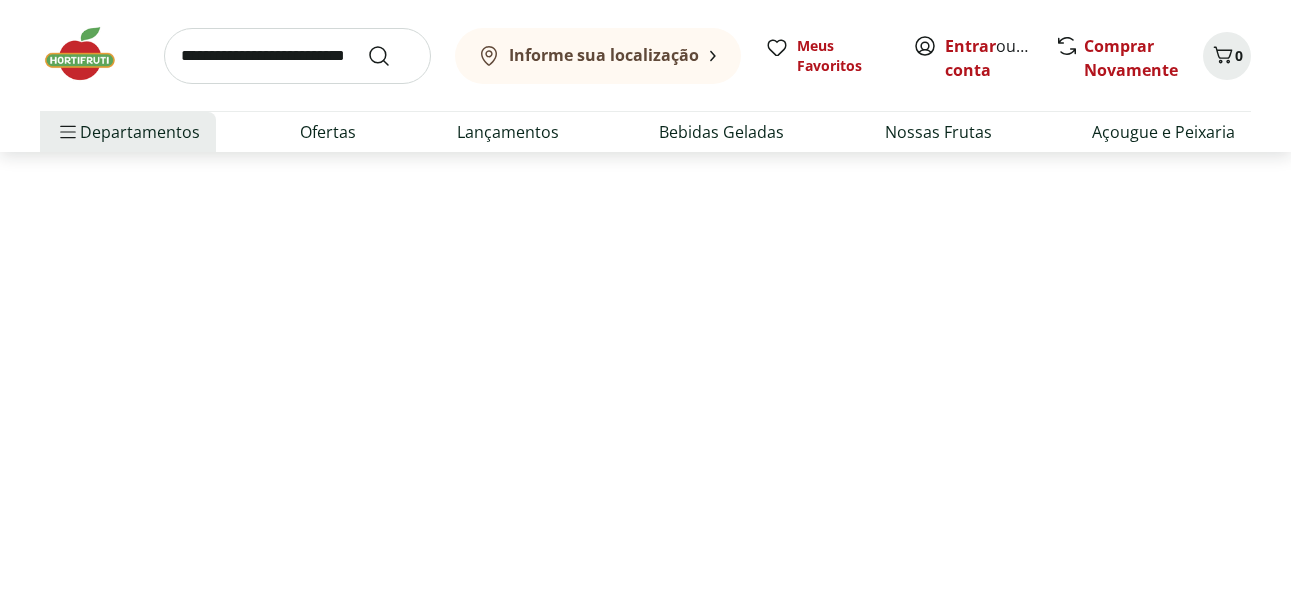 scroll, scrollTop: 0, scrollLeft: 0, axis: both 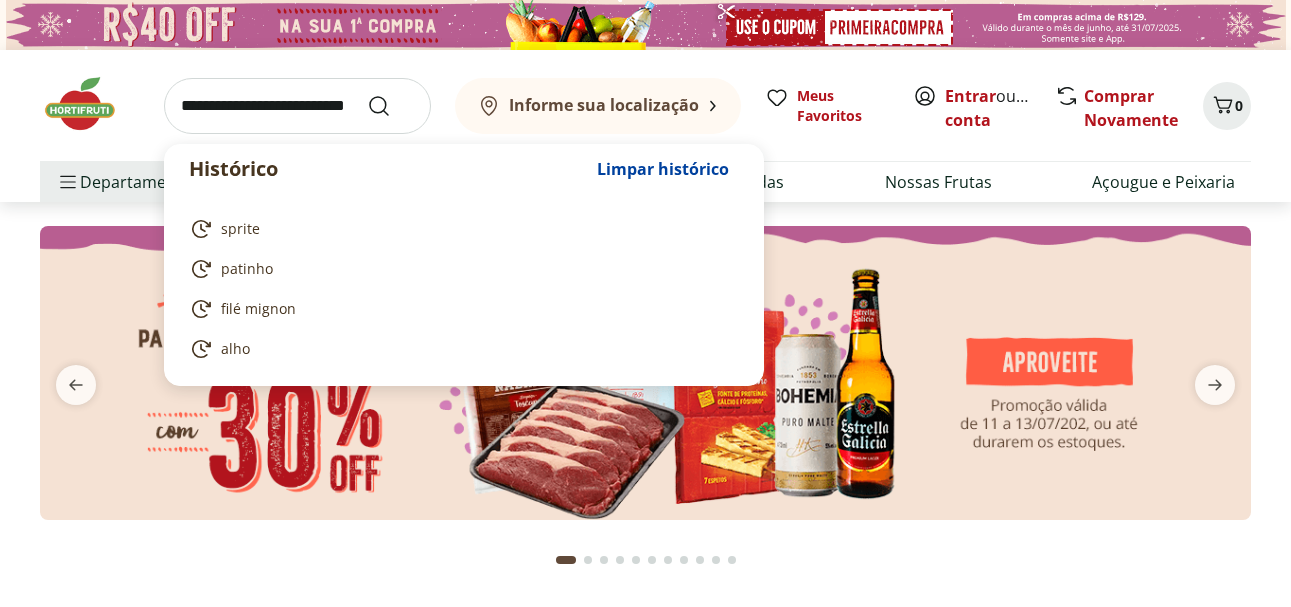 click at bounding box center (297, 106) 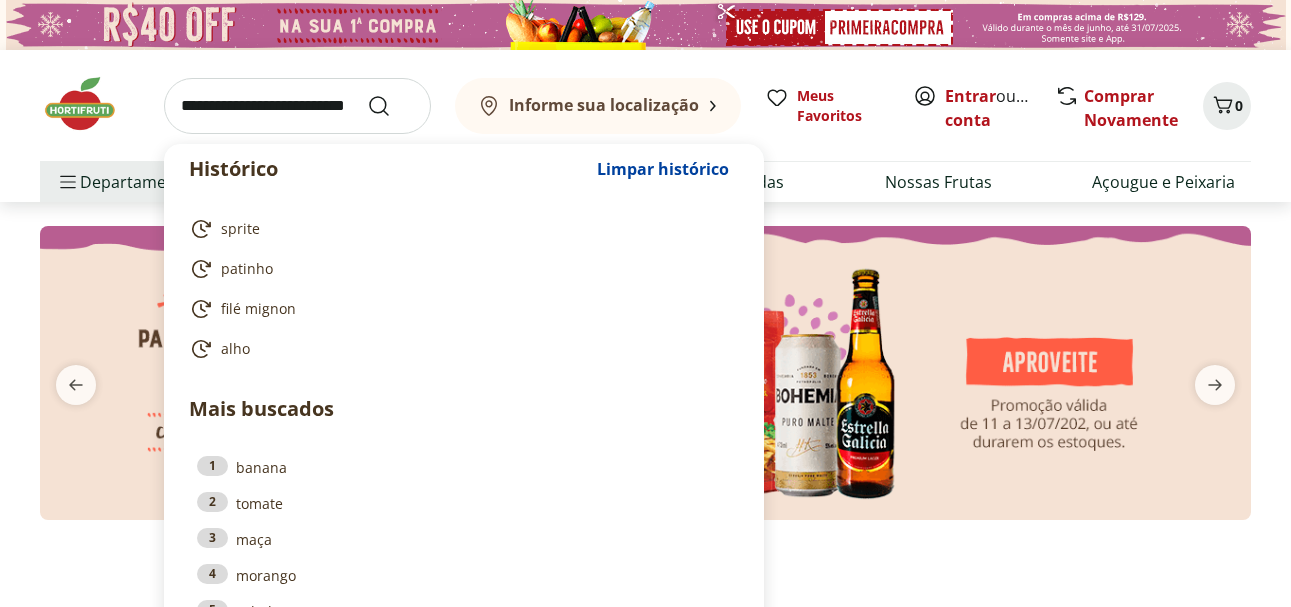 click at bounding box center (645, 392) 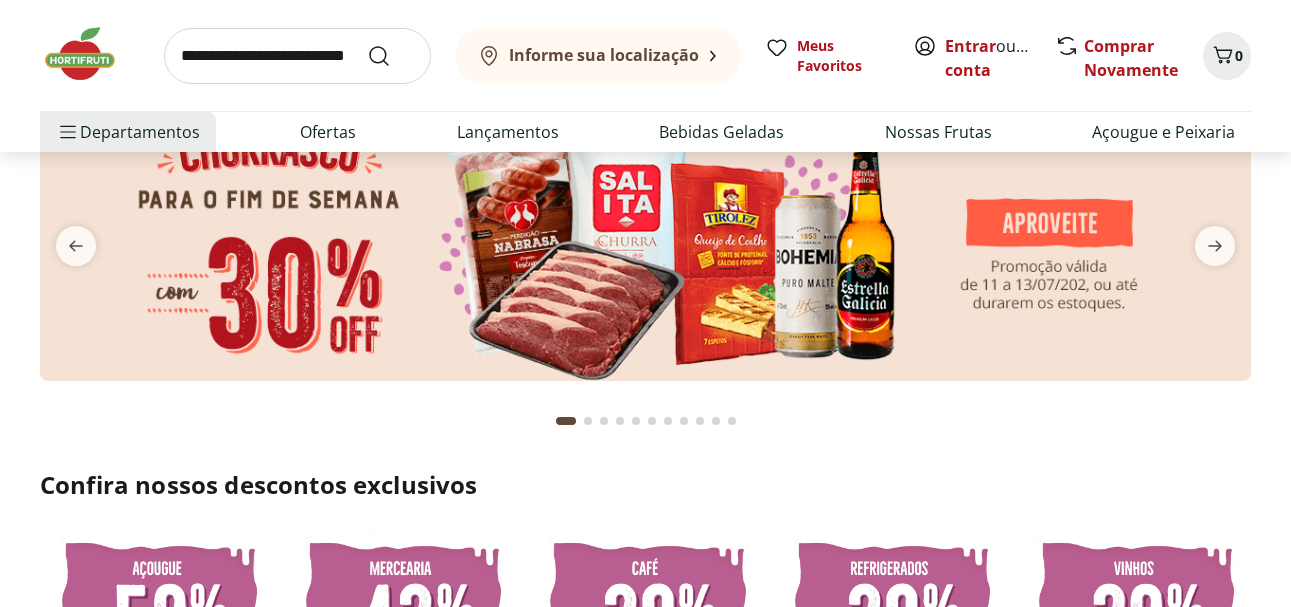 scroll, scrollTop: 0, scrollLeft: 0, axis: both 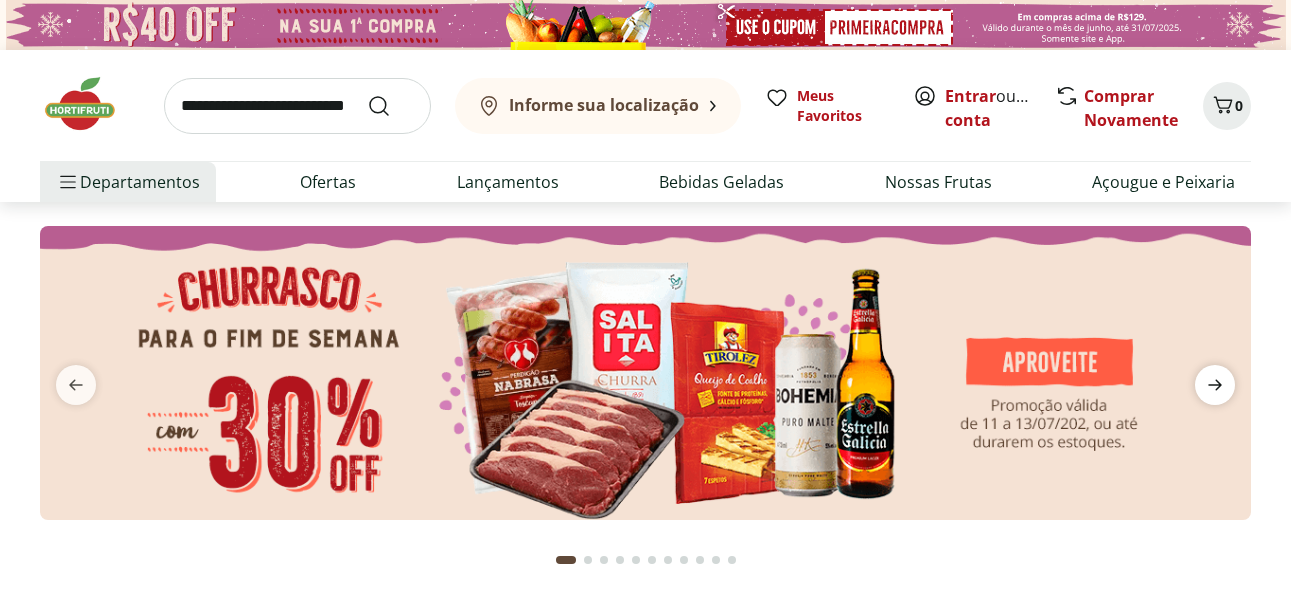 click at bounding box center [1215, 385] 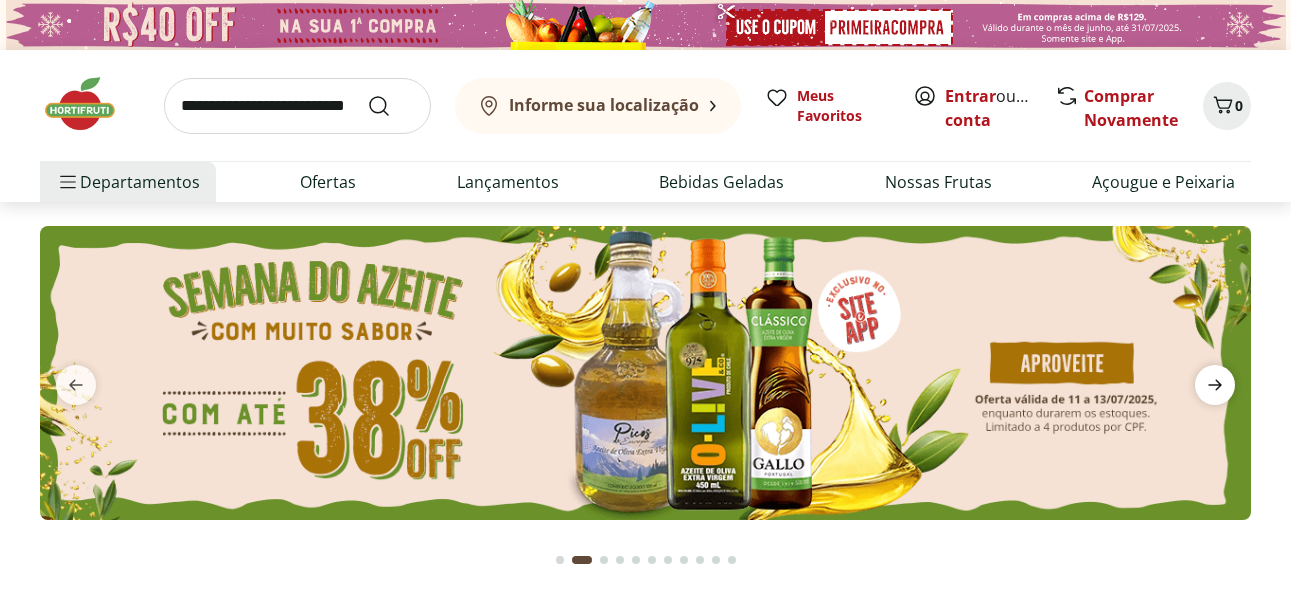 click 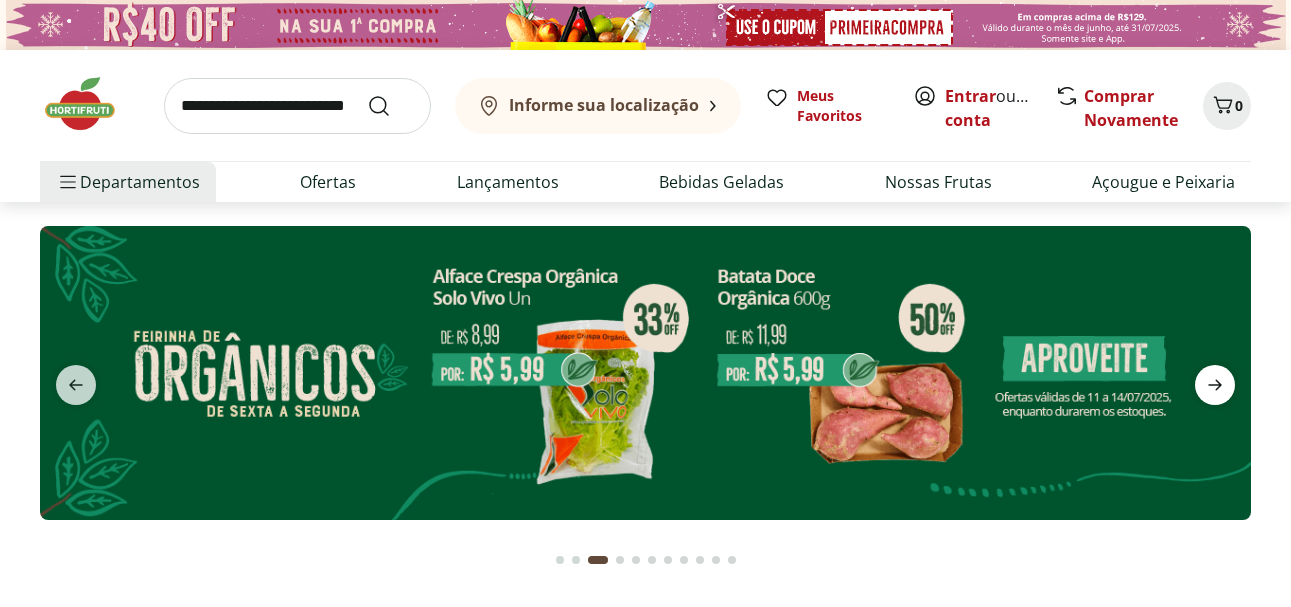 click 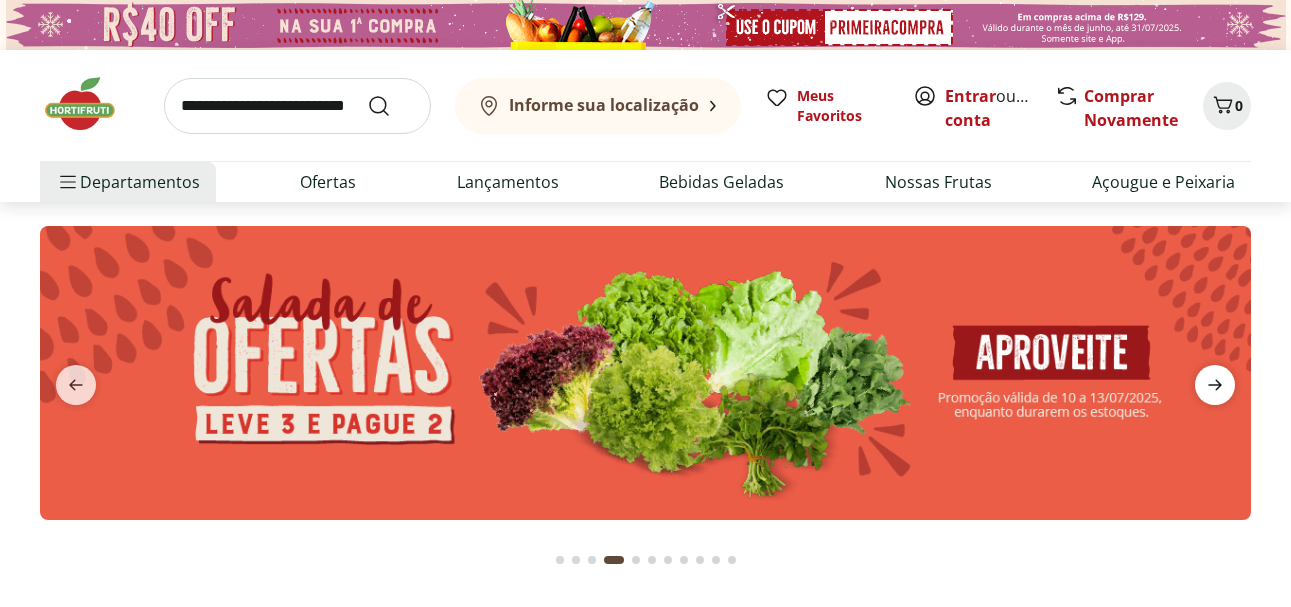 click 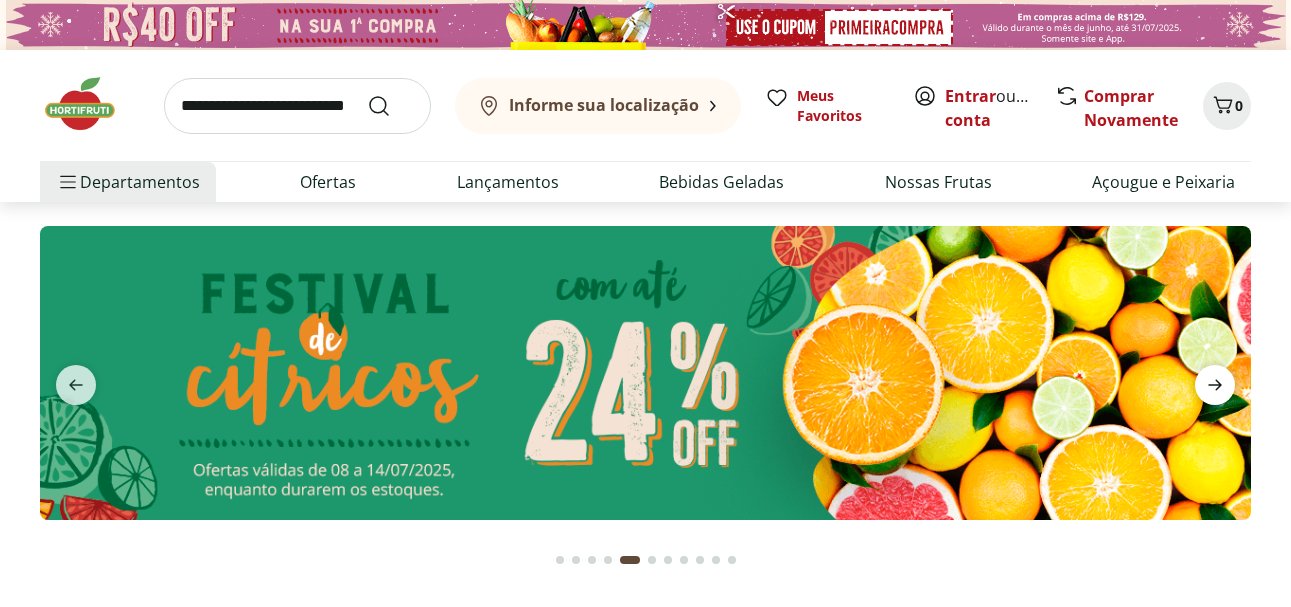 click 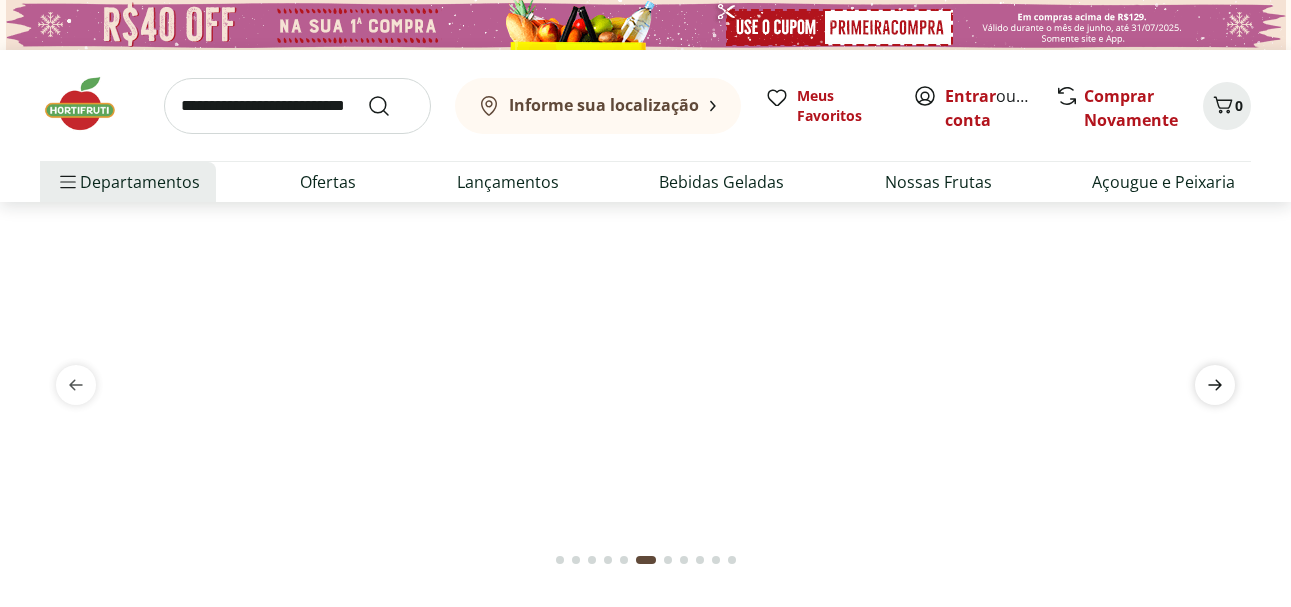 click 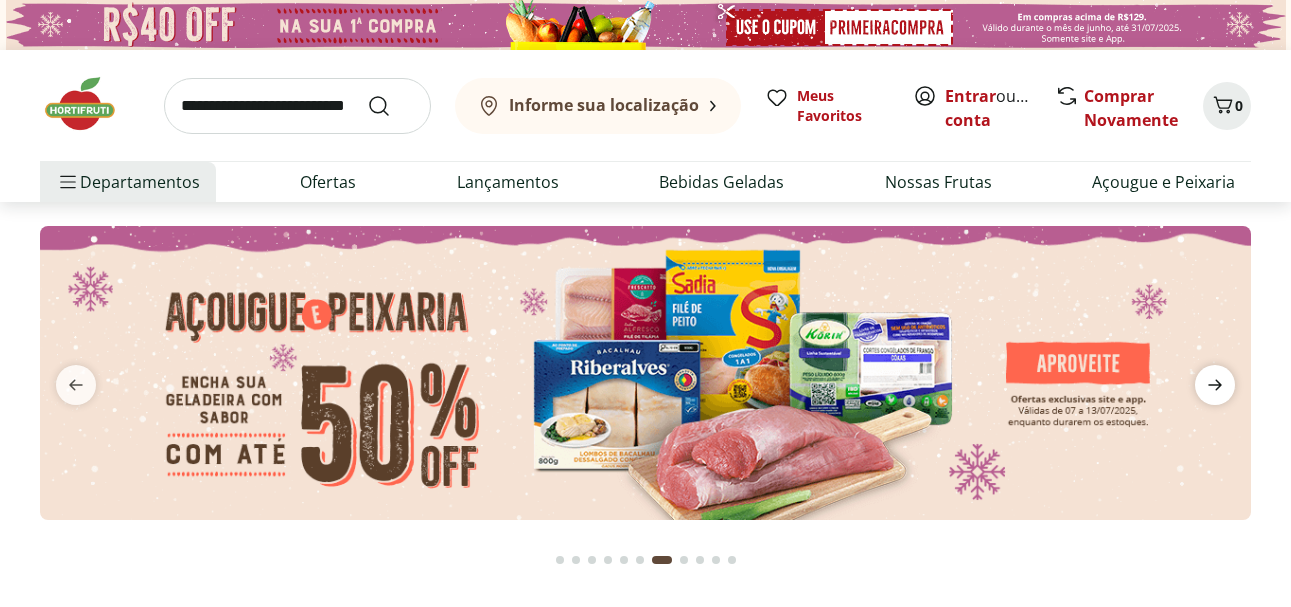 click 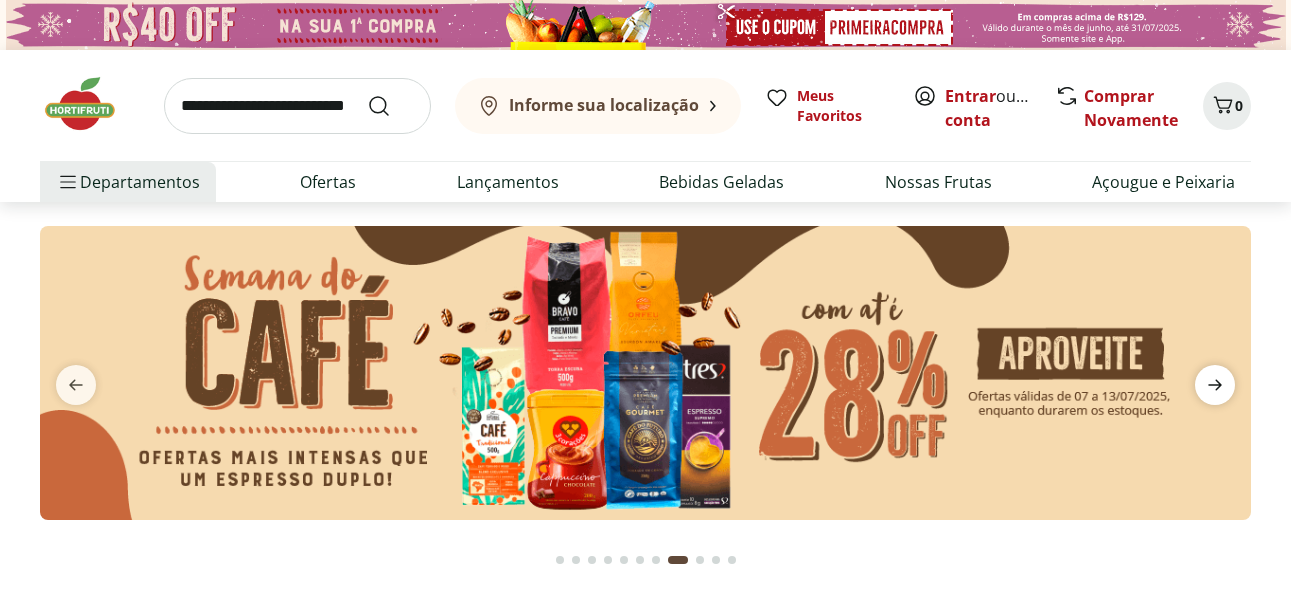 click 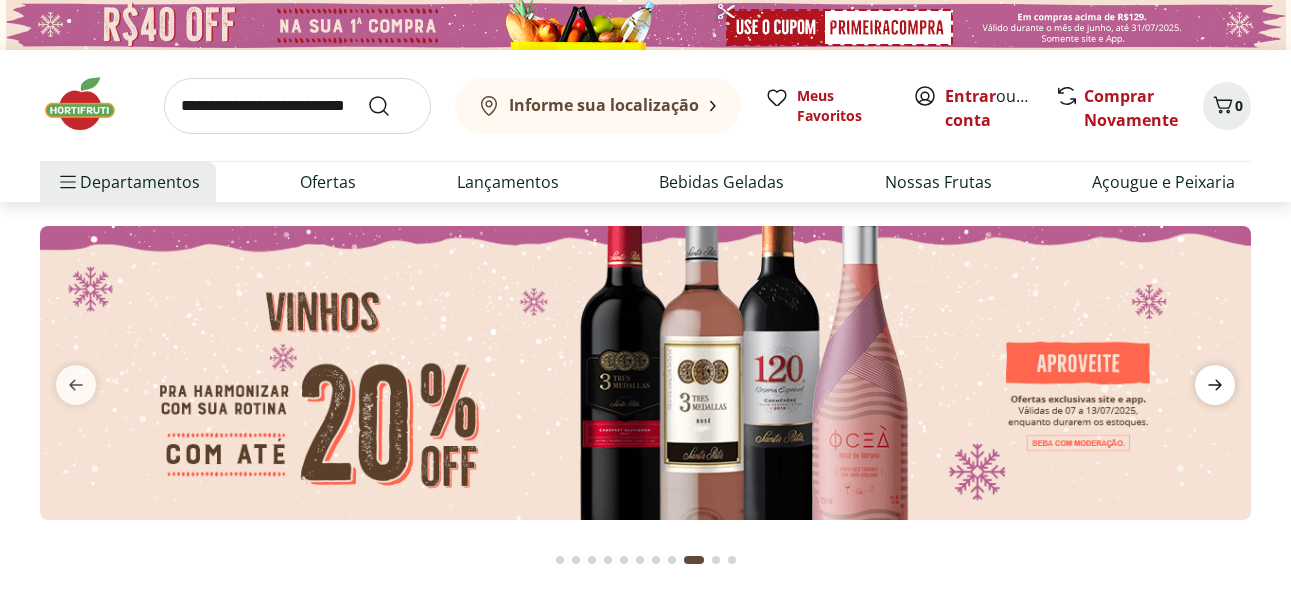 click 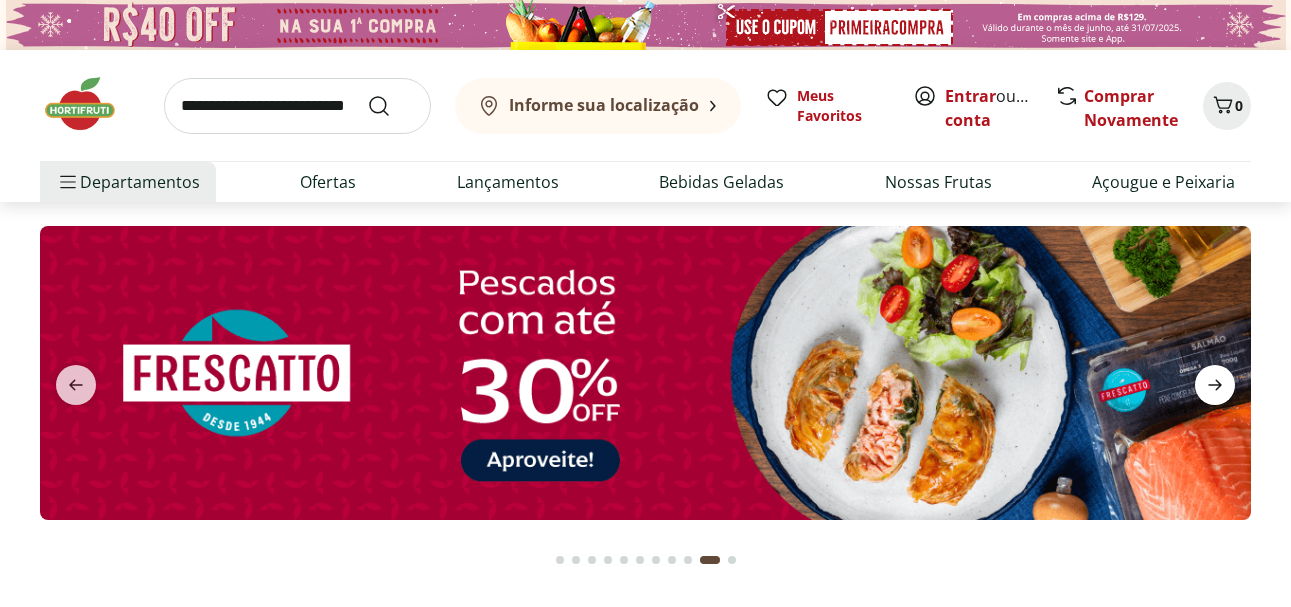 click 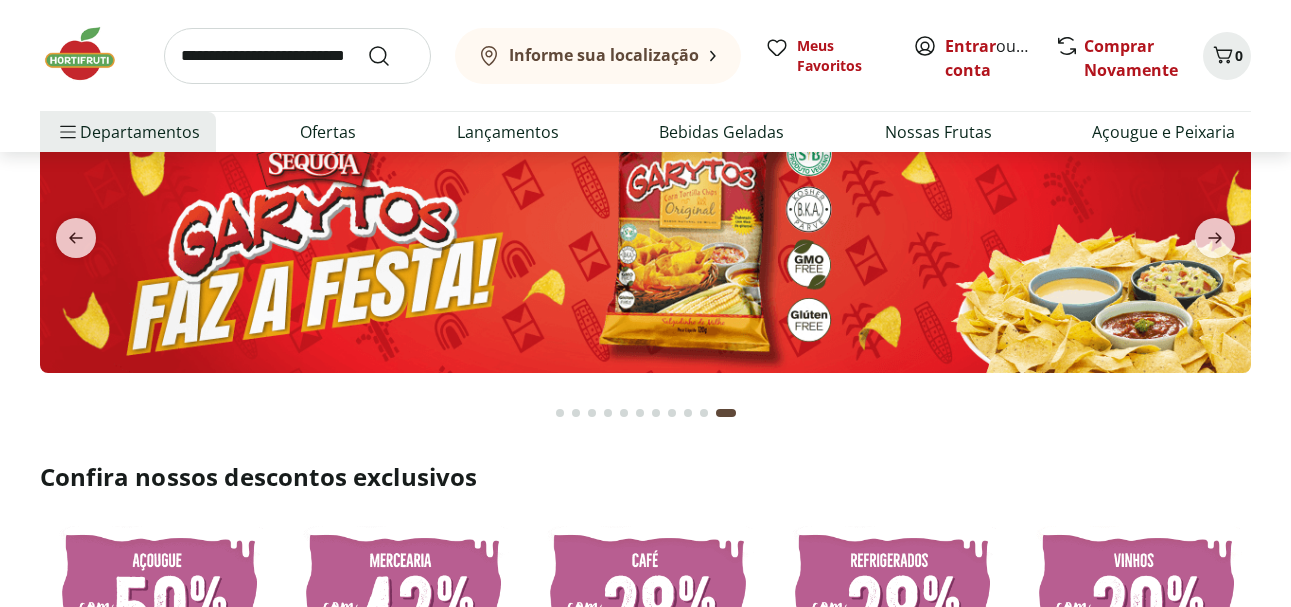 scroll, scrollTop: 0, scrollLeft: 0, axis: both 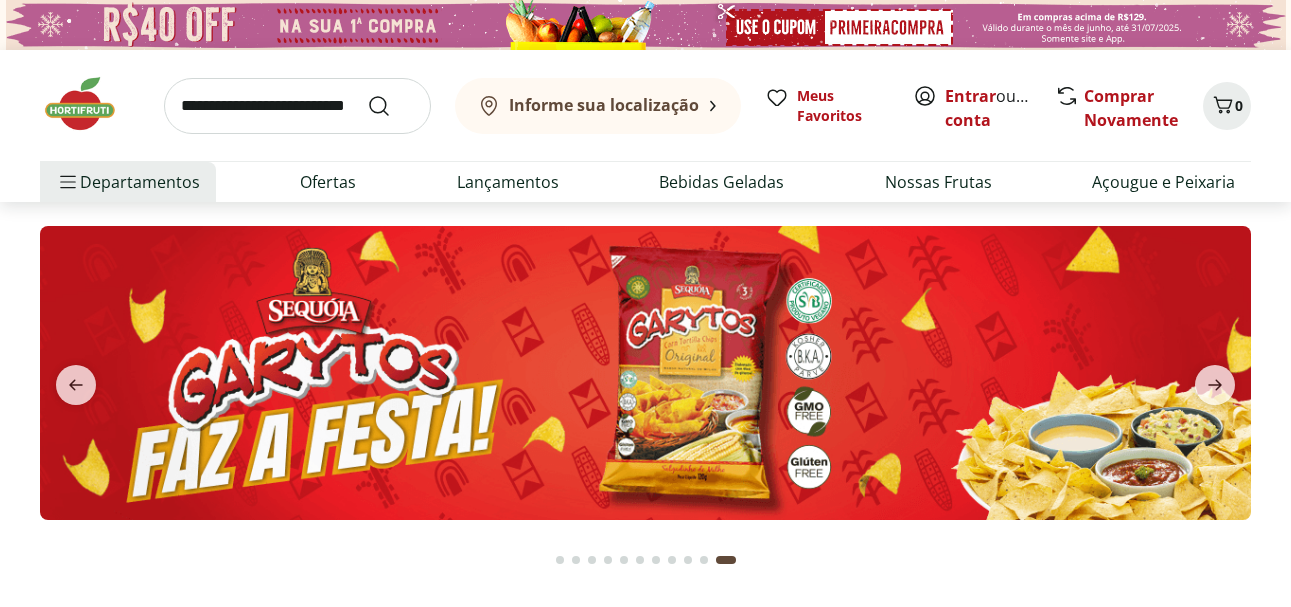 click at bounding box center (297, 106) 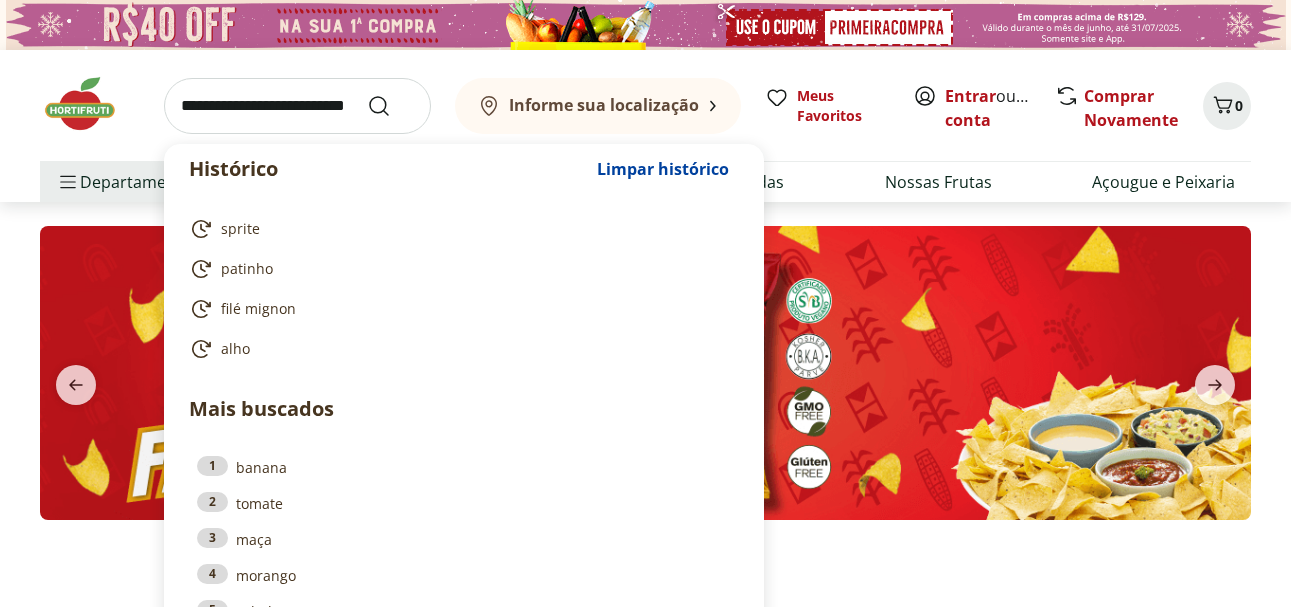 click at bounding box center [297, 106] 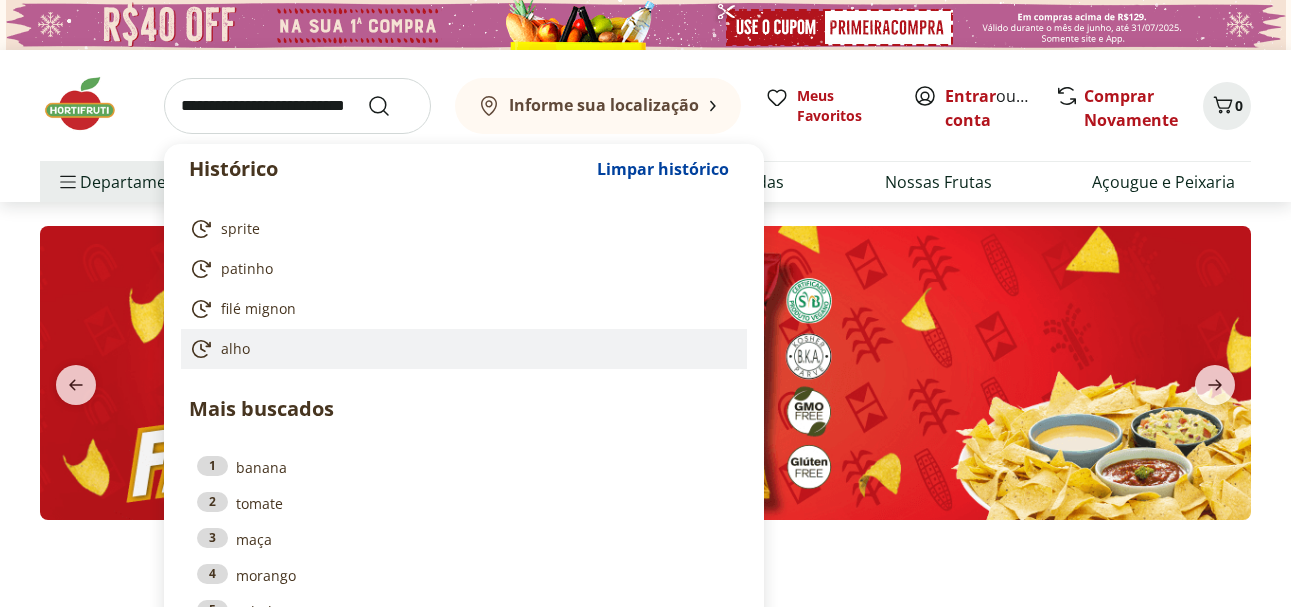 click on "alho" at bounding box center [235, 349] 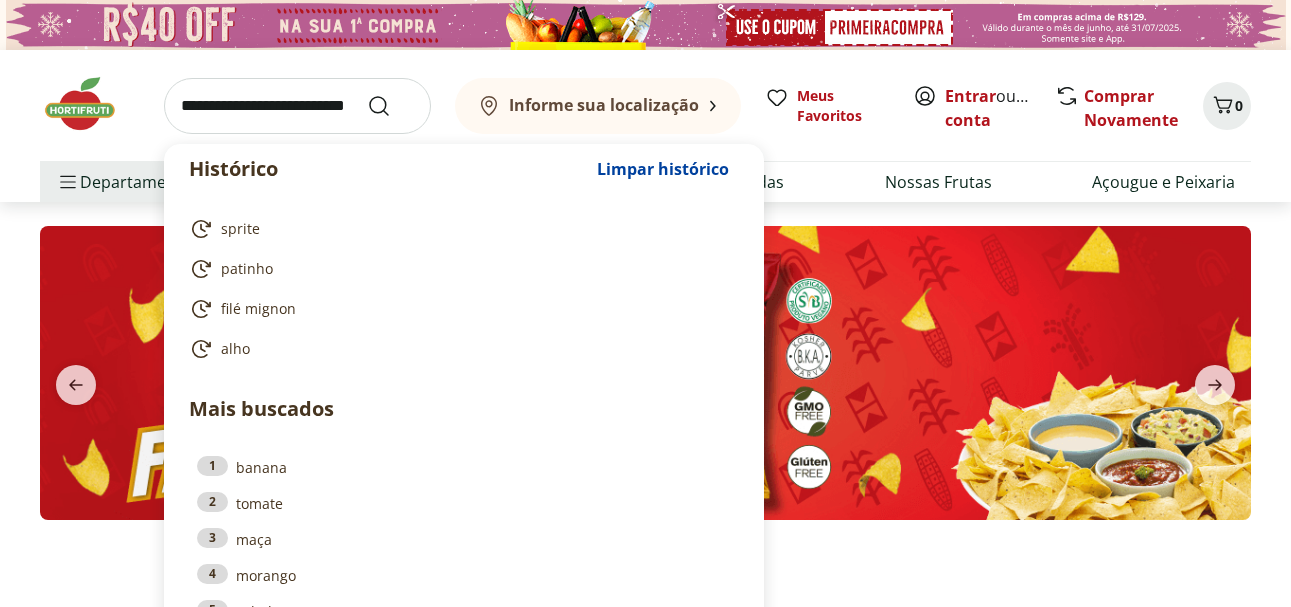 click at bounding box center [645, 372] 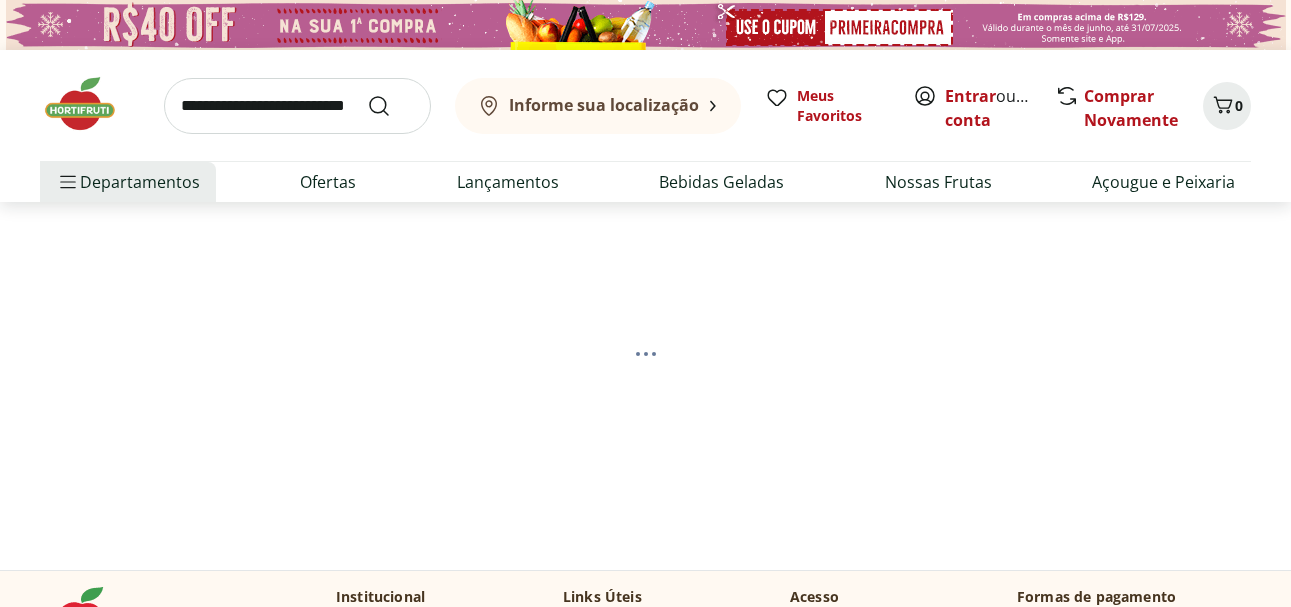 scroll, scrollTop: 0, scrollLeft: 0, axis: both 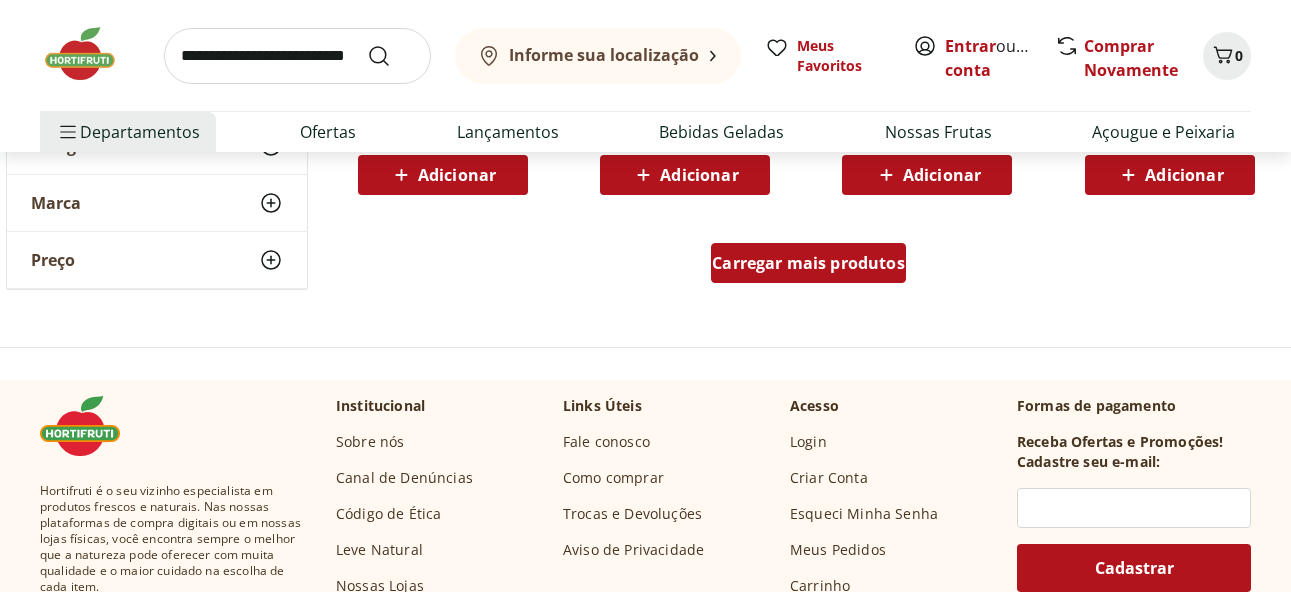 click on "Carregar mais produtos" at bounding box center (808, 263) 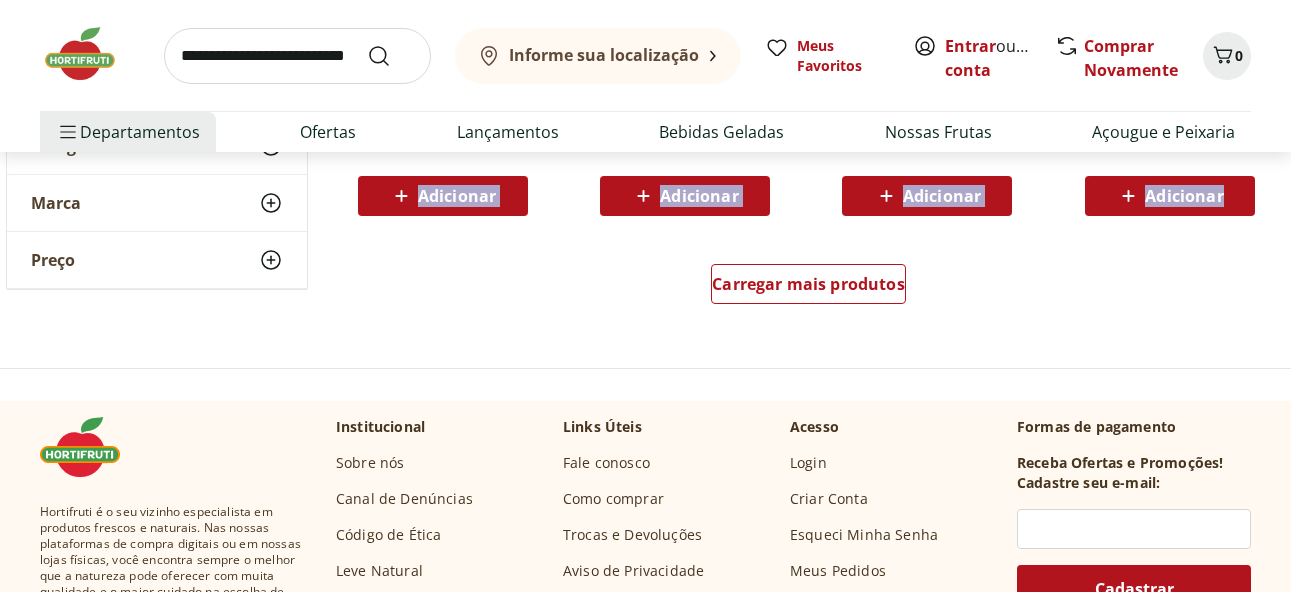 scroll, scrollTop: 2800, scrollLeft: 0, axis: vertical 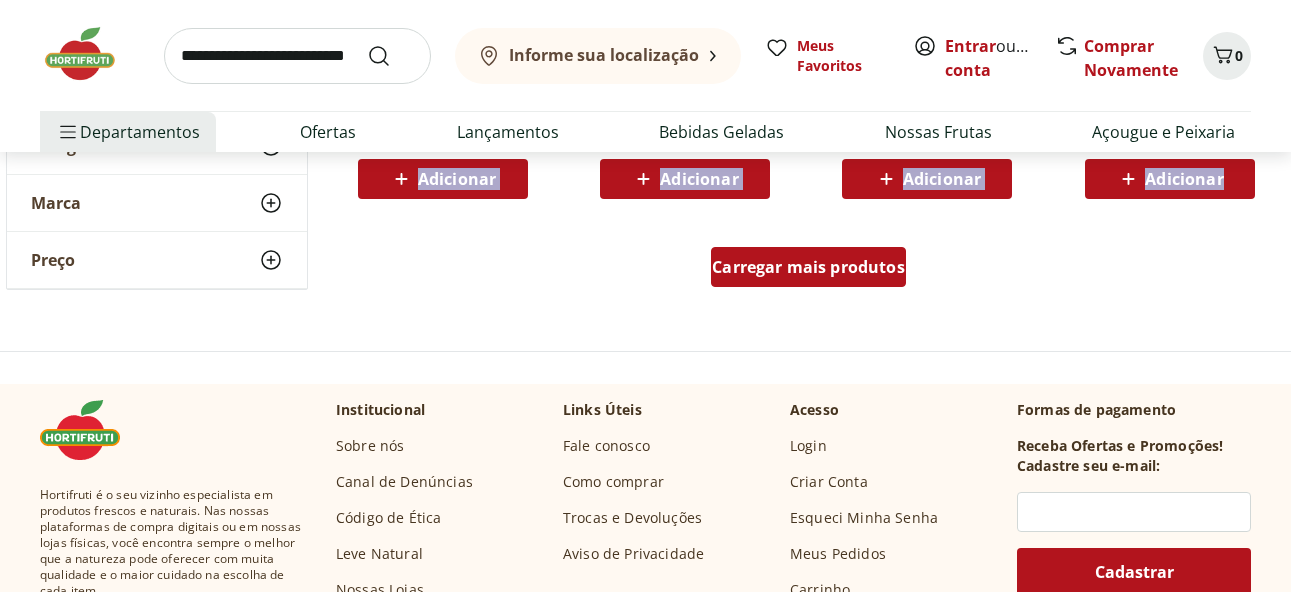 click on "Carregar mais produtos" at bounding box center (808, 267) 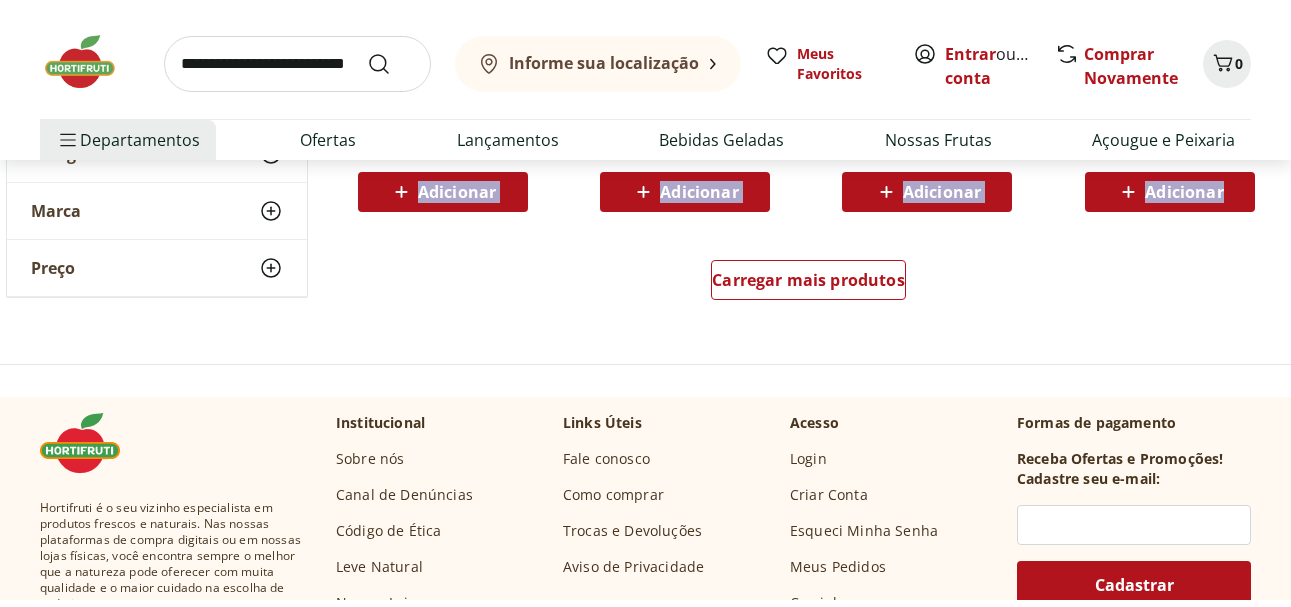 scroll, scrollTop: 4100, scrollLeft: 0, axis: vertical 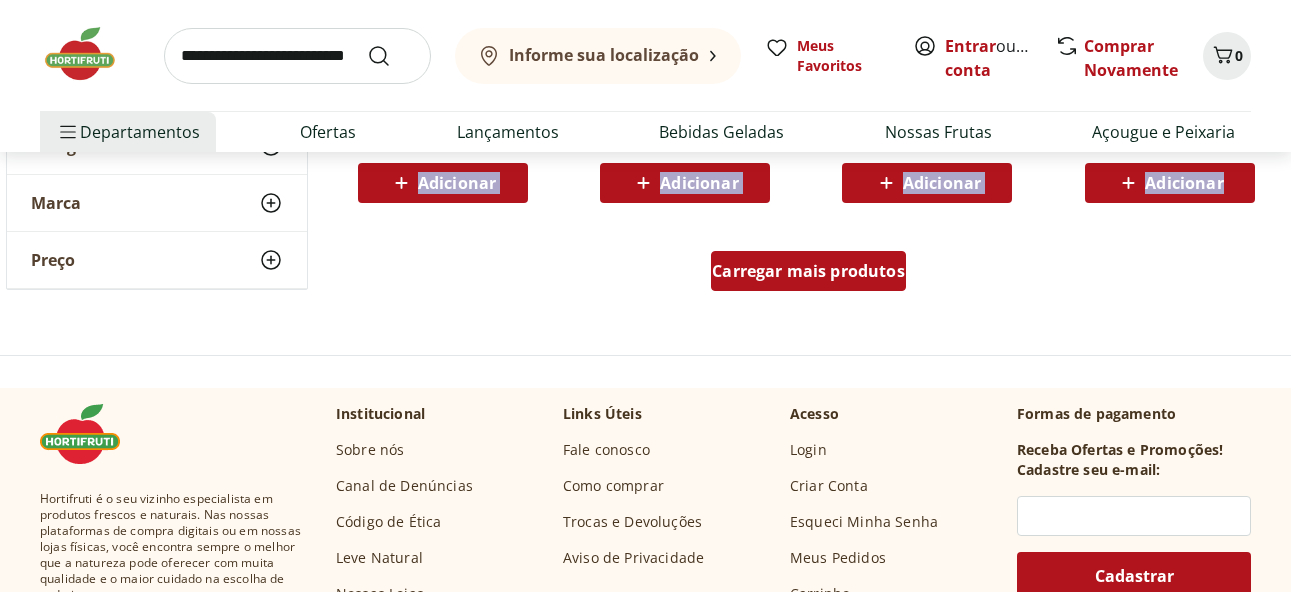 click on "Carregar mais produtos" at bounding box center [808, 271] 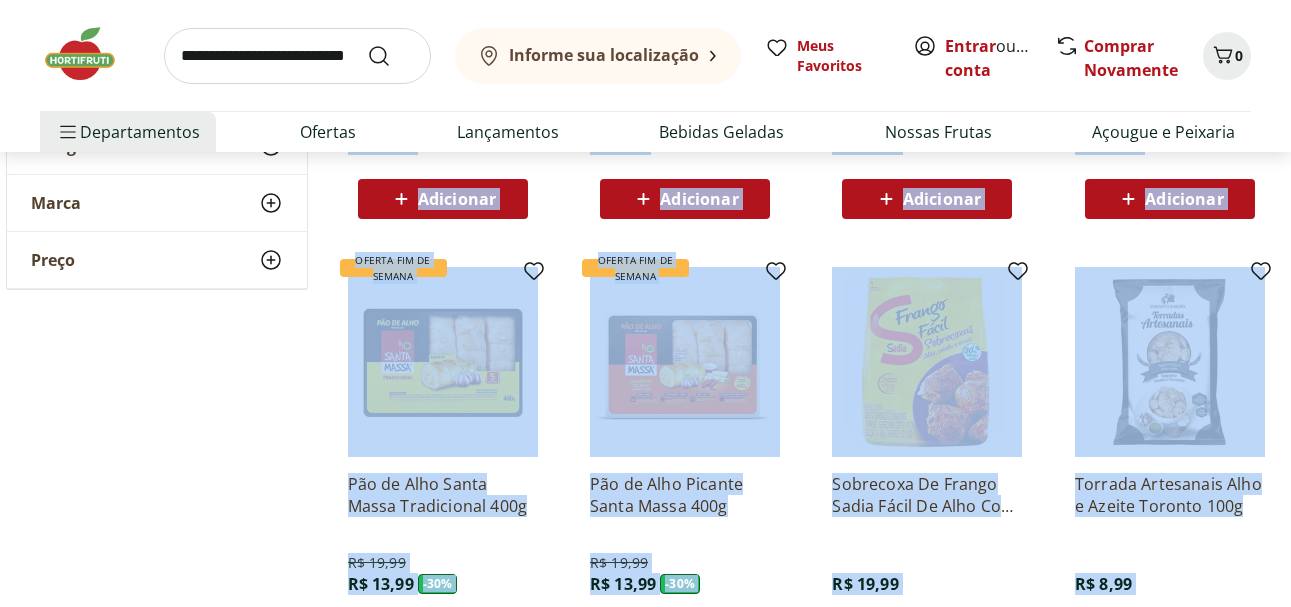 scroll, scrollTop: 2000, scrollLeft: 0, axis: vertical 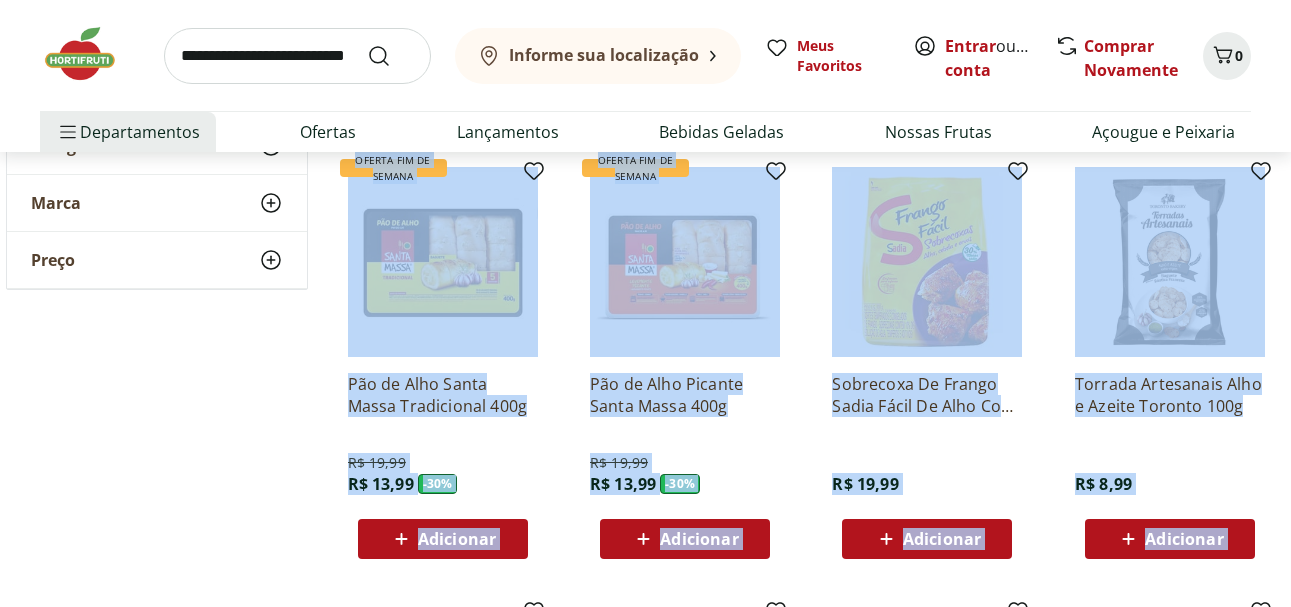 click on "Sobrecoxa De Frango Sadia Fácil De Alho Com Cebola Congelada 800G" at bounding box center [927, 395] 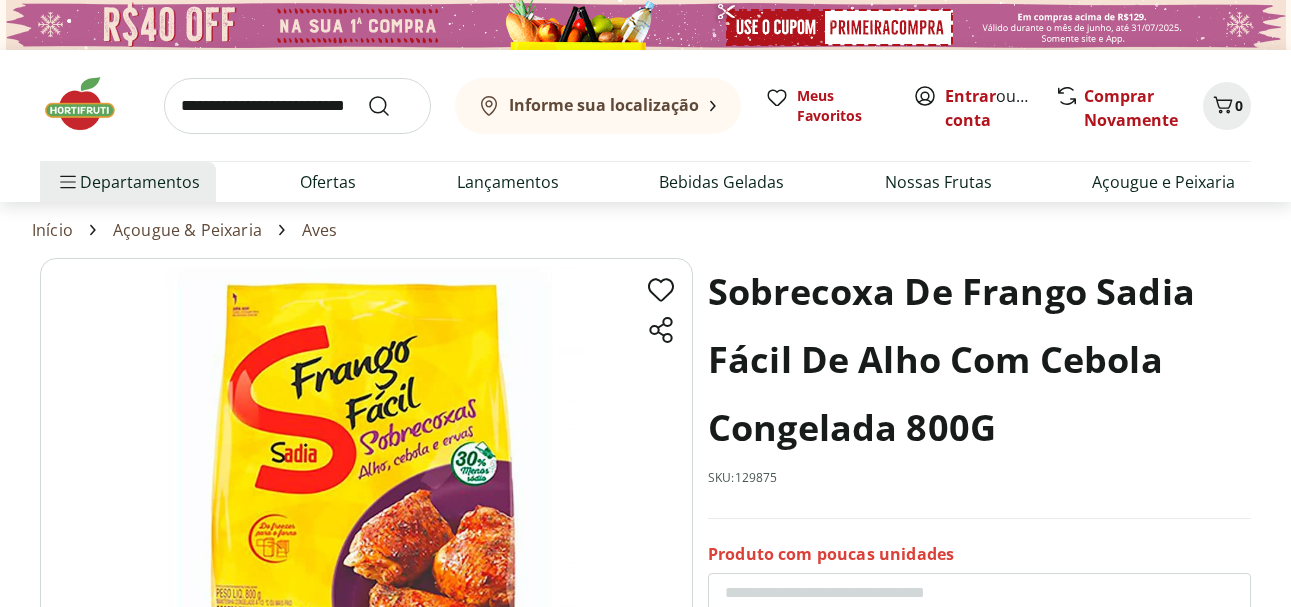 click on "Sobrecoxa De Frango Sadia Fácil De Alho Com Cebola Congelada 800G" at bounding box center [979, 360] 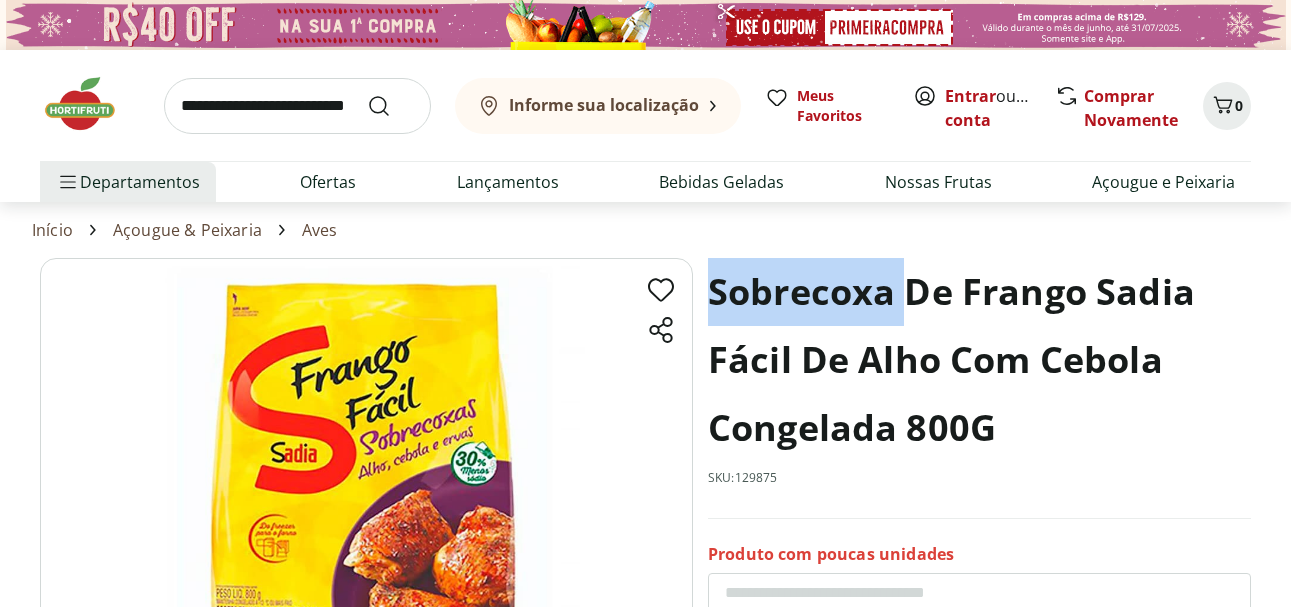 click on "Sobrecoxa De Frango Sadia Fácil De Alho Com Cebola Congelada 800G" at bounding box center (979, 360) 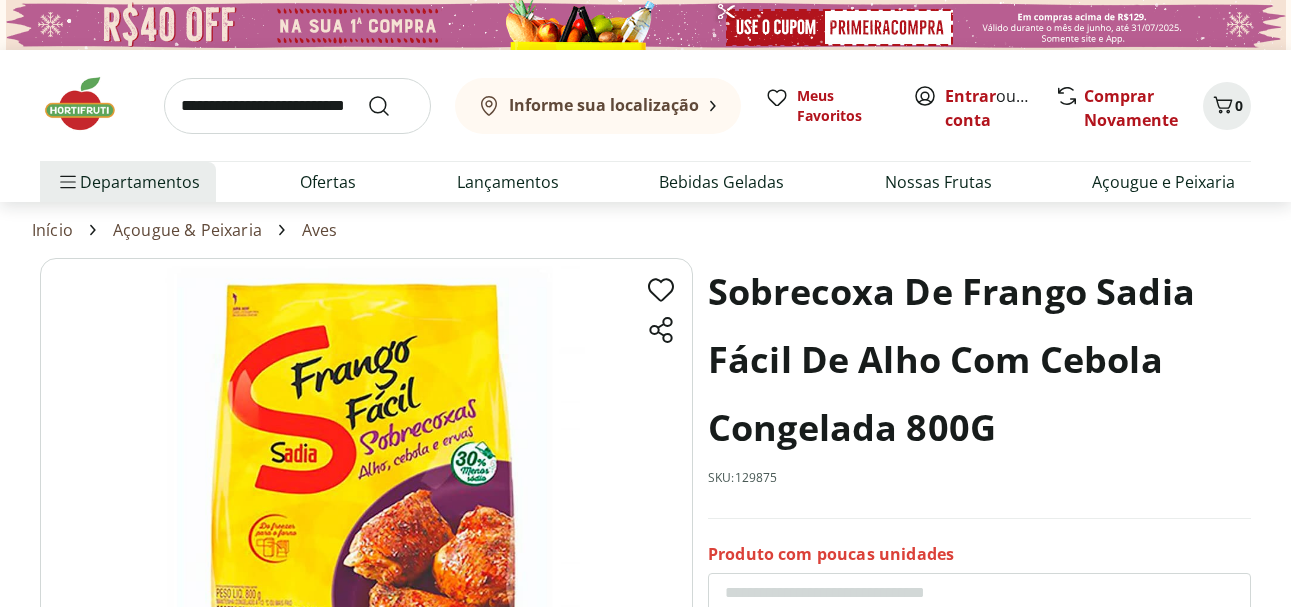 click on "Sobrecoxa De Frango Sadia Fácil De Alho Com Cebola Congelada 800G" at bounding box center [979, 360] 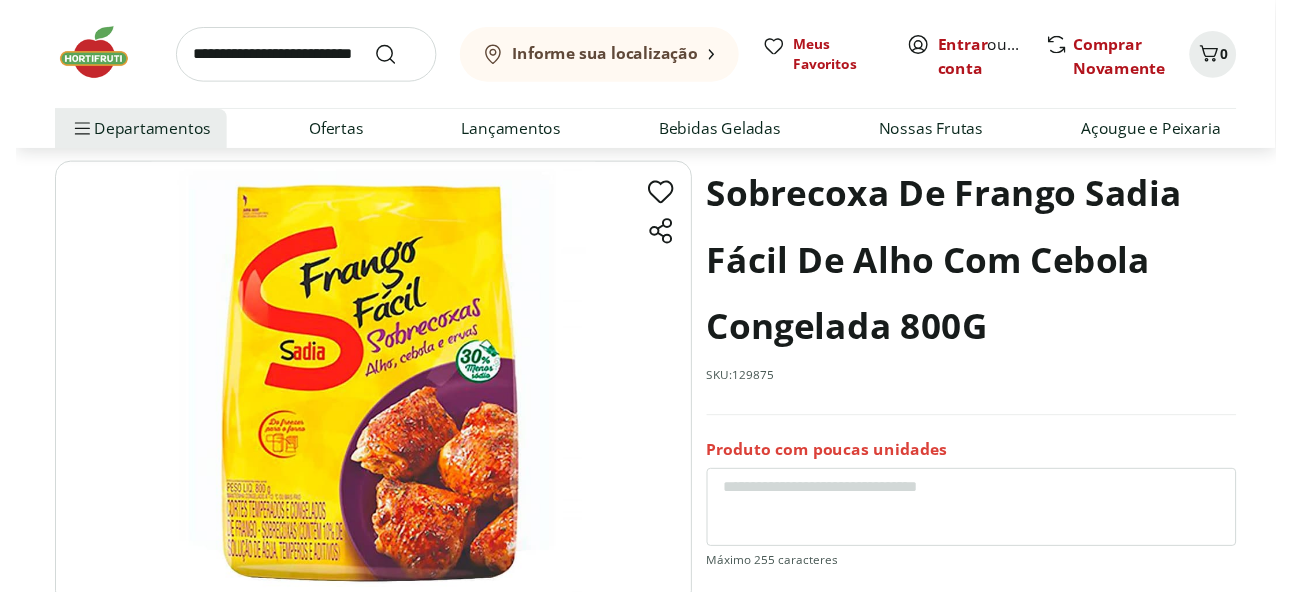 scroll, scrollTop: 0, scrollLeft: 0, axis: both 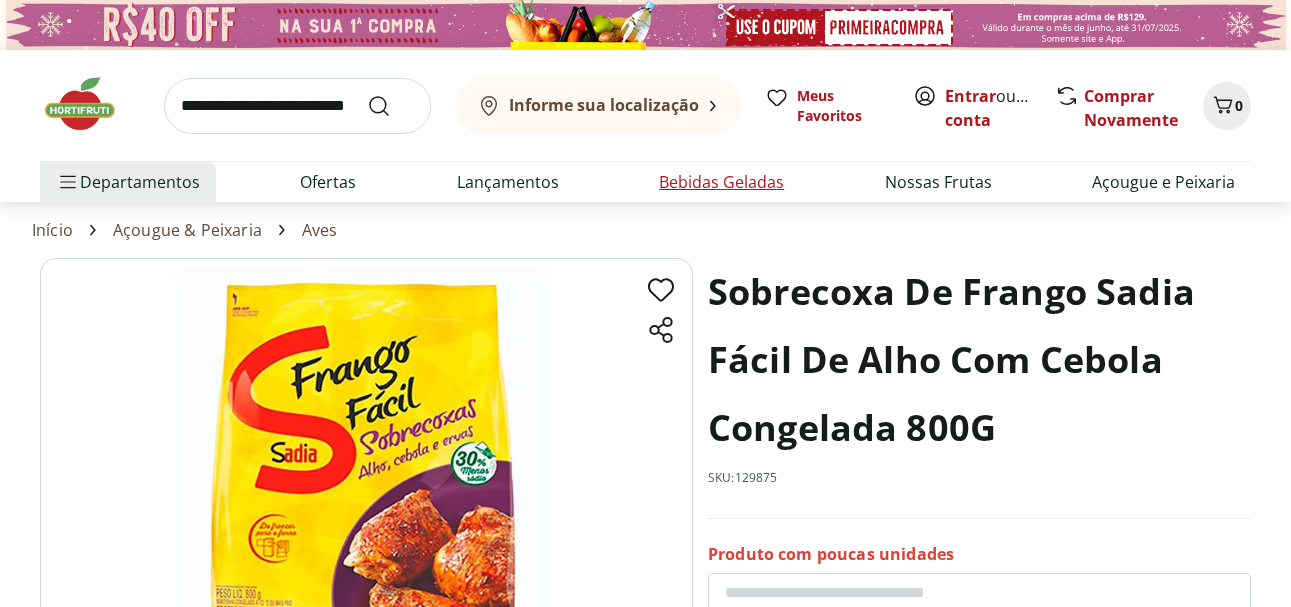 click on "Bebidas Geladas" at bounding box center [721, 182] 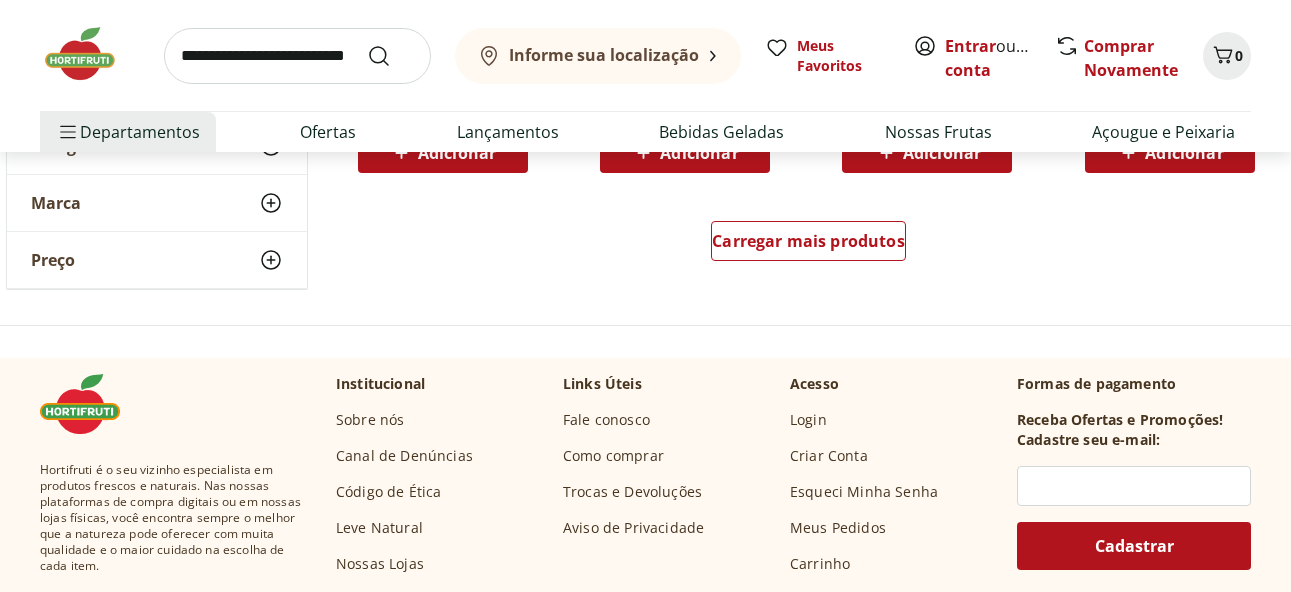 scroll, scrollTop: 1300, scrollLeft: 0, axis: vertical 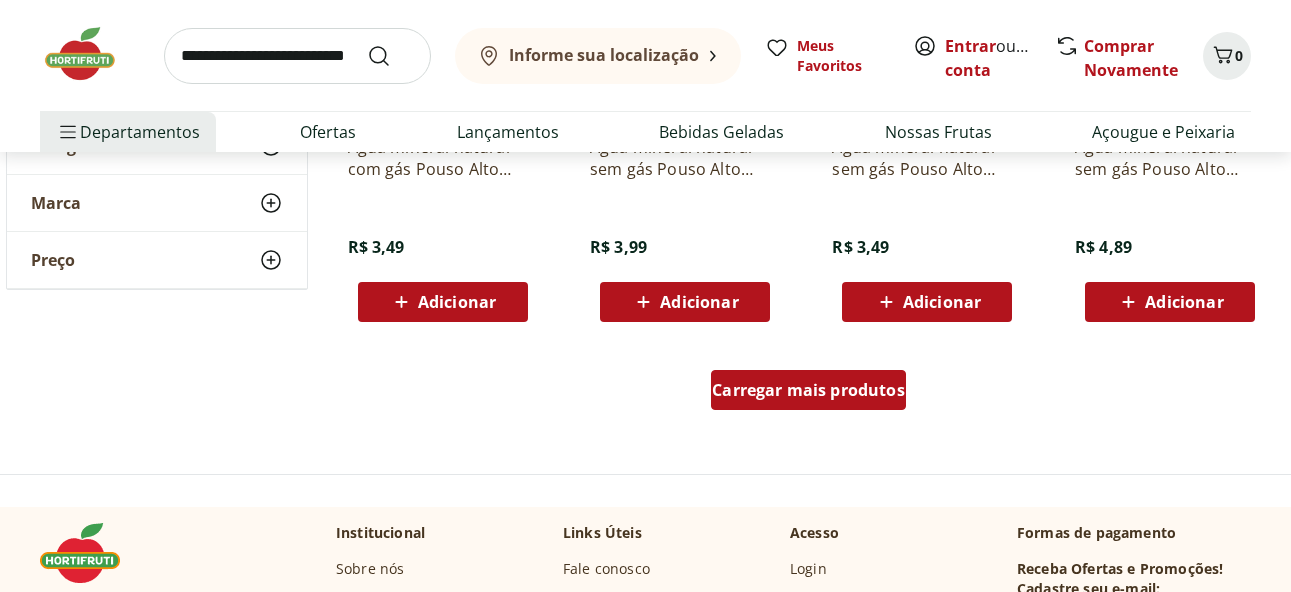 click on "Carregar mais produtos" at bounding box center (808, 390) 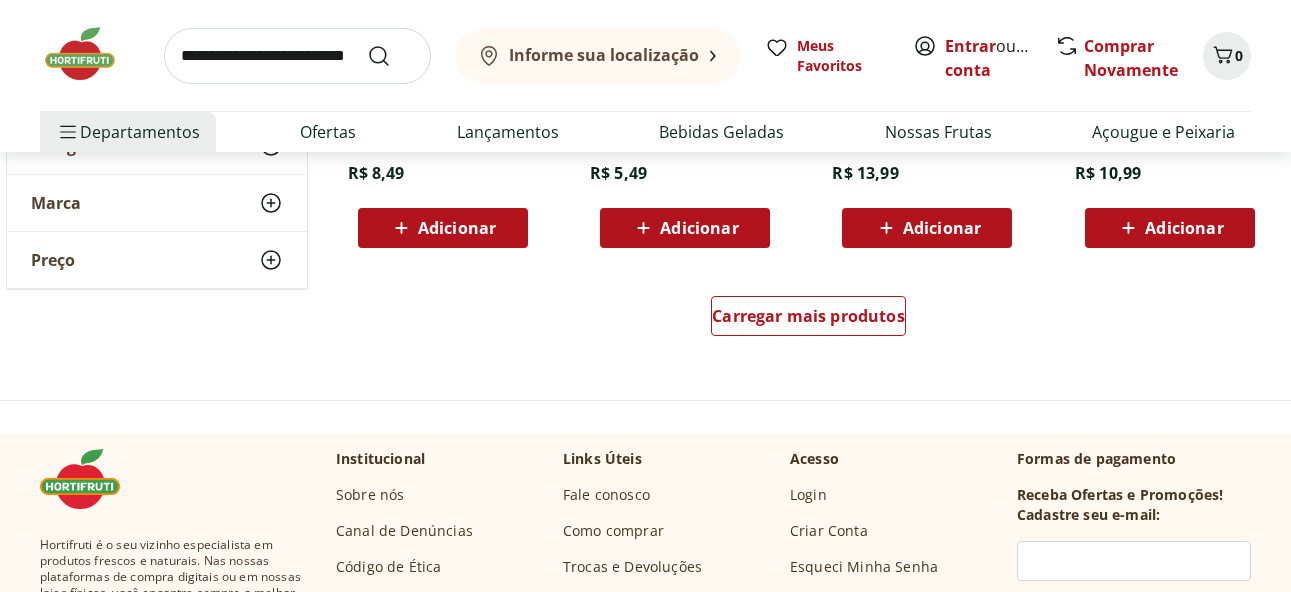scroll, scrollTop: 2700, scrollLeft: 0, axis: vertical 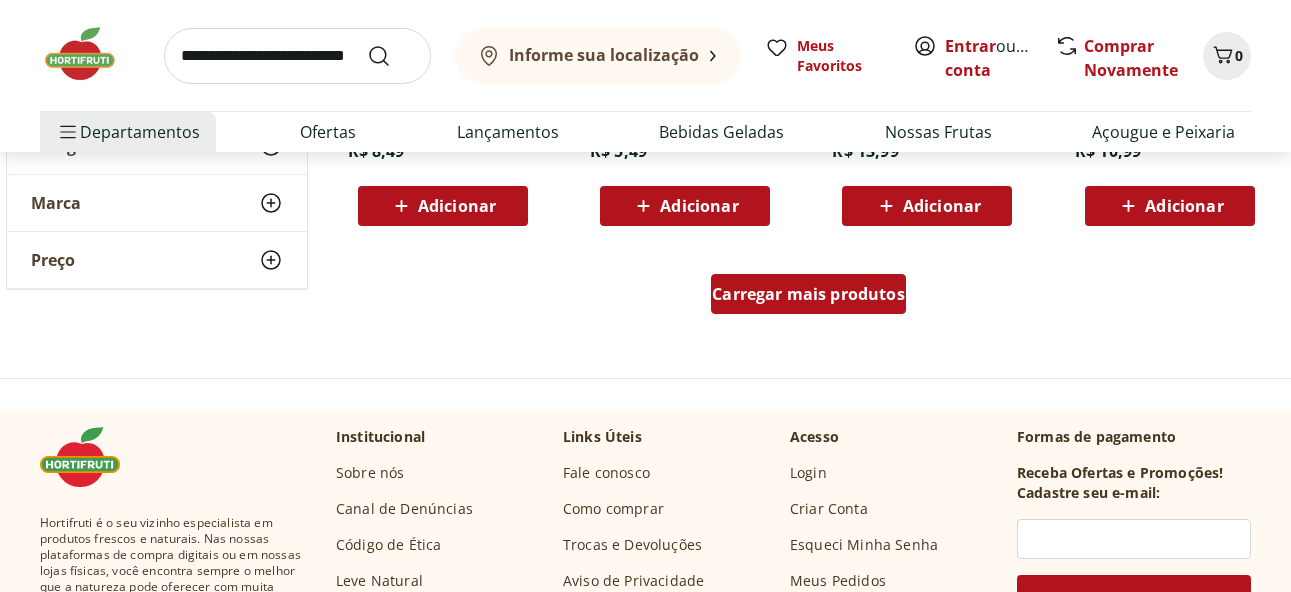 click on "Carregar mais produtos" at bounding box center (808, 294) 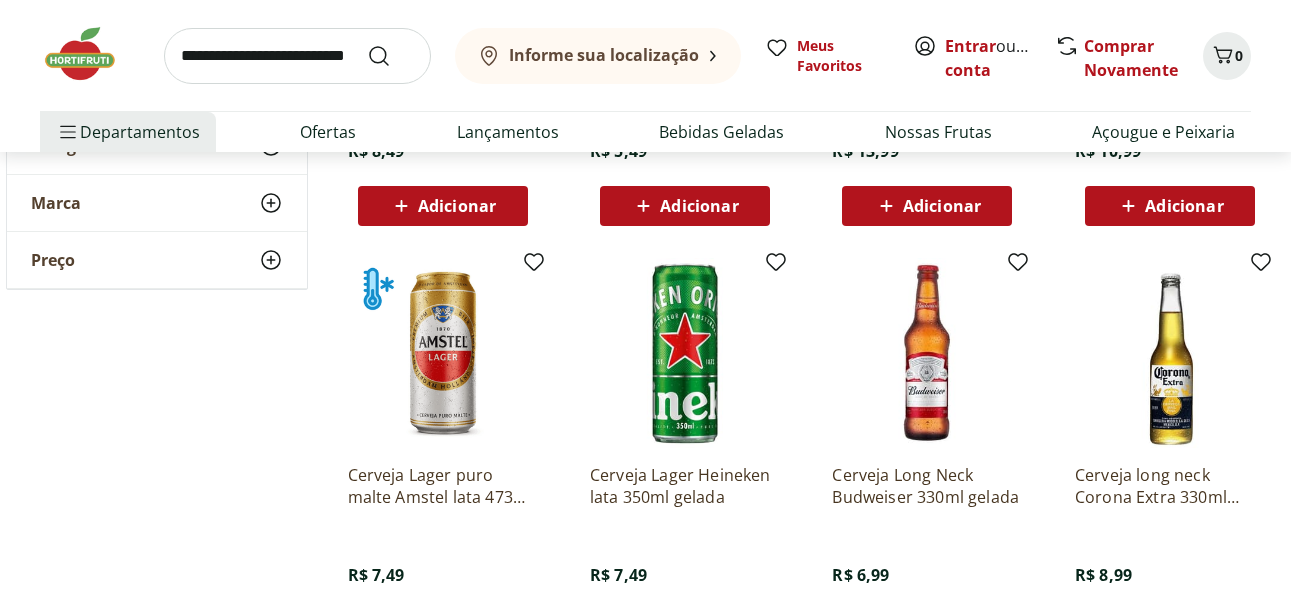 click on "**********" at bounding box center [646, -380] 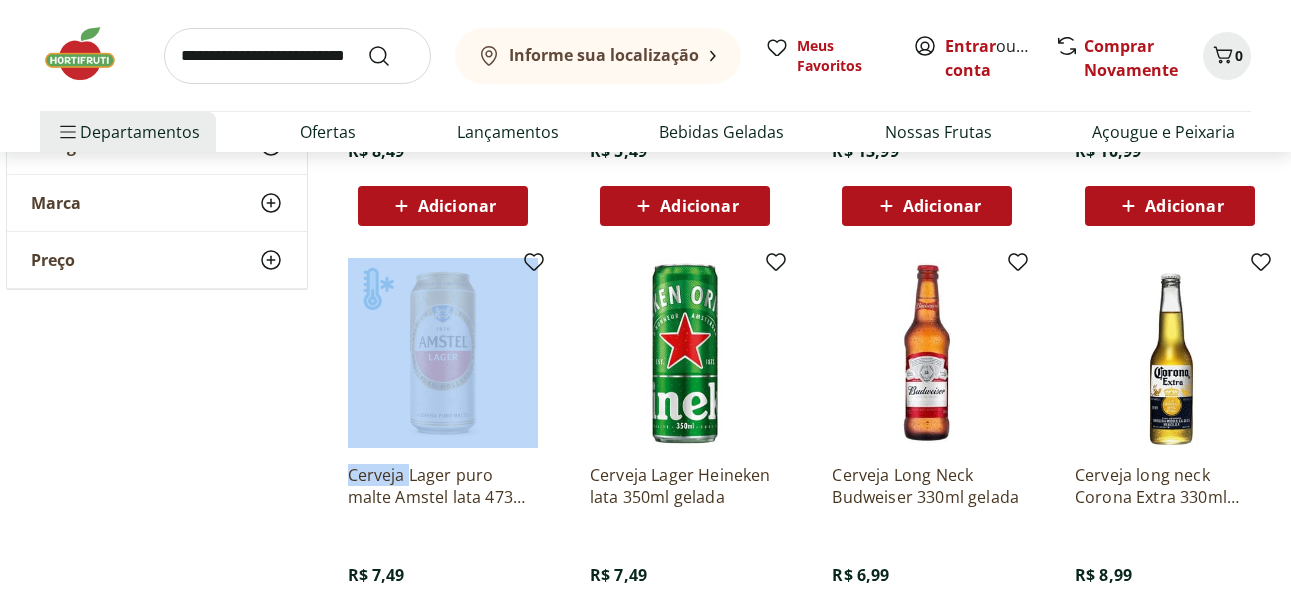 click on "**********" at bounding box center [646, -380] 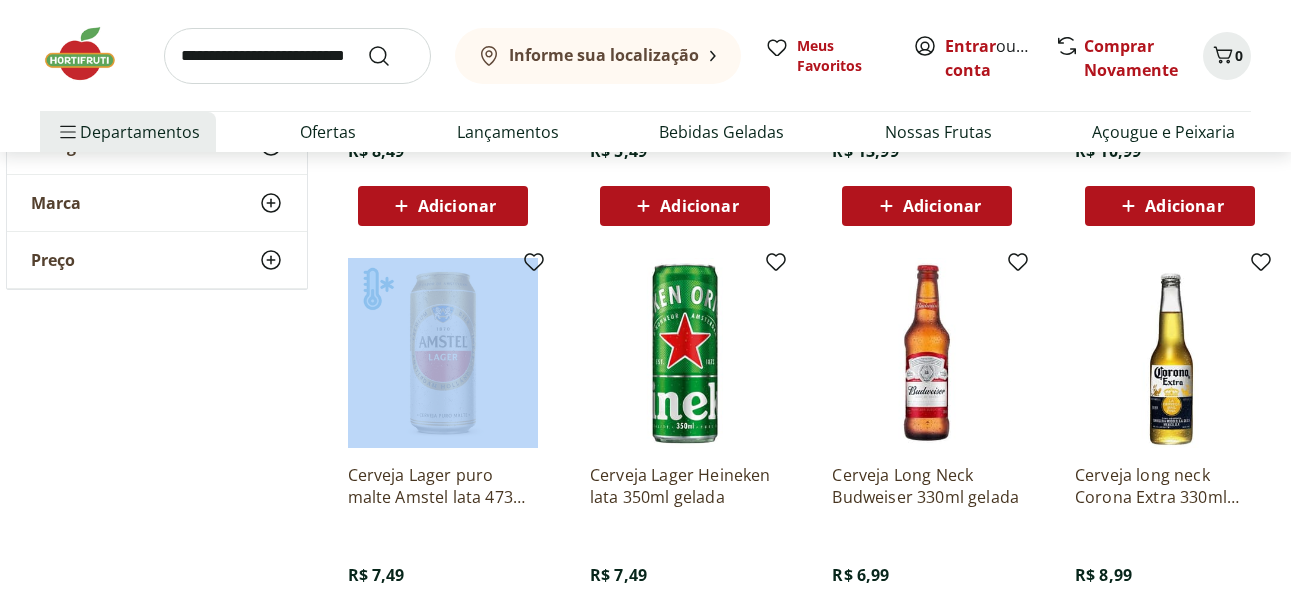 click on "**********" at bounding box center (646, -380) 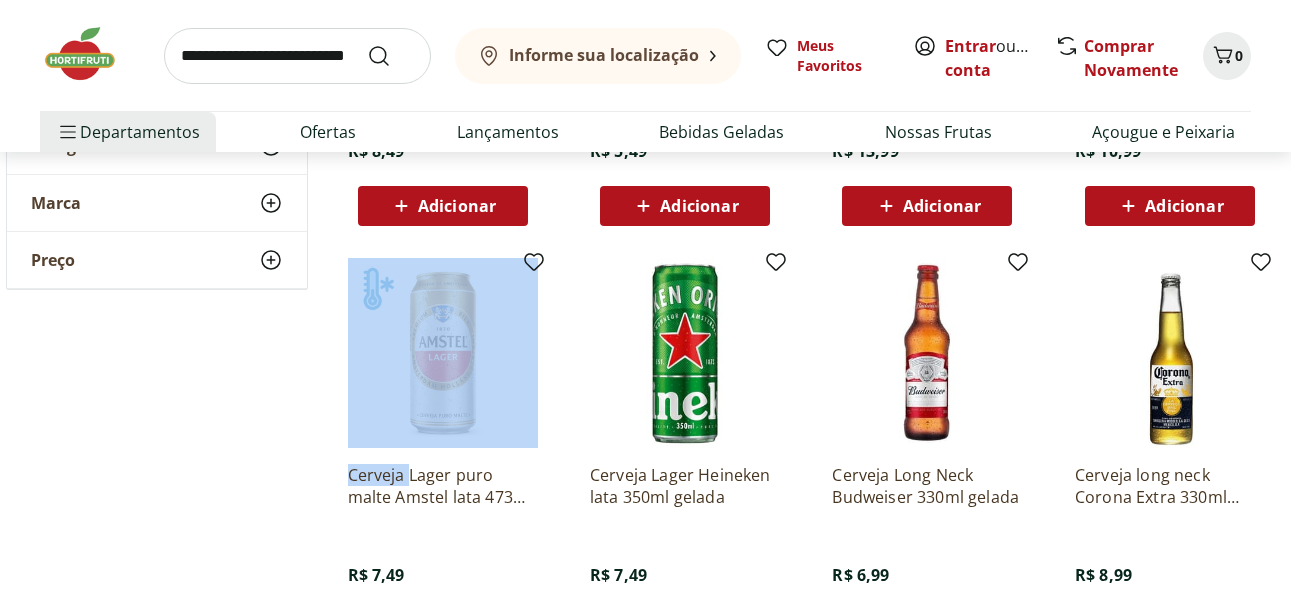 click on "**********" at bounding box center [646, -380] 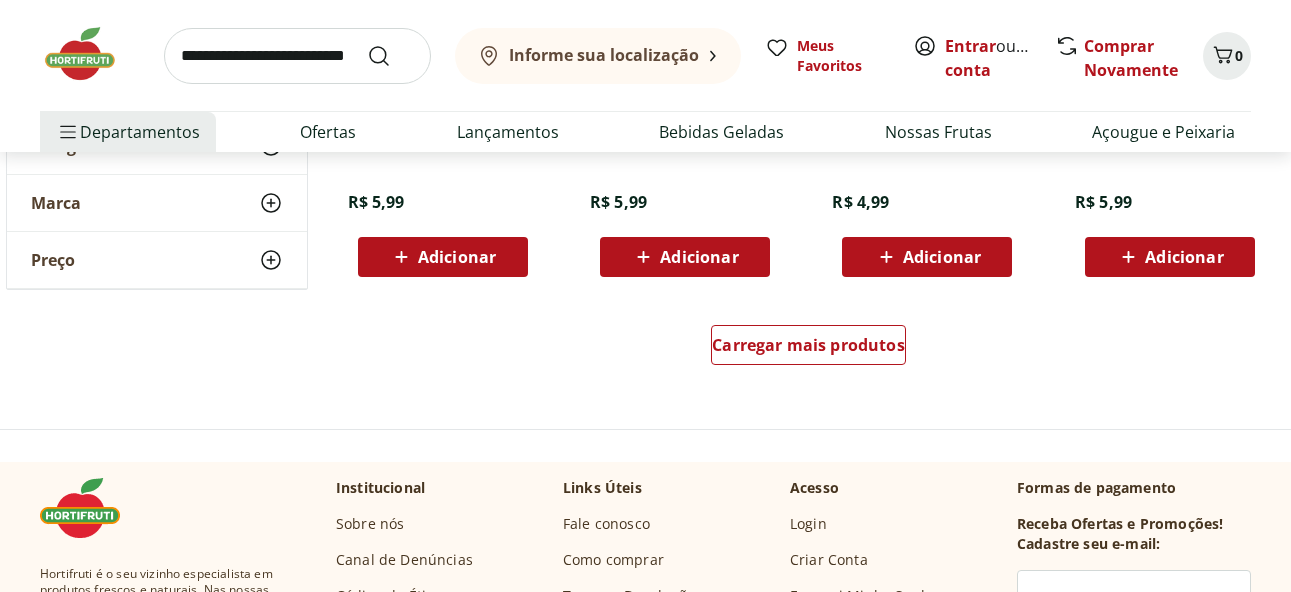 scroll, scrollTop: 4100, scrollLeft: 0, axis: vertical 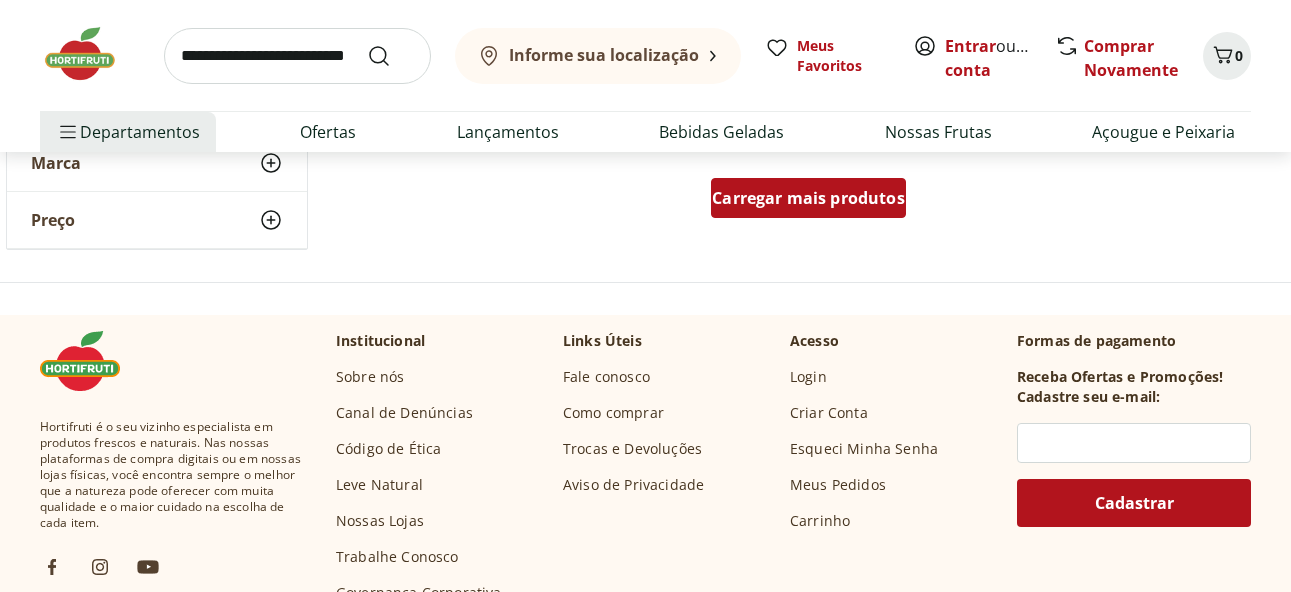 click on "Carregar mais produtos" at bounding box center [808, 198] 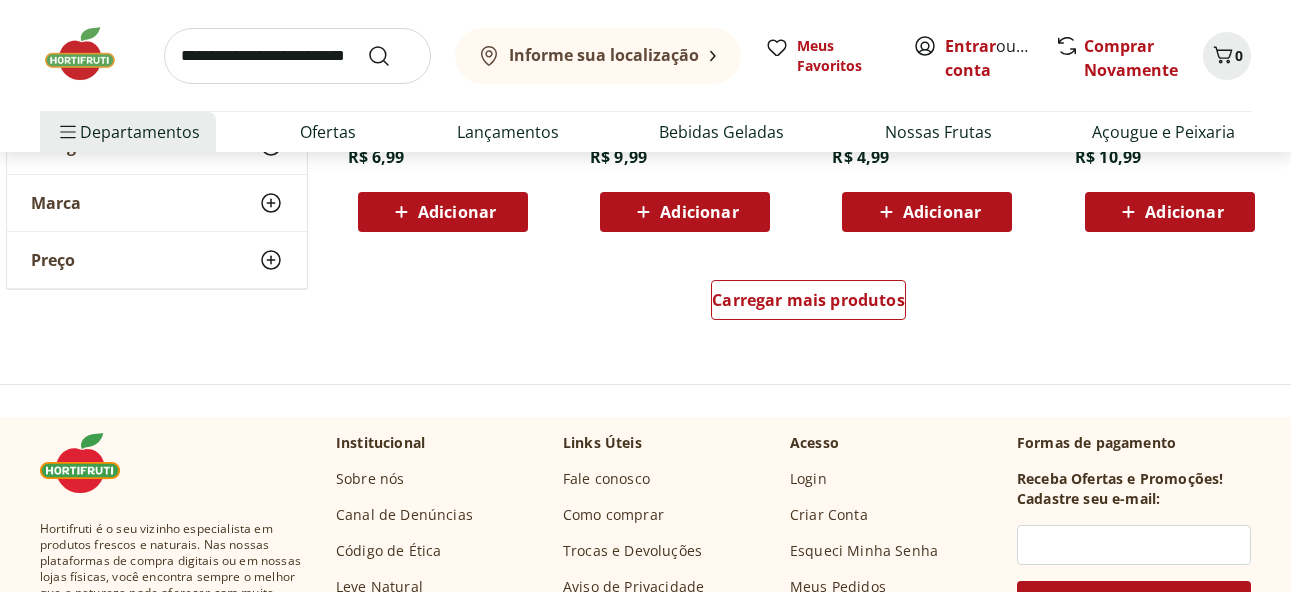 scroll, scrollTop: 5400, scrollLeft: 0, axis: vertical 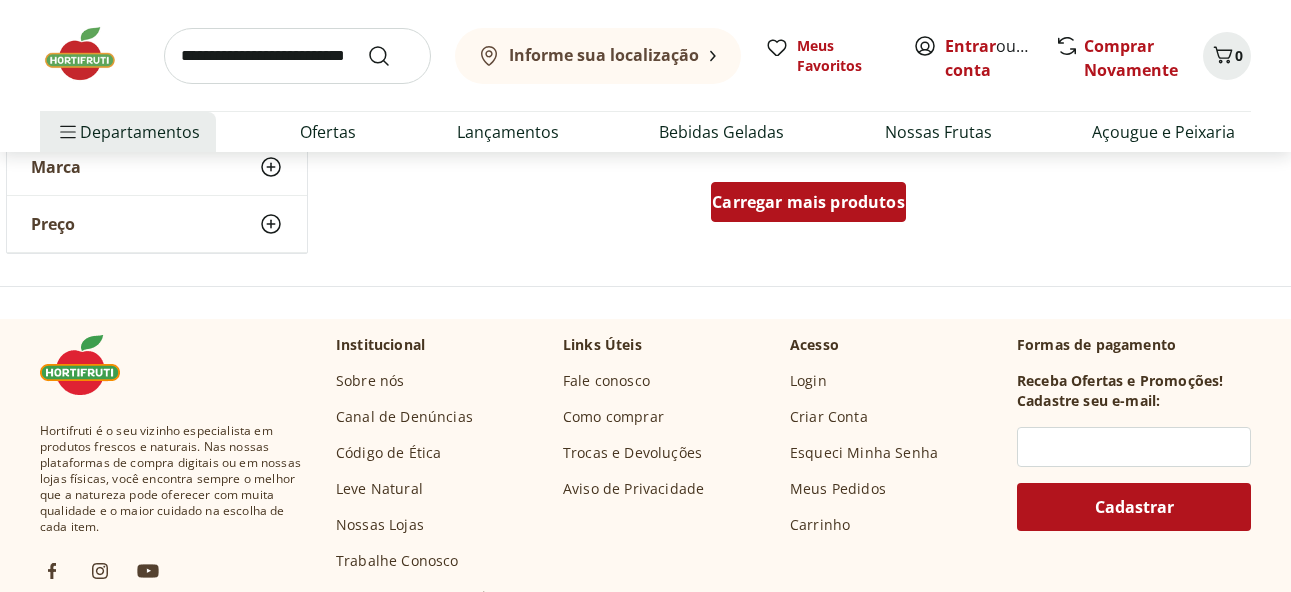 click on "Carregar mais produtos" at bounding box center [808, 202] 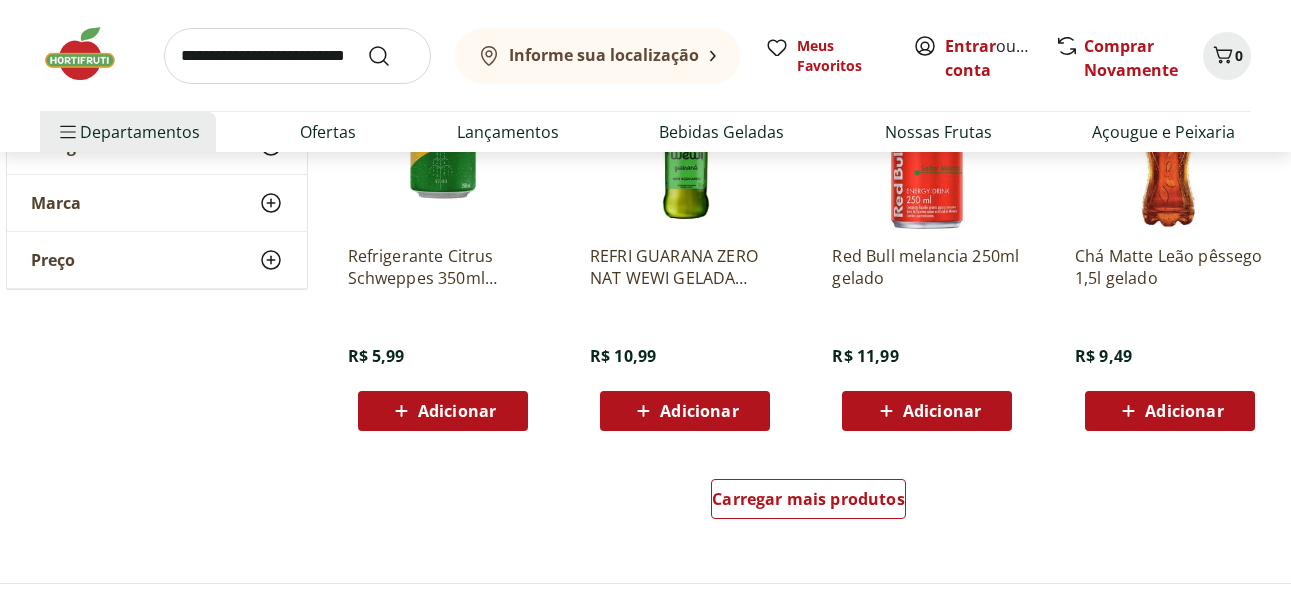 scroll, scrollTop: 6500, scrollLeft: 0, axis: vertical 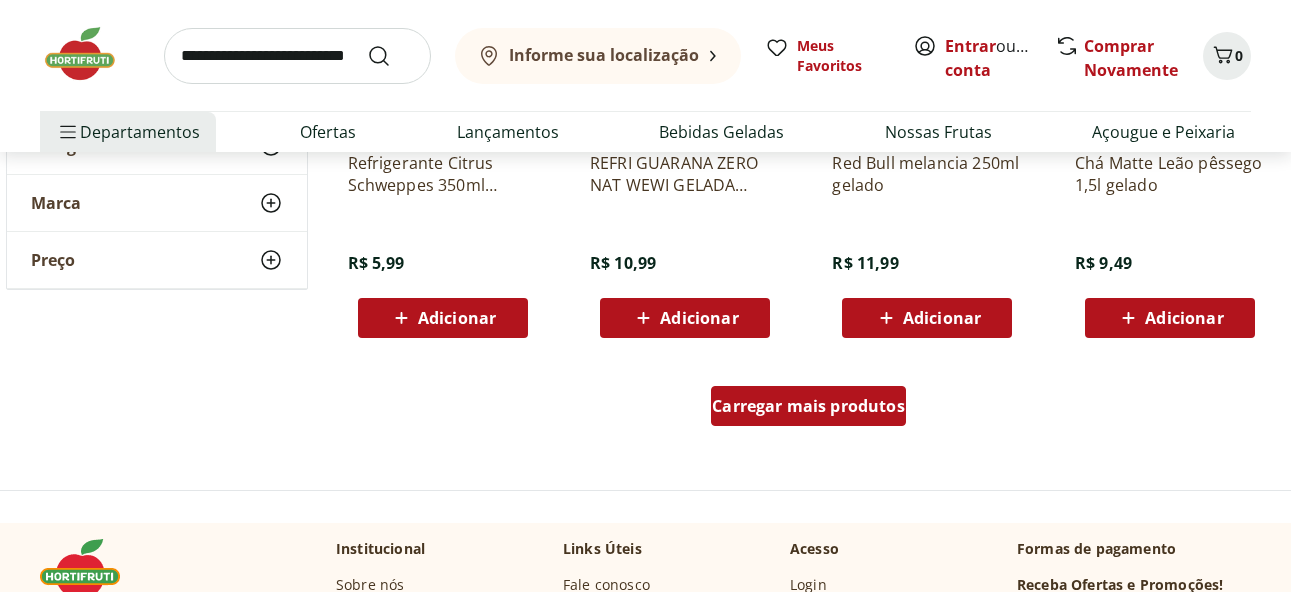 click on "Carregar mais produtos" at bounding box center (808, 406) 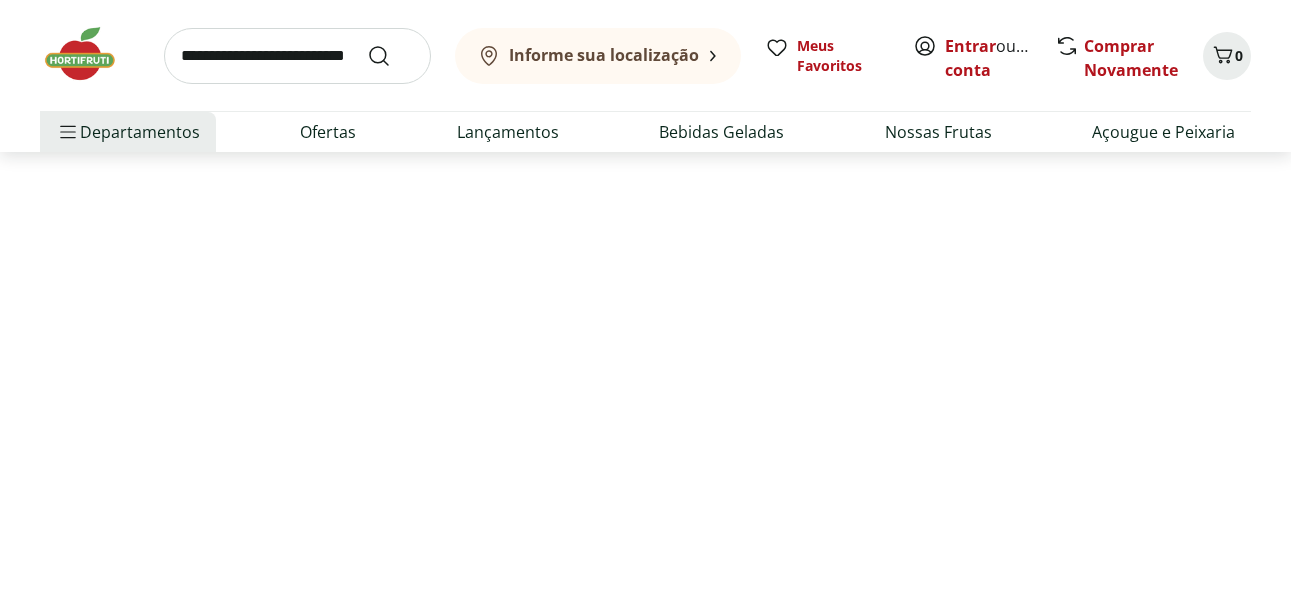 scroll, scrollTop: 0, scrollLeft: 0, axis: both 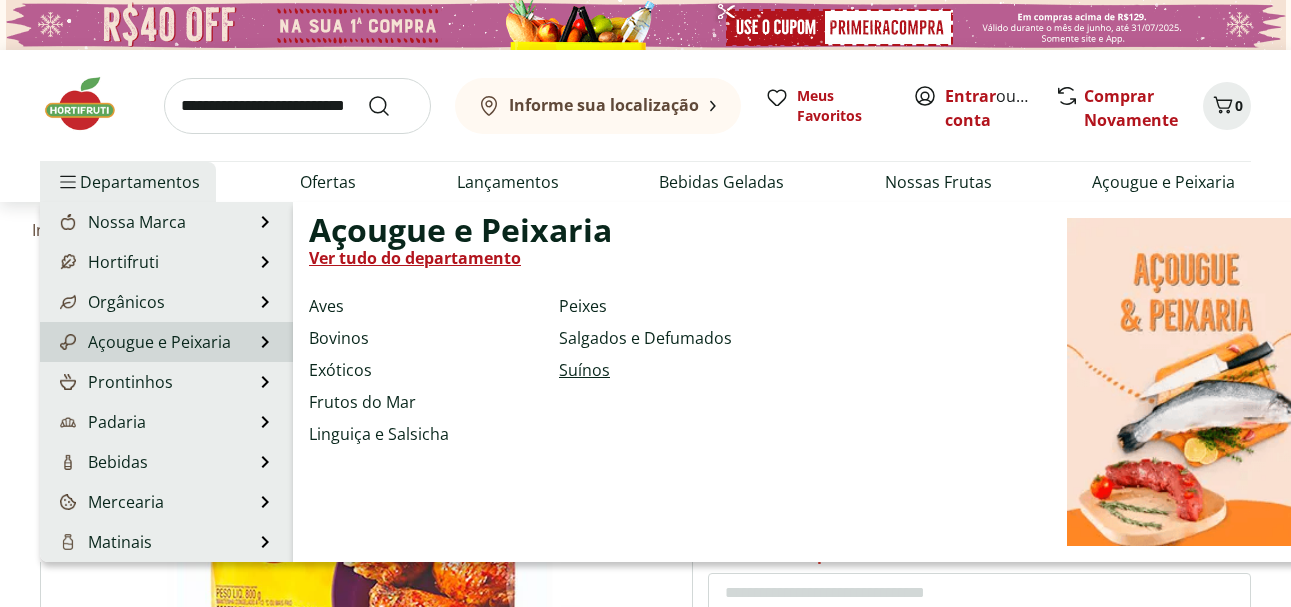 click on "Suínos" at bounding box center [584, 370] 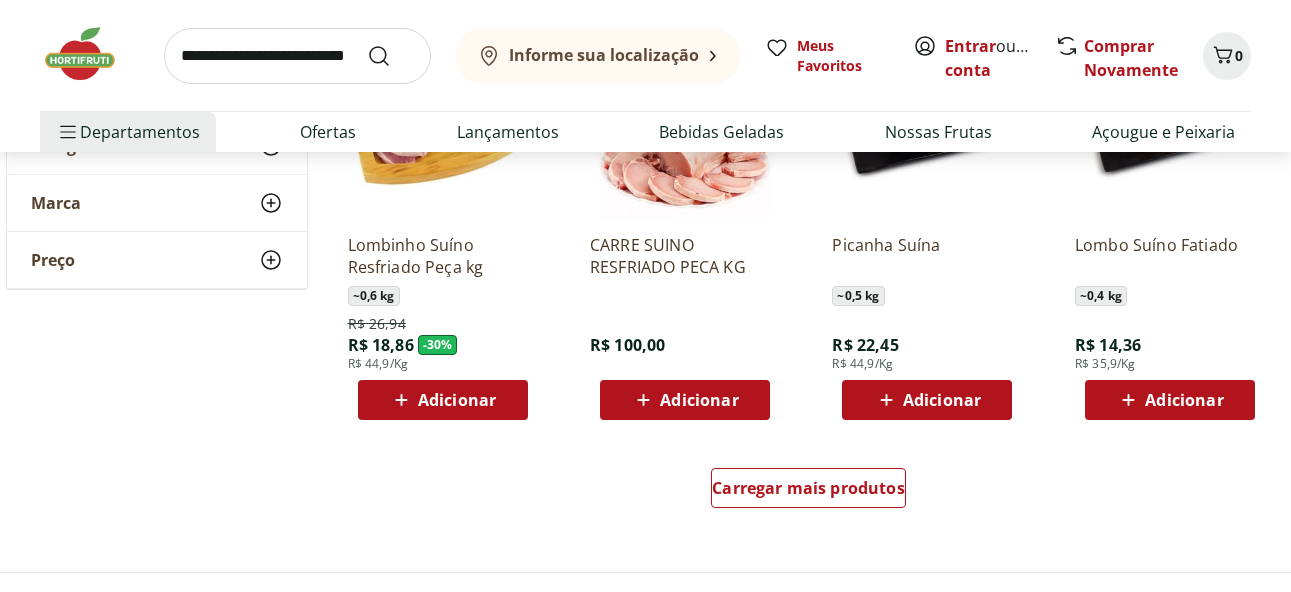 scroll, scrollTop: 1300, scrollLeft: 0, axis: vertical 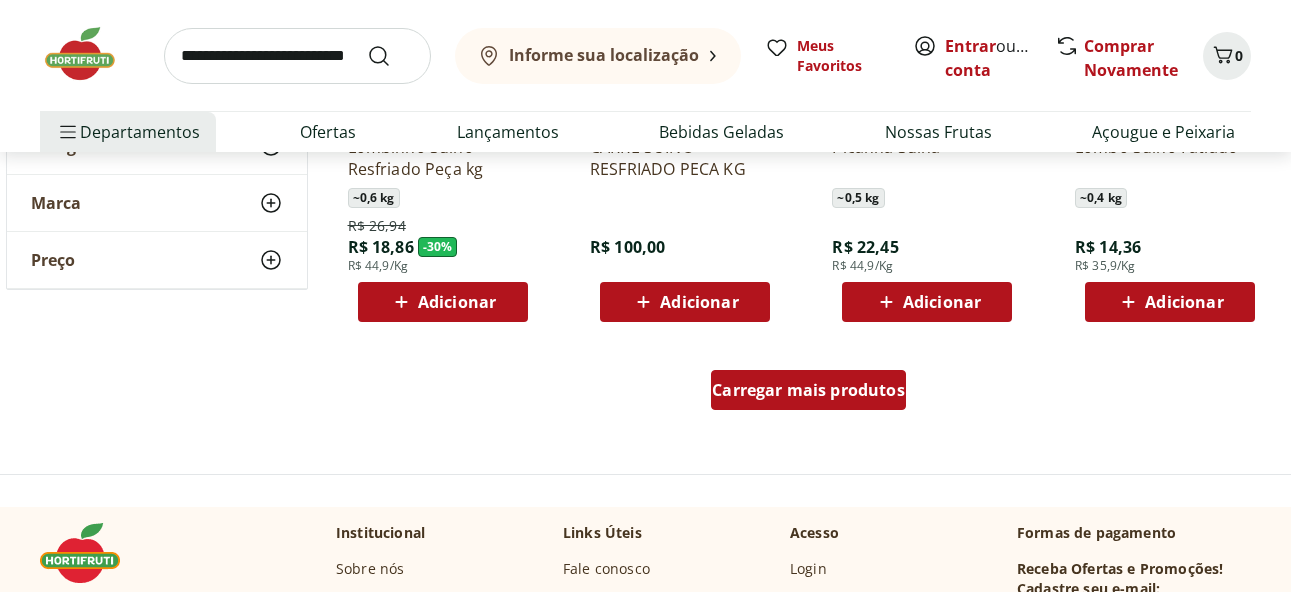 click on "Carregar mais produtos" at bounding box center (808, 390) 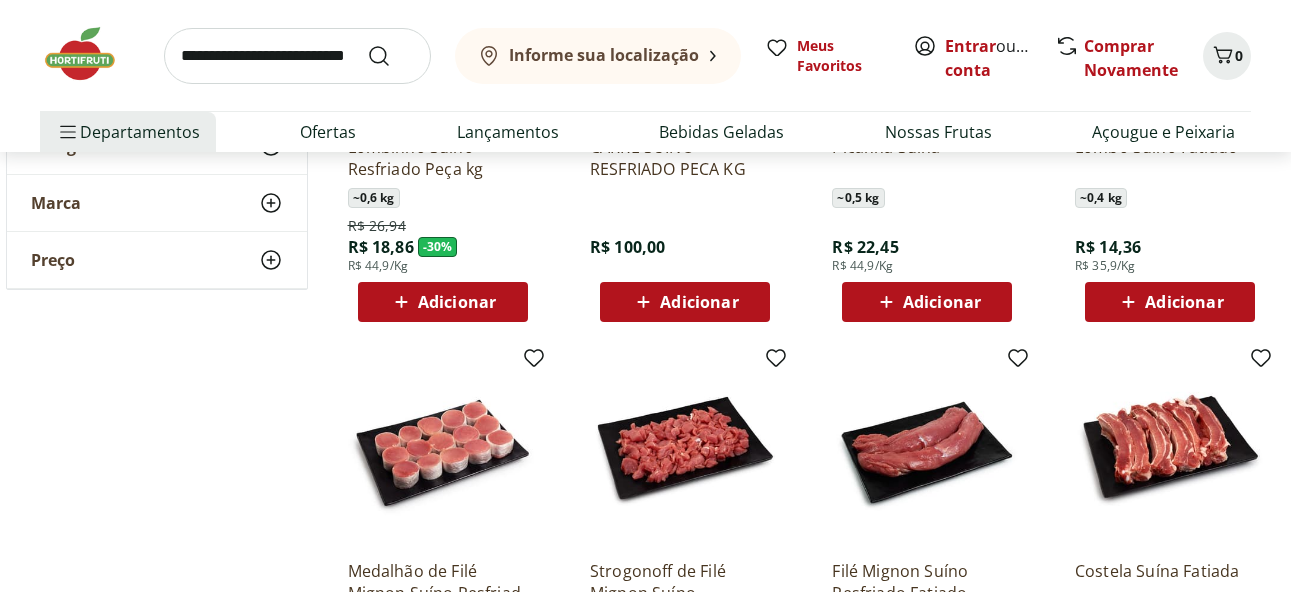 click on "Medalhão de Filé Mignon Suíno Resfriado Bandeja ~ 0,4 kg R$ 16,76 R$ 41,9/Kg Adicionar Strogonoff de Filé Mignon Suíno ~ 0,3 kg R$ 12,87 R$ 42,9/Kg Adicionar Filé Mignon Suíno Resfriado Fatiado Unidade ~ 0,4 kg R$ 14,76 R$ 36,9/Kg Adicionar Costela Suína Fatiada ~ 0,6 kg R$ 20,99 R$ 34,99/Kg Adicionar Filé de Costela Suína Temperada Resfriada Unidade ~ 0,7 kg R$ 29,33 R$ 41,9/Kg Adicionar Filezinho Suíno Temperado Resfriado ~ 1 kg R$ 36,90 R$ 36,9/Kg Adicionar Panceta Suína Temperada Resfriada Unidade ~ 0,7 kg R$ 27,93 R$ 39,9/Kg Adicionar Lombo Inglês Suíno Temperado Resfriado Unidade ~ 0,6 kg R$ 25,14 R$ 41,9/Kg Adicionar Panceta Suína Fatiada ~ 0,4 kg R$ 14,00 R$ 34,99/Kg Adicionar Costela Suína Resfriada Inteira Unidade ~ 0,8 kg R$ 83,92 R$ 104,9/Kg Adicionar Pernil Suíno sem Osso Resfriado Bola Unidade ~ 0,7 kg R$ 22,33 R$ 31,9/Kg Adicionar Filé Mignon Suíno Temperado Unidade ~ 0,6 kg R$ 29,94 R$ 49,9/Kg Adicionar" at bounding box center [809, 990] 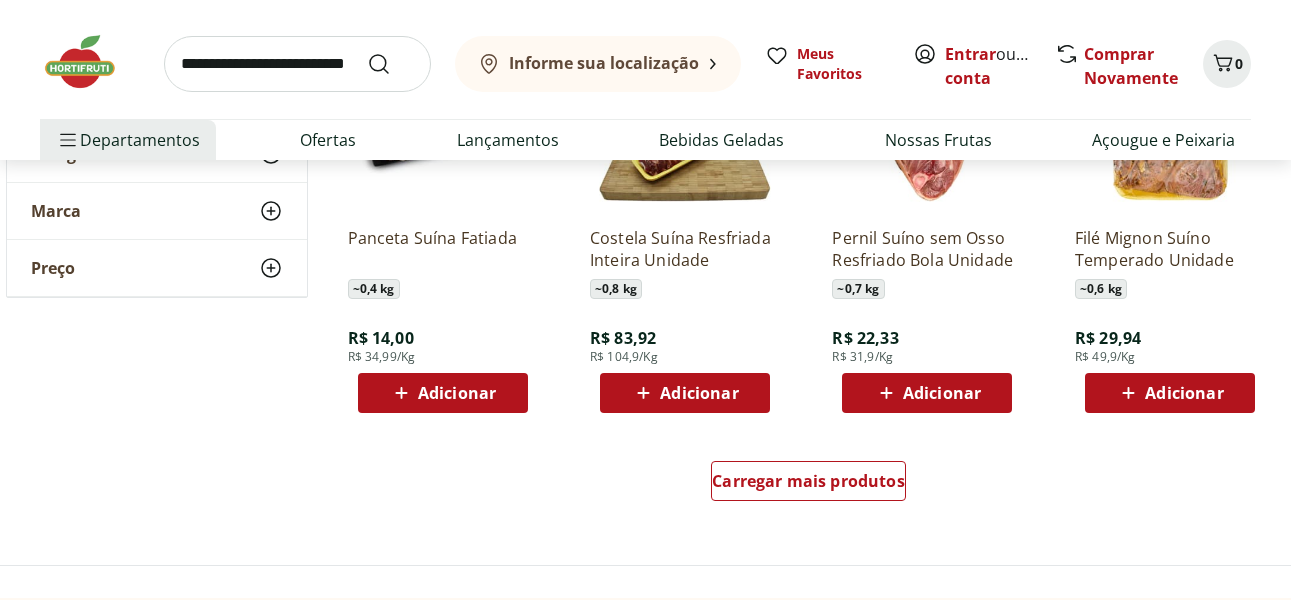 scroll, scrollTop: 2700, scrollLeft: 0, axis: vertical 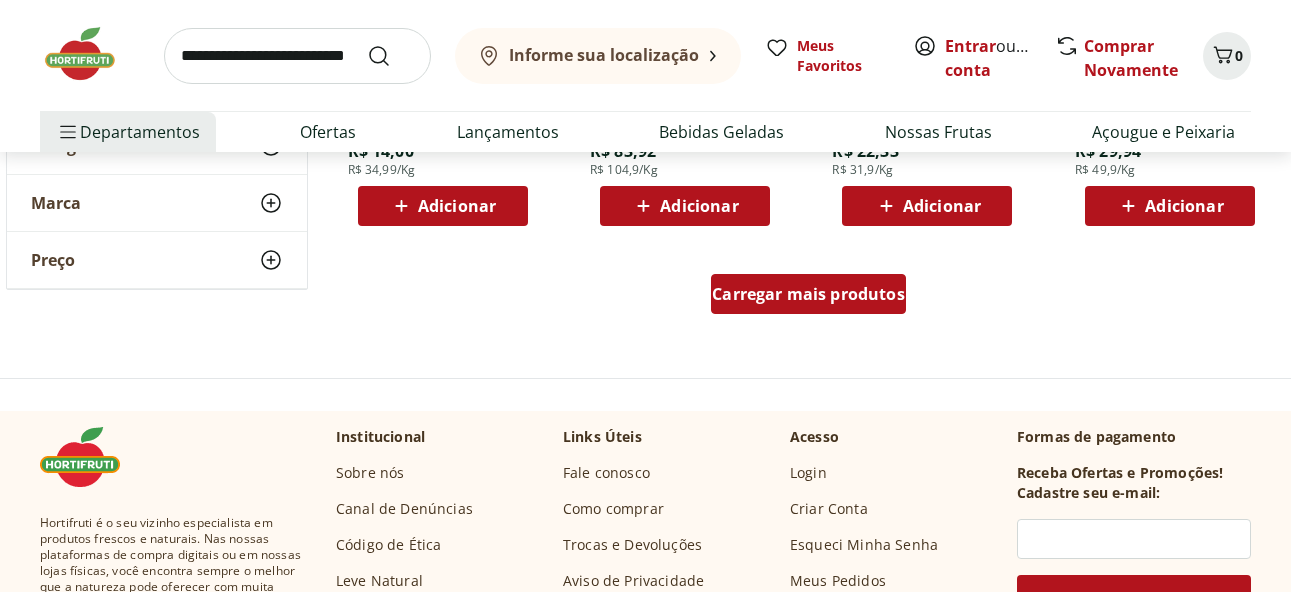 click on "Carregar mais produtos" at bounding box center (808, 294) 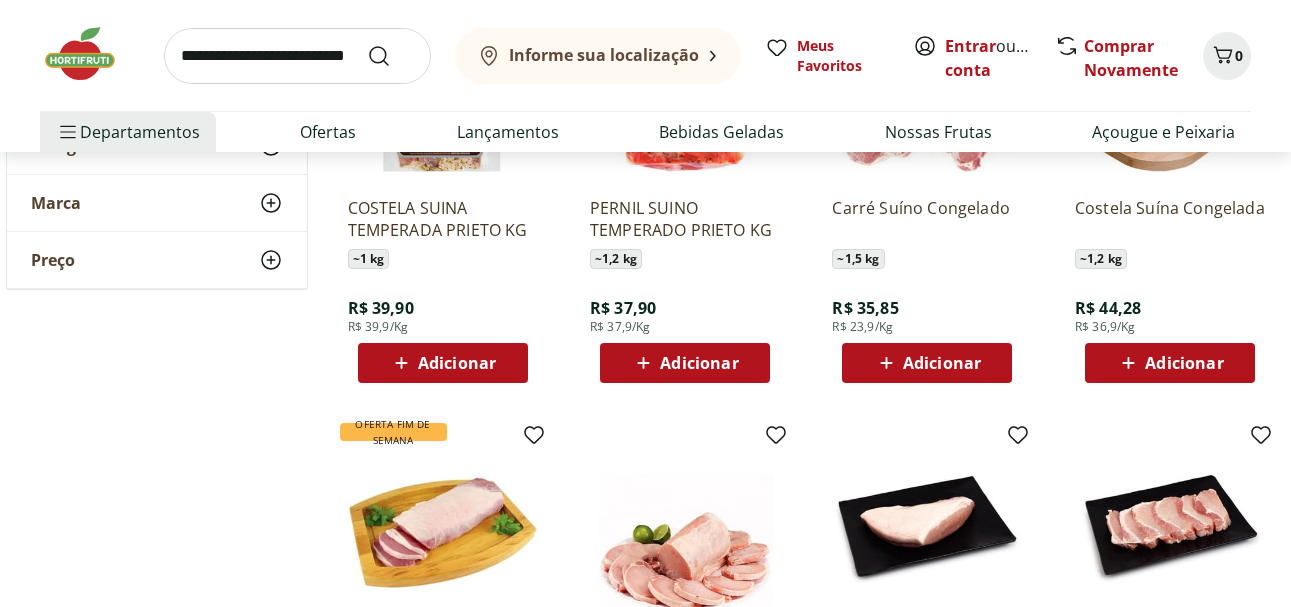 scroll, scrollTop: 800, scrollLeft: 0, axis: vertical 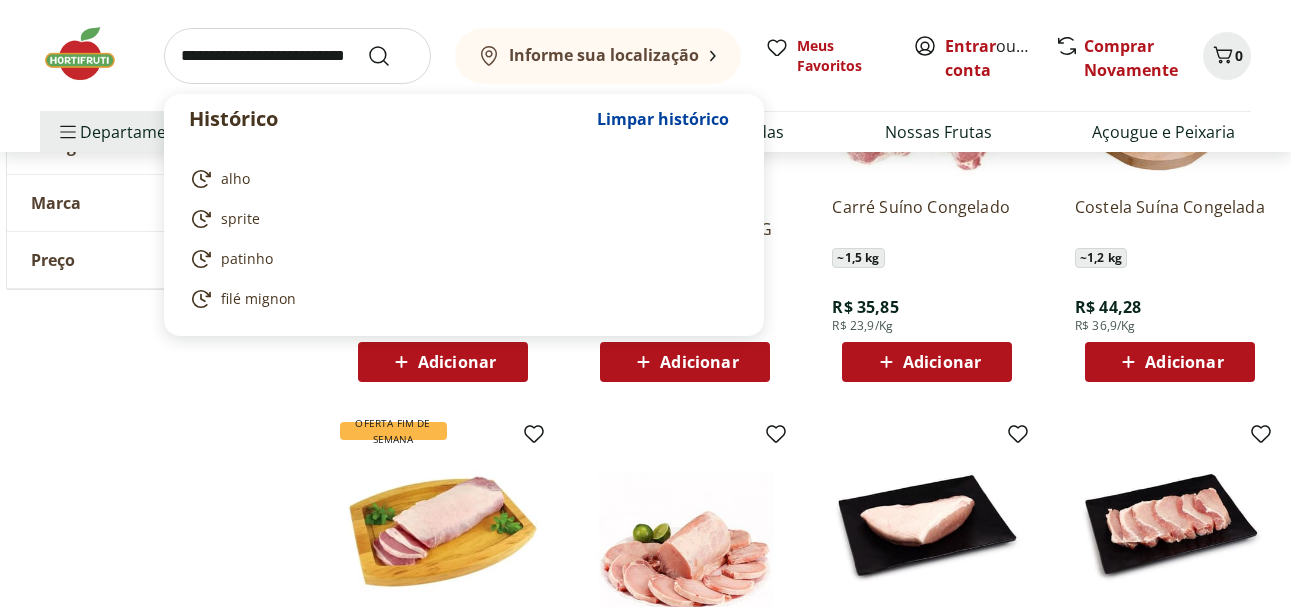 click at bounding box center (297, 56) 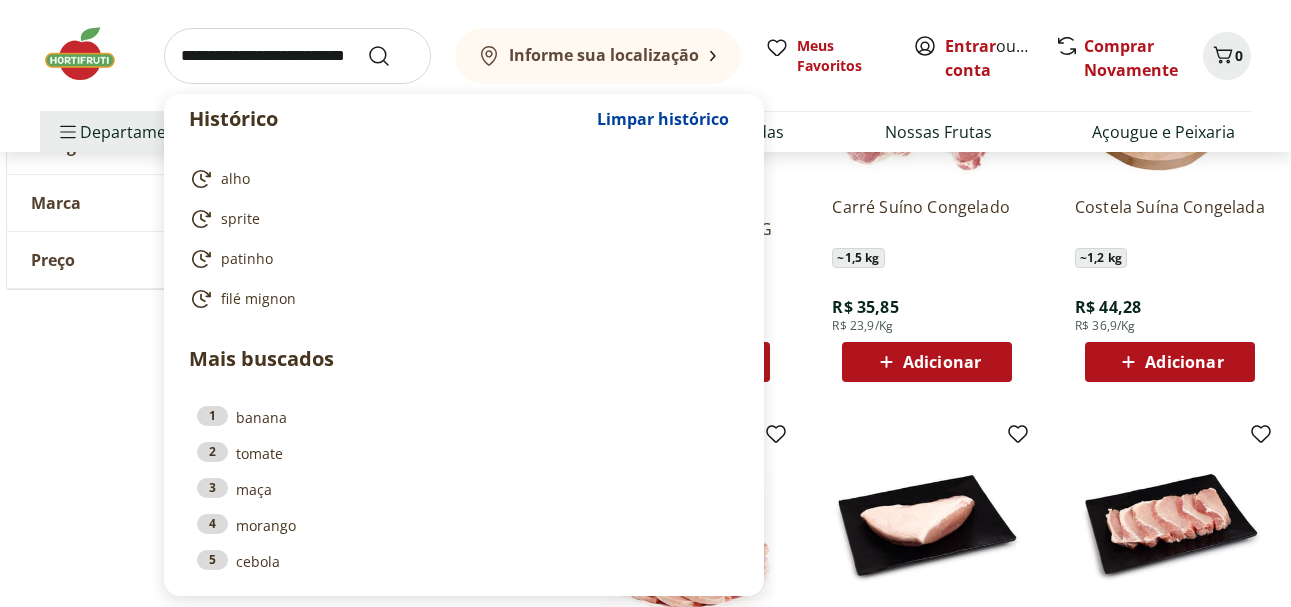 click at bounding box center [297, 56] 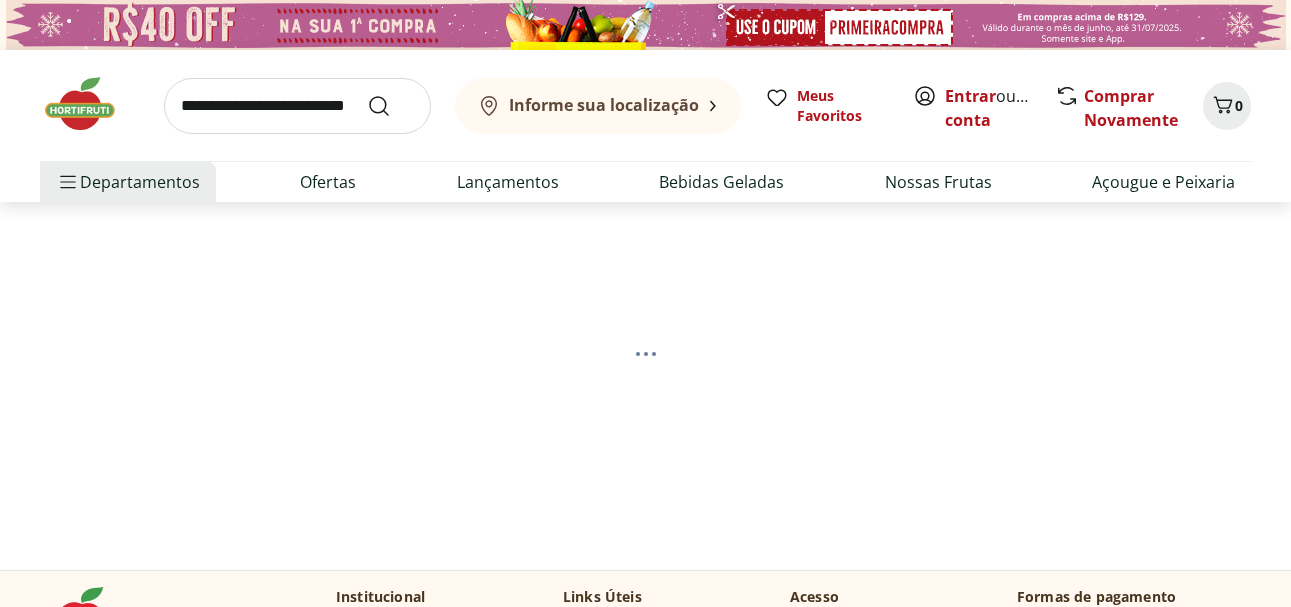 scroll, scrollTop: 0, scrollLeft: 0, axis: both 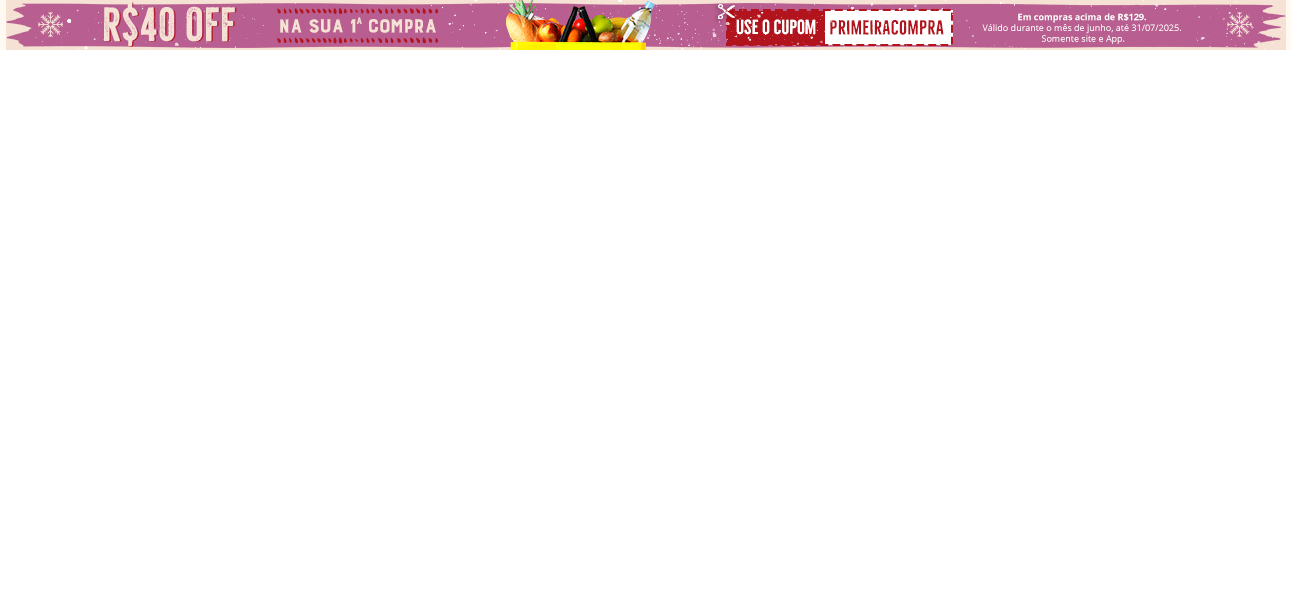 select on "**********" 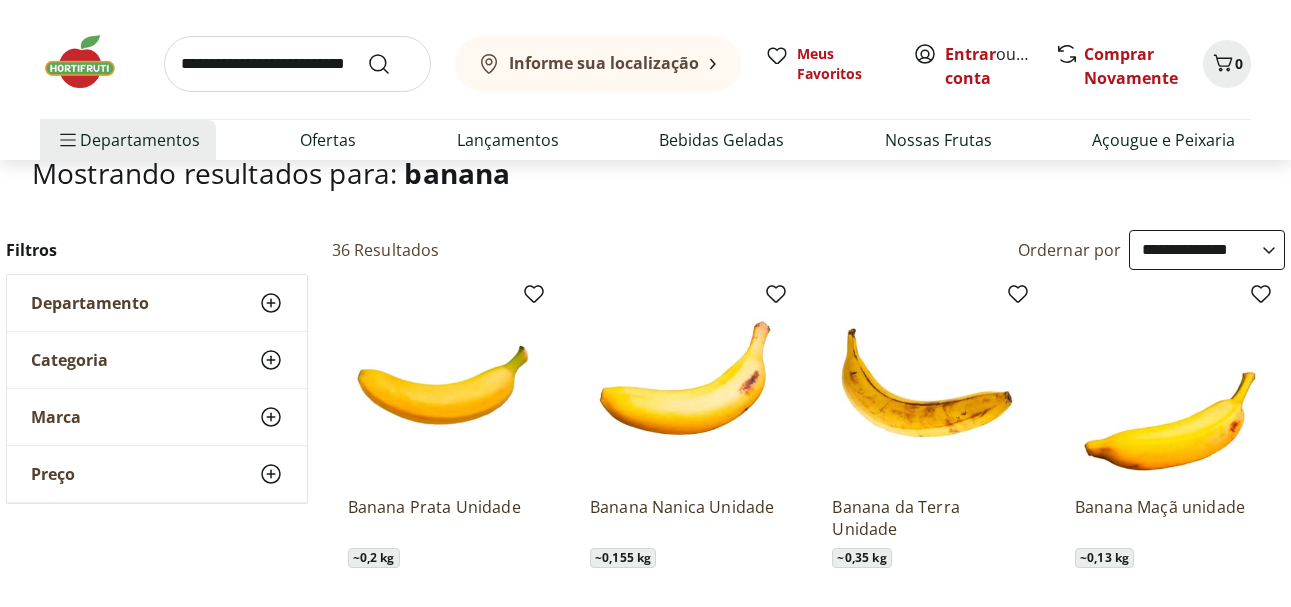 scroll, scrollTop: 0, scrollLeft: 0, axis: both 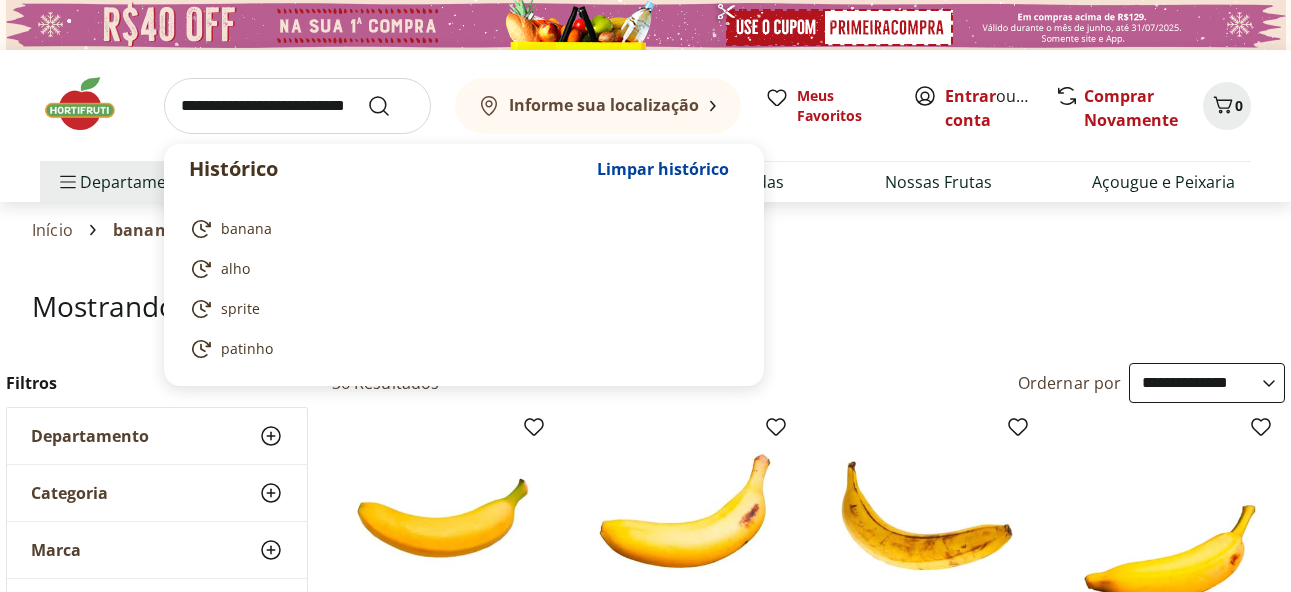 click at bounding box center (297, 106) 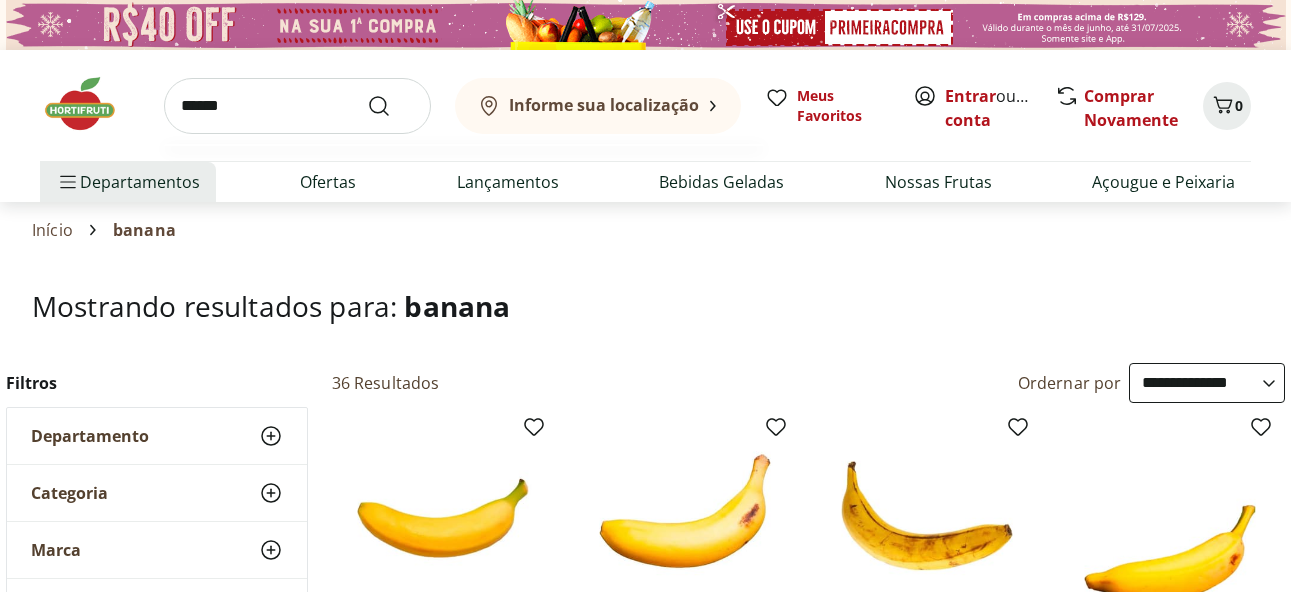 type on "******" 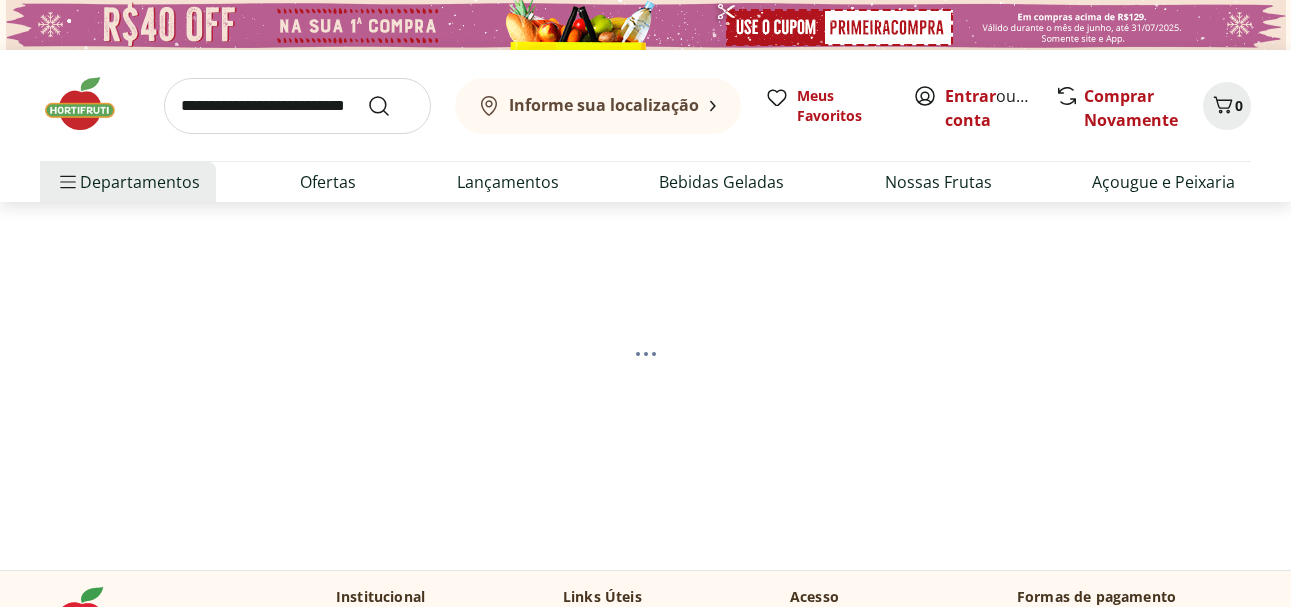 select on "**********" 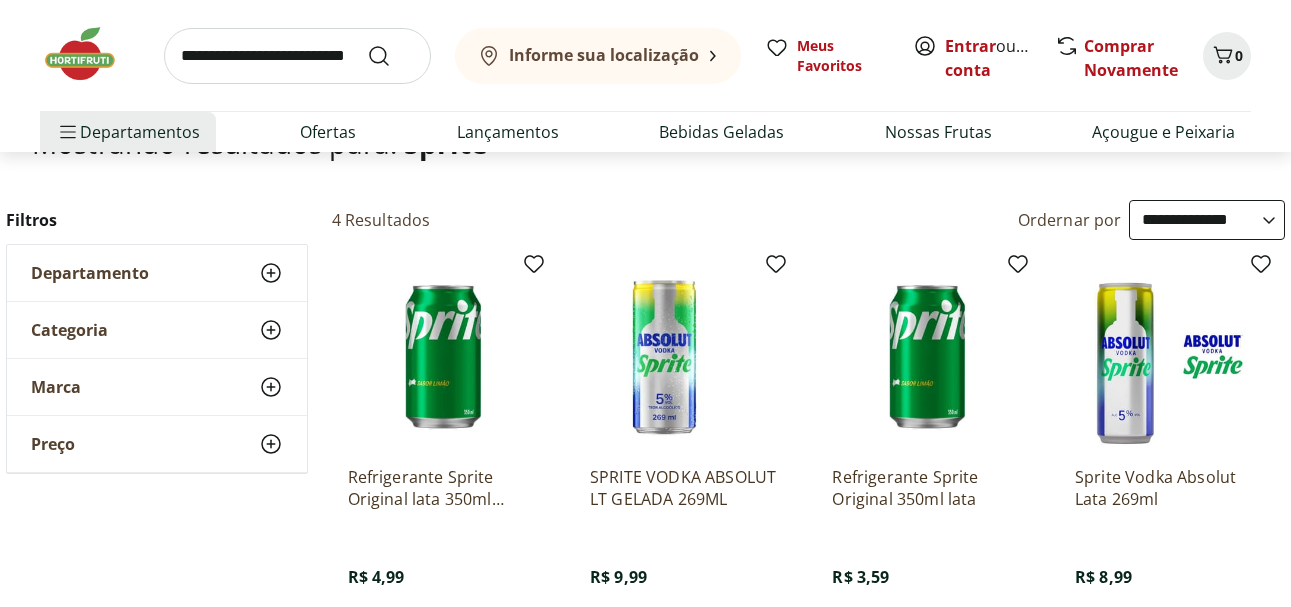 scroll, scrollTop: 200, scrollLeft: 0, axis: vertical 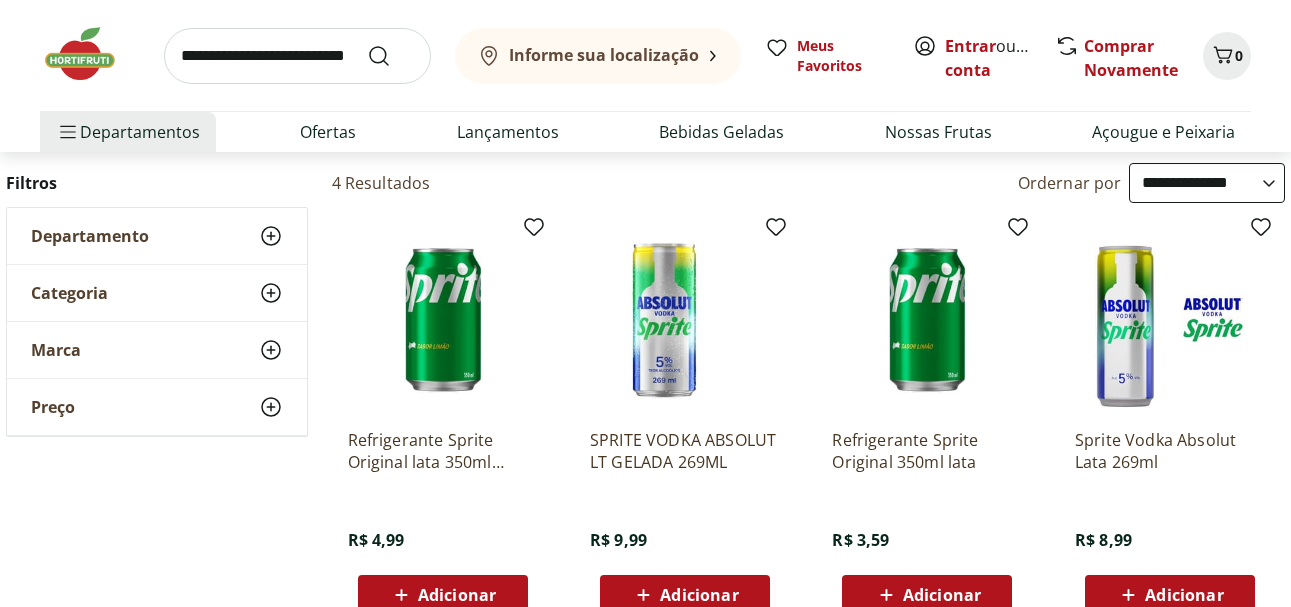 click on "Refrigerante Sprite Original 350ml lata" at bounding box center (927, 451) 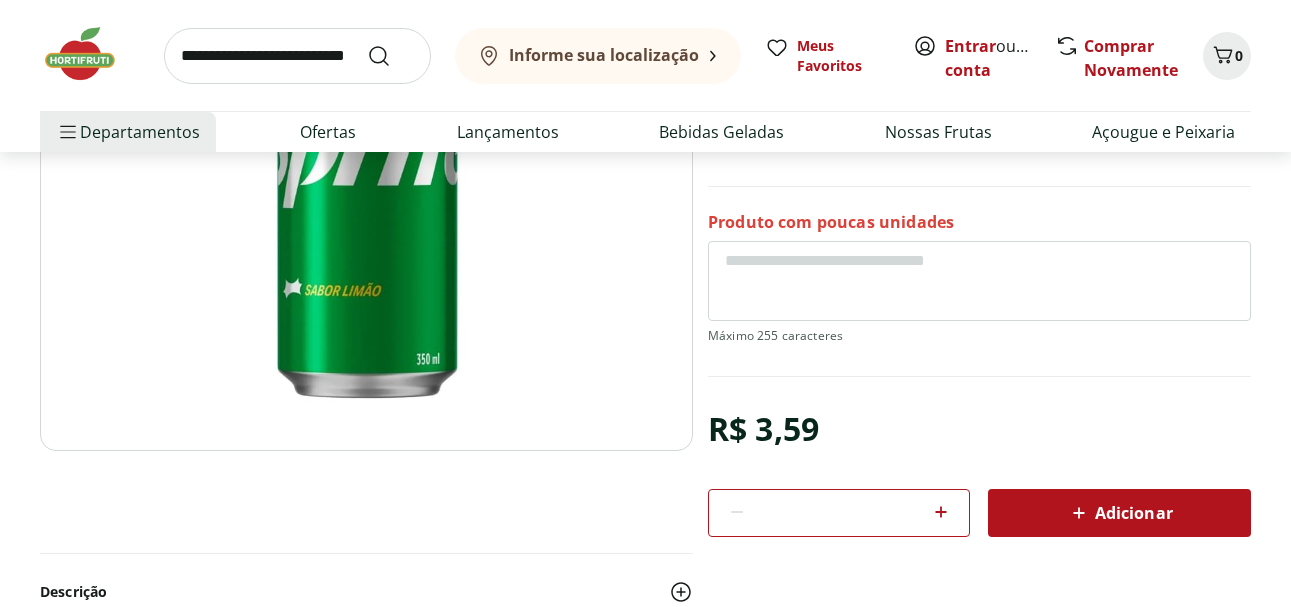 scroll, scrollTop: 300, scrollLeft: 0, axis: vertical 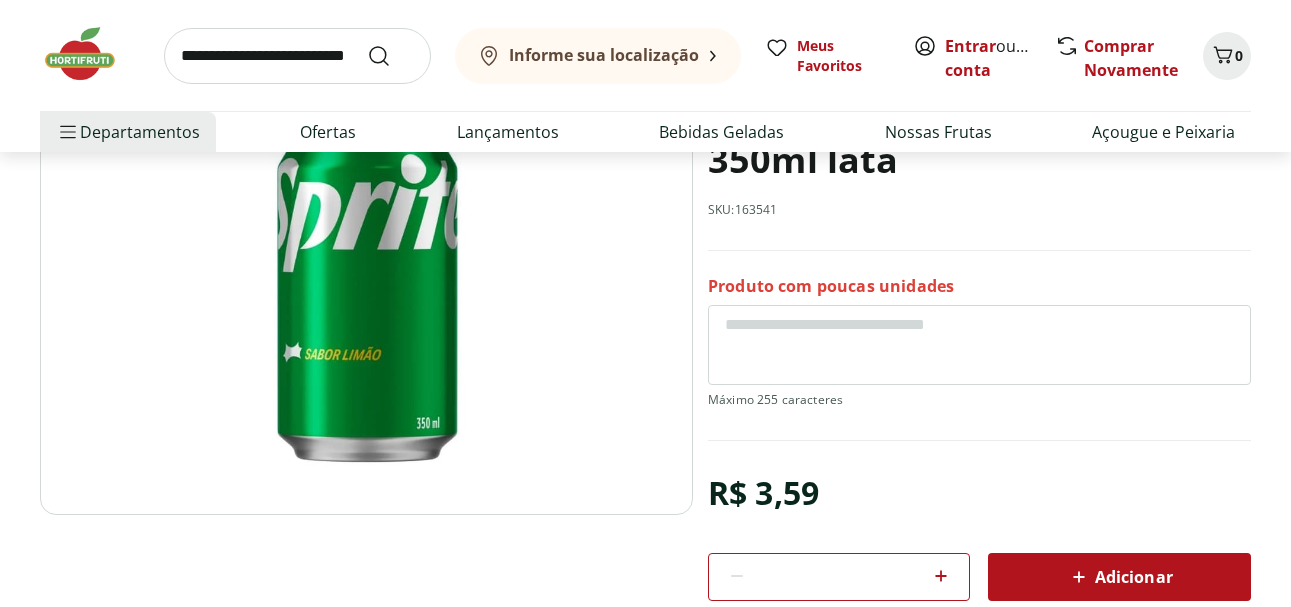 select on "**********" 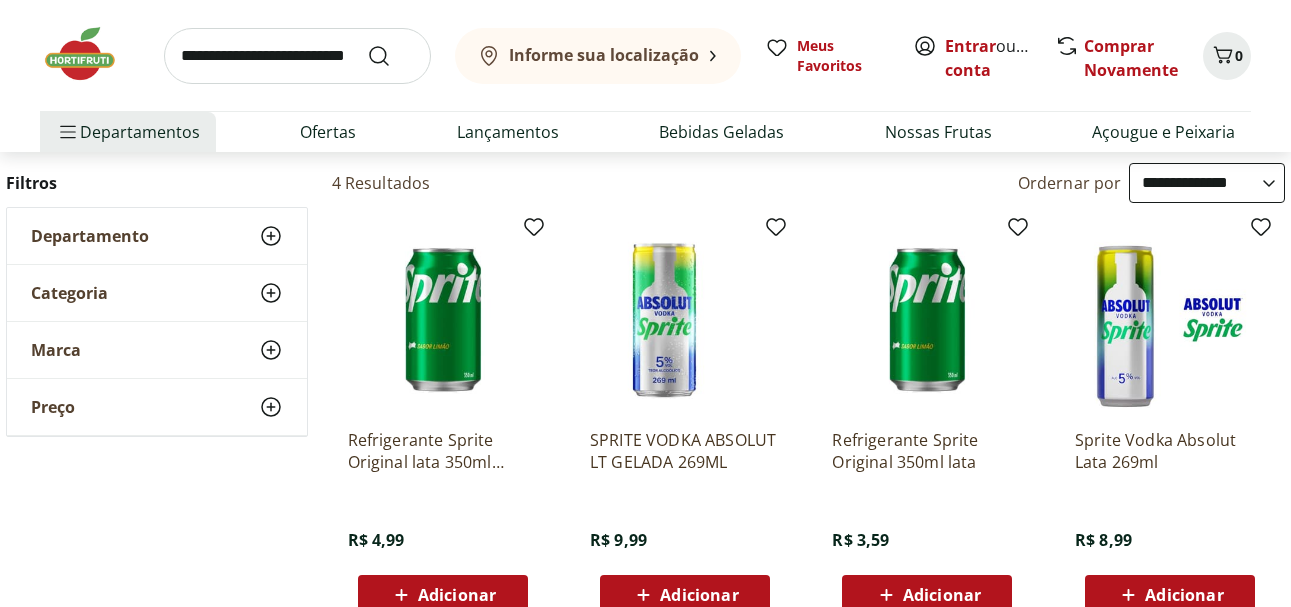 click at bounding box center [443, 318] 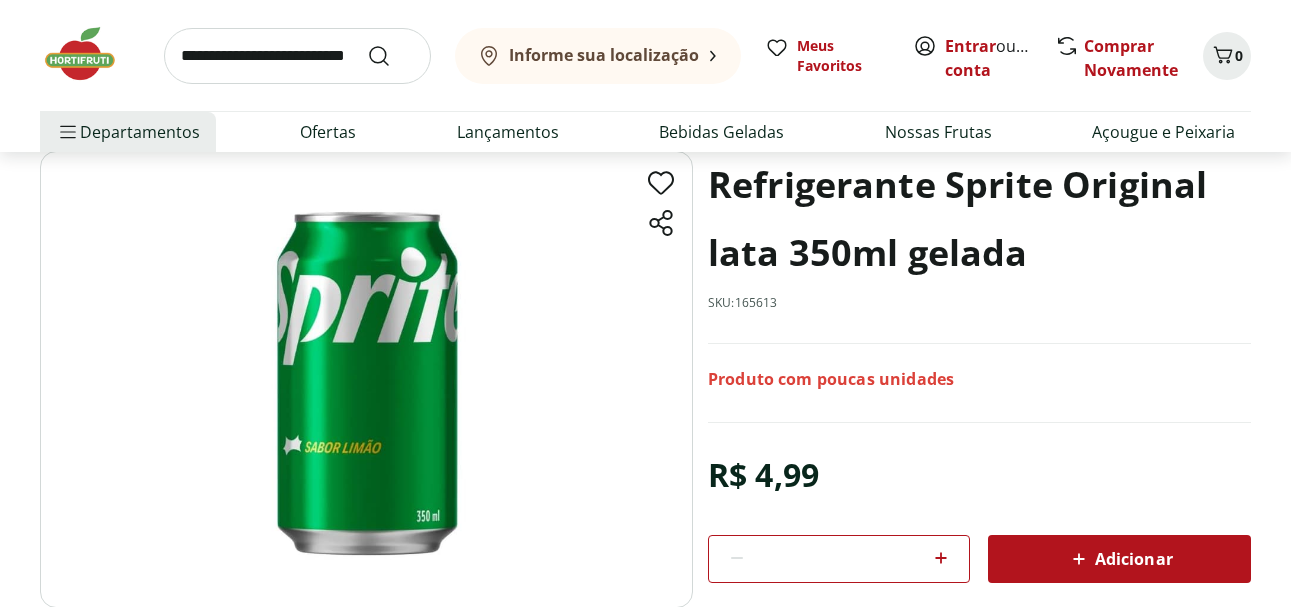 scroll, scrollTop: 100, scrollLeft: 0, axis: vertical 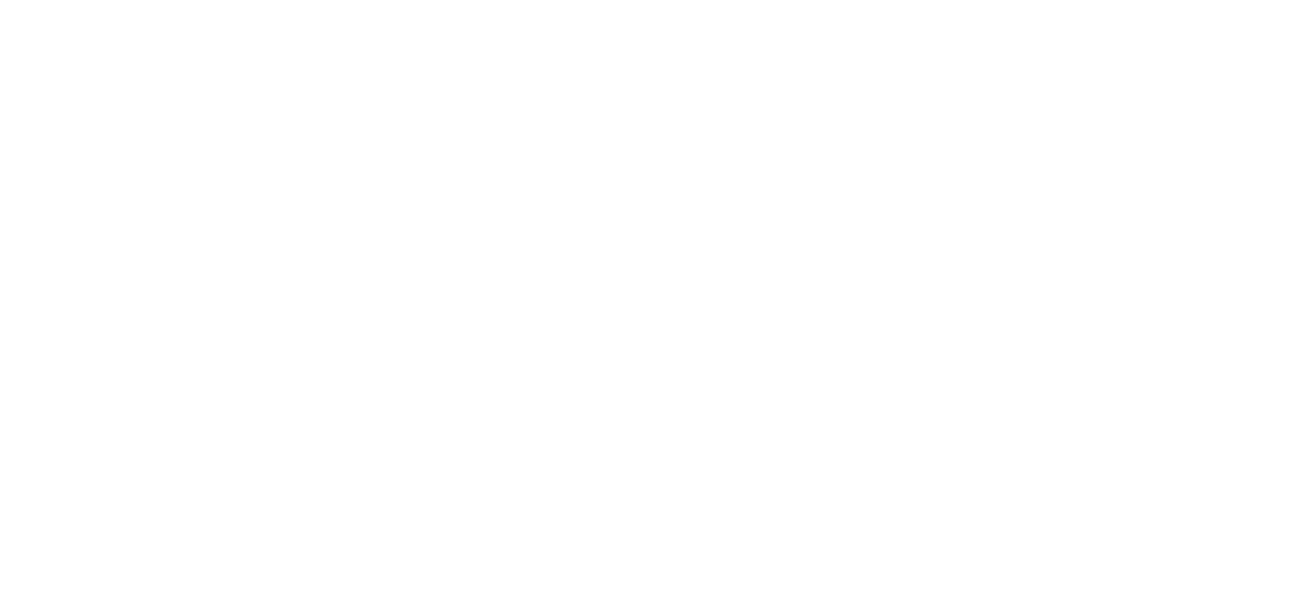 select on "**********" 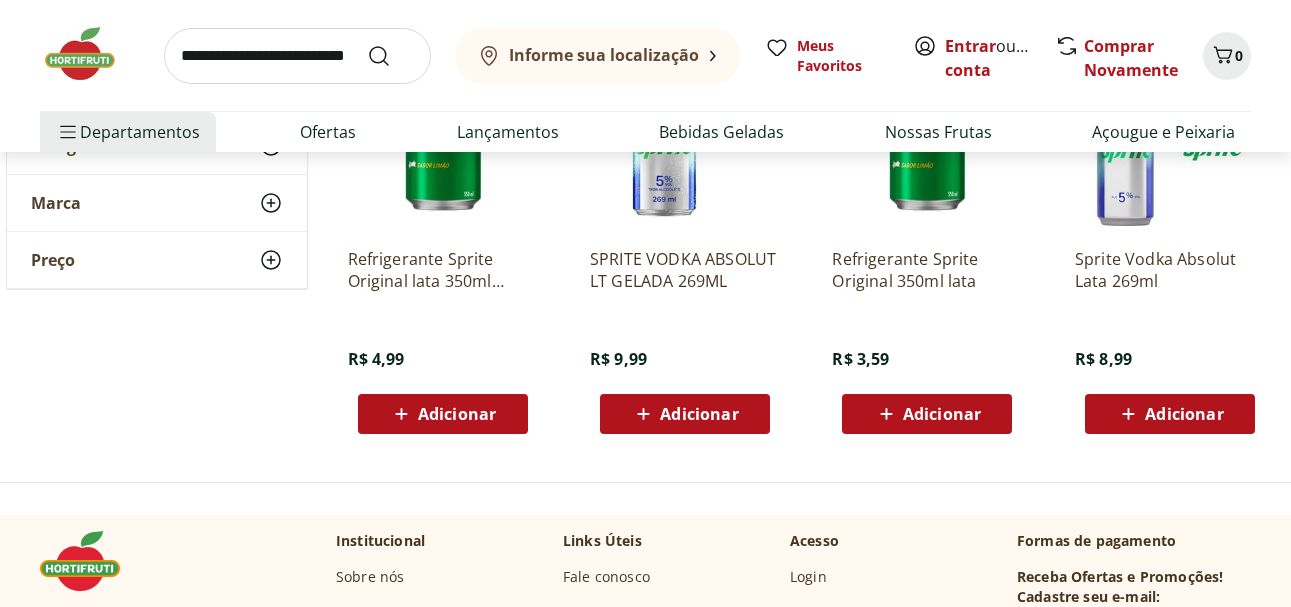 scroll, scrollTop: 200, scrollLeft: 0, axis: vertical 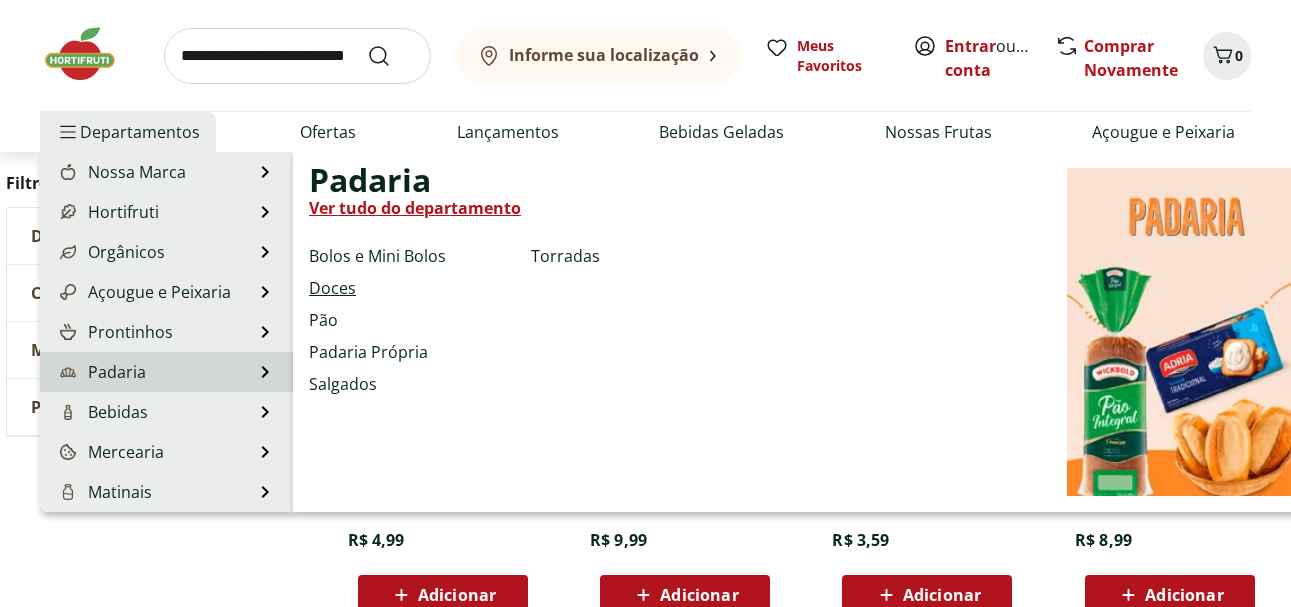 click on "Doces" at bounding box center [332, 288] 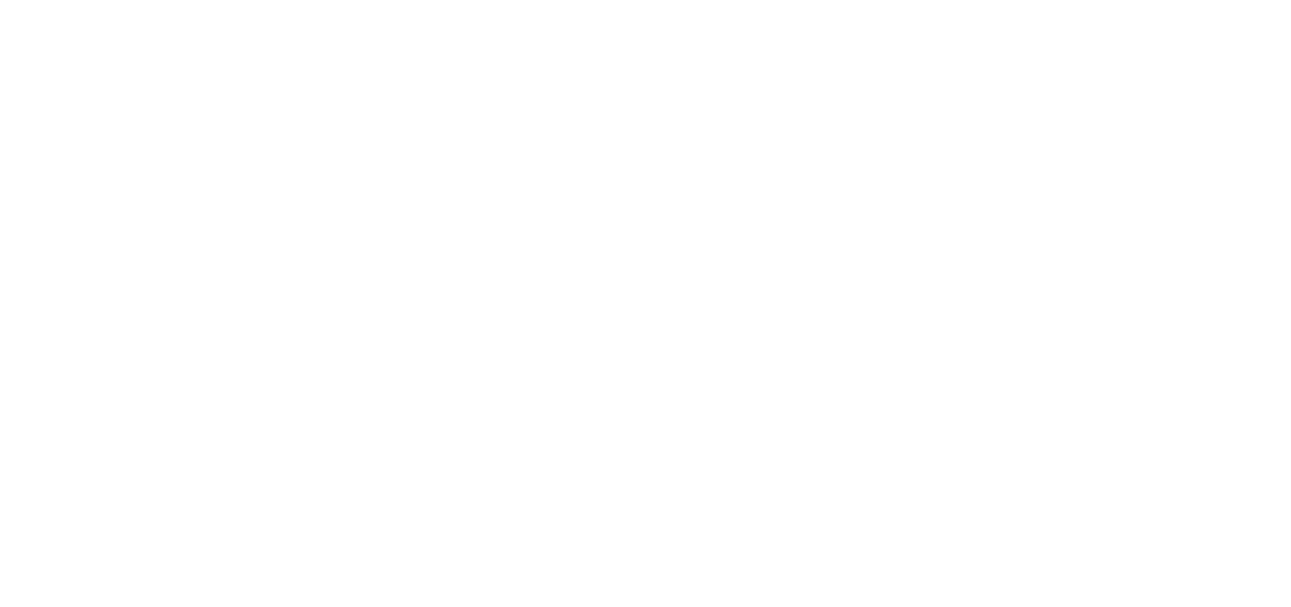 scroll, scrollTop: 0, scrollLeft: 0, axis: both 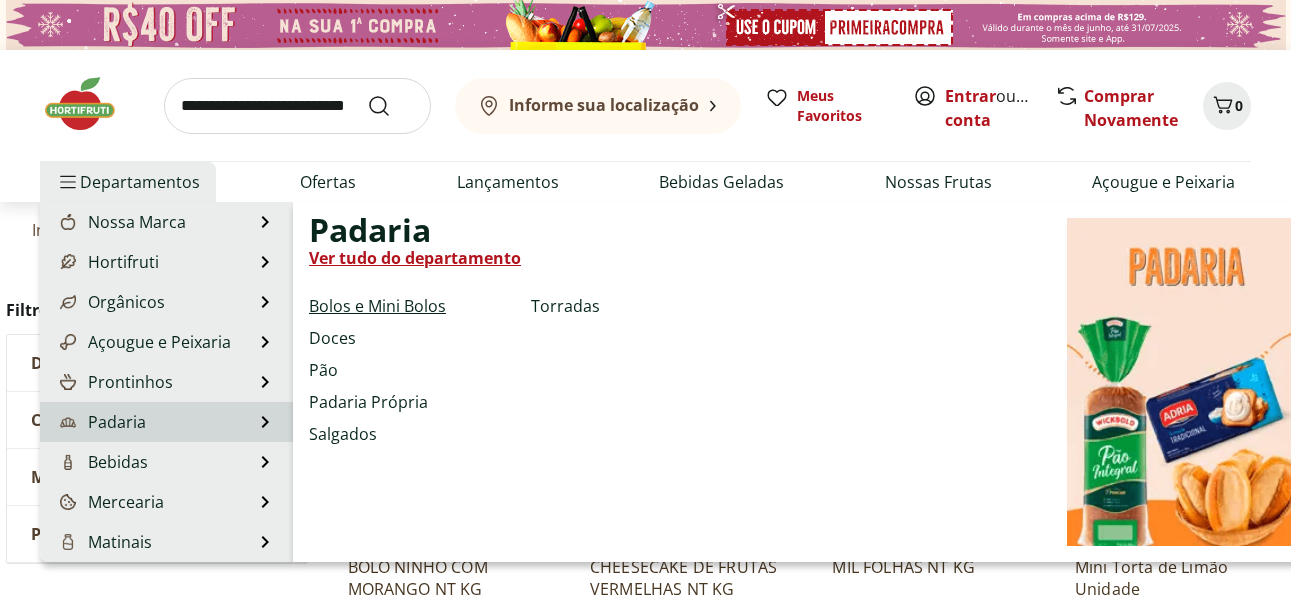 click on "Bolos e Mini Bolos" at bounding box center (377, 306) 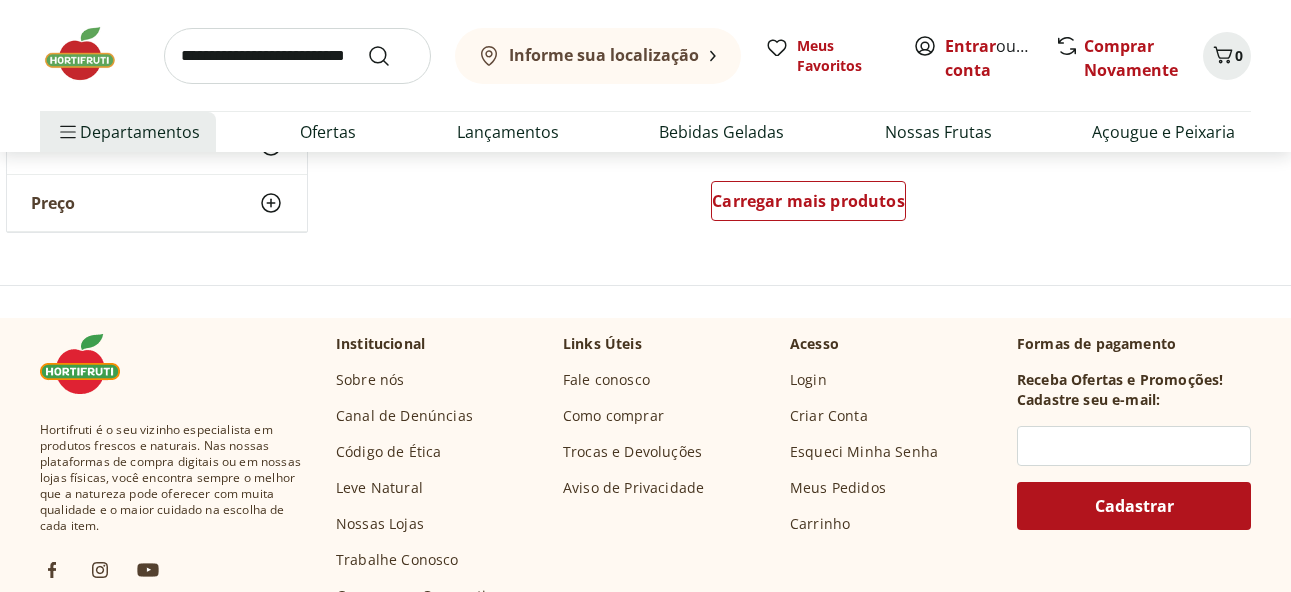 scroll, scrollTop: 1400, scrollLeft: 0, axis: vertical 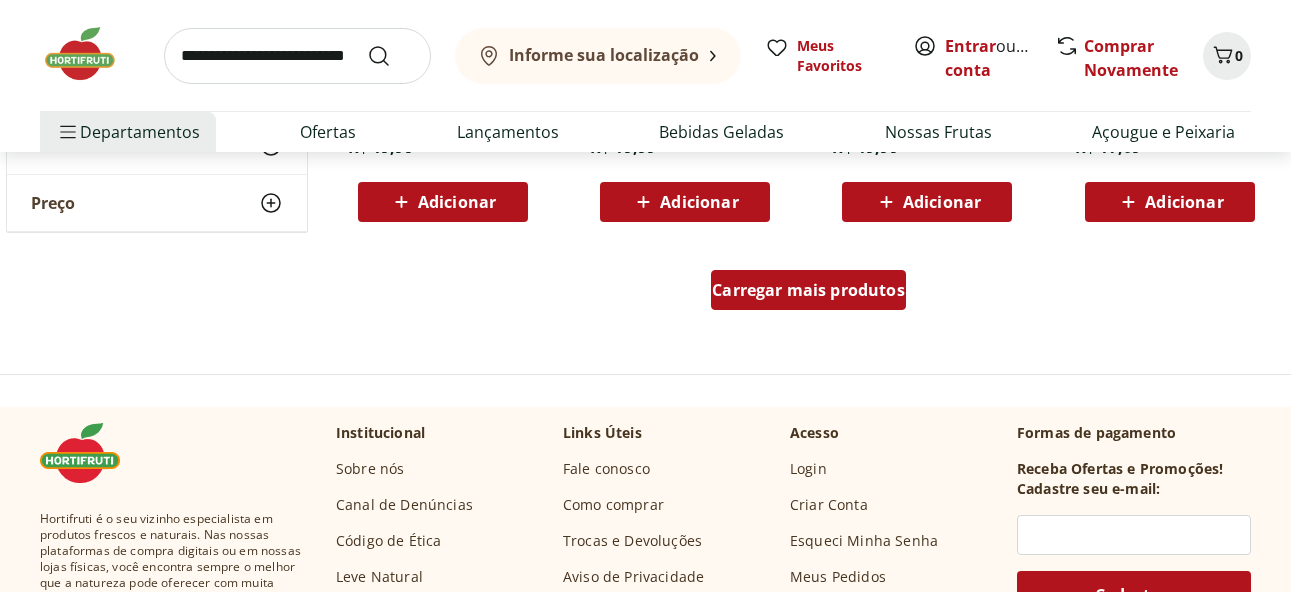 click on "Carregar mais produtos" at bounding box center [808, 290] 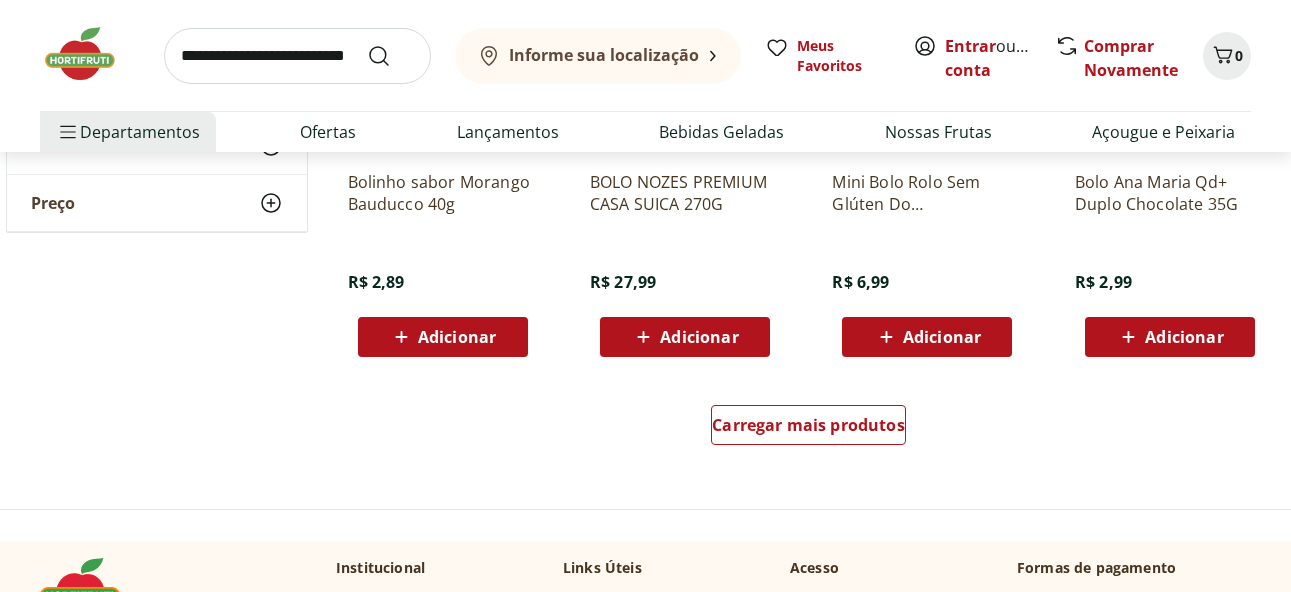 scroll, scrollTop: 2600, scrollLeft: 0, axis: vertical 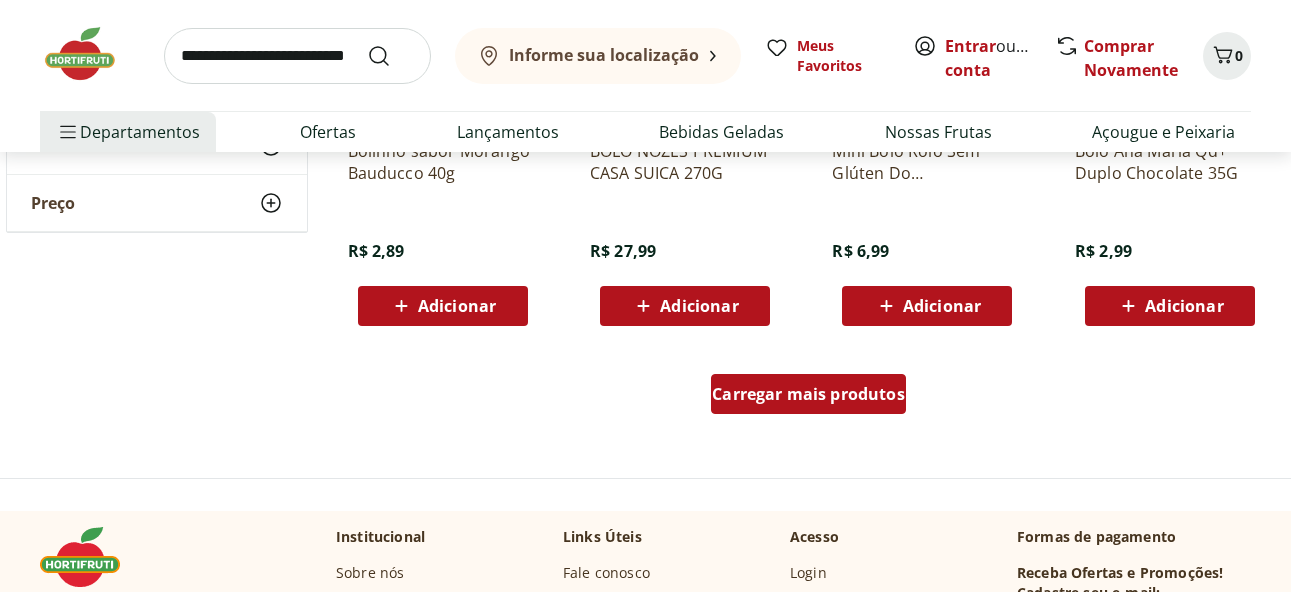 click on "Carregar mais produtos" at bounding box center (808, 394) 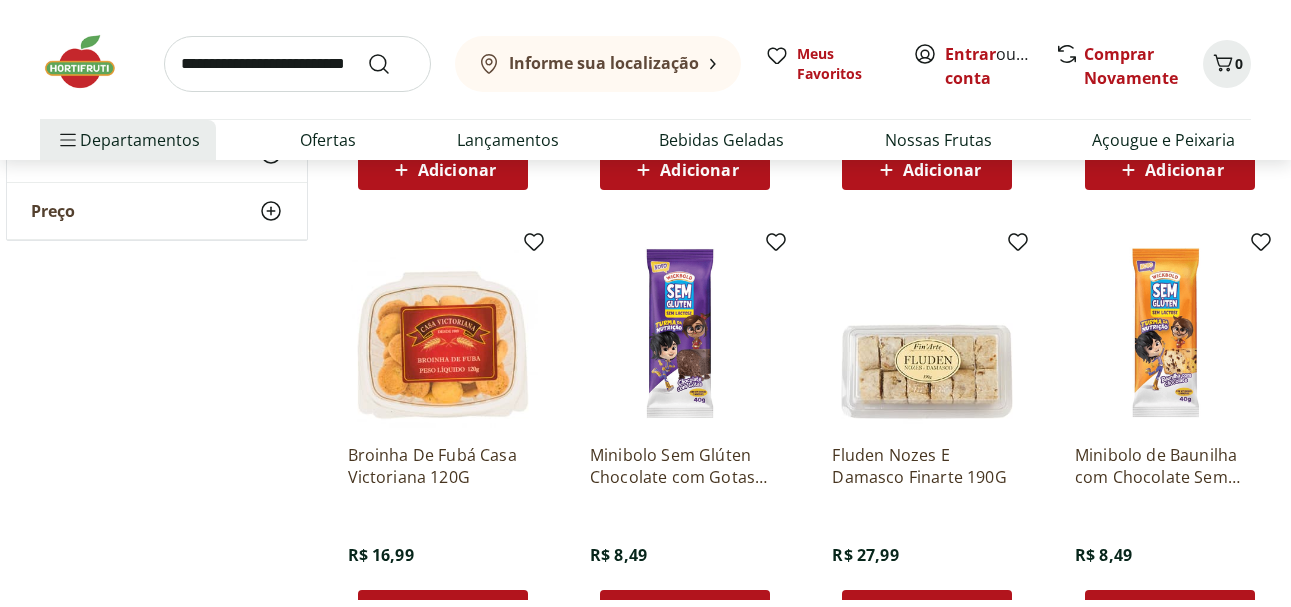 scroll, scrollTop: 3800, scrollLeft: 0, axis: vertical 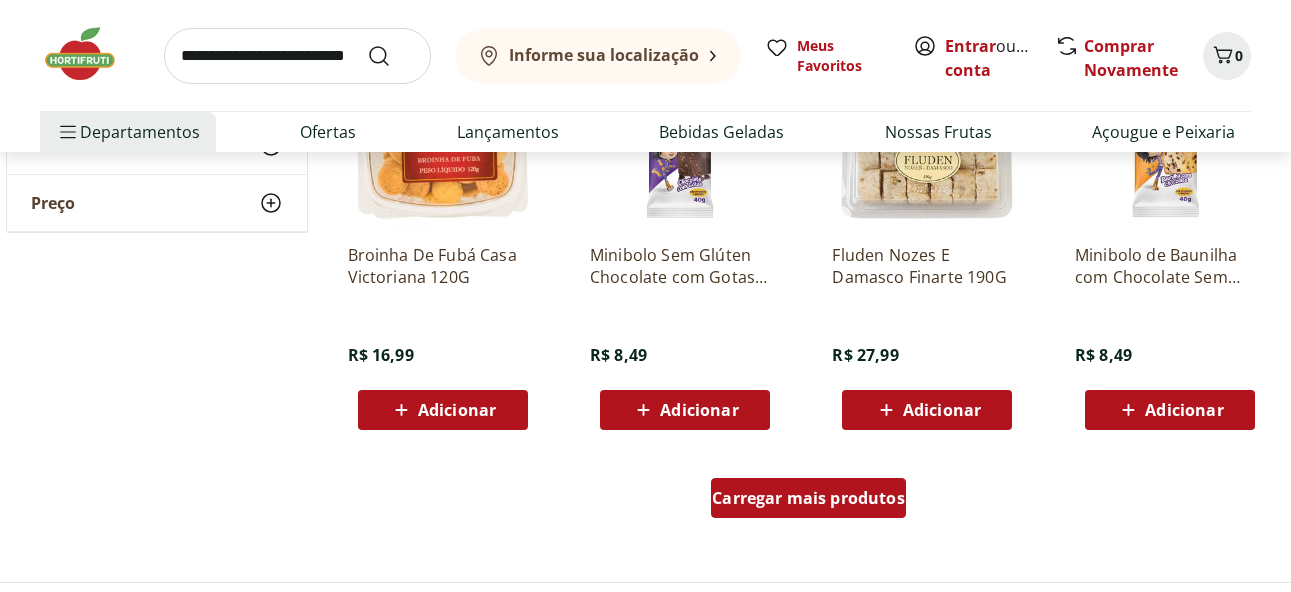 click on "Carregar mais produtos" at bounding box center (808, 498) 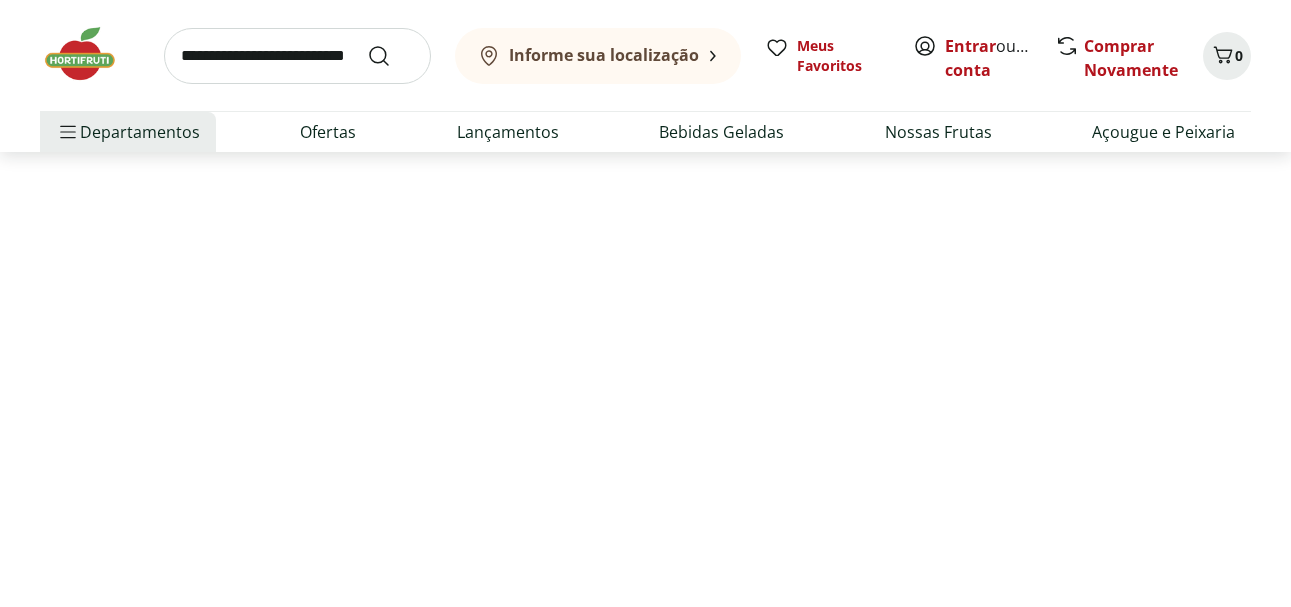 scroll, scrollTop: 0, scrollLeft: 0, axis: both 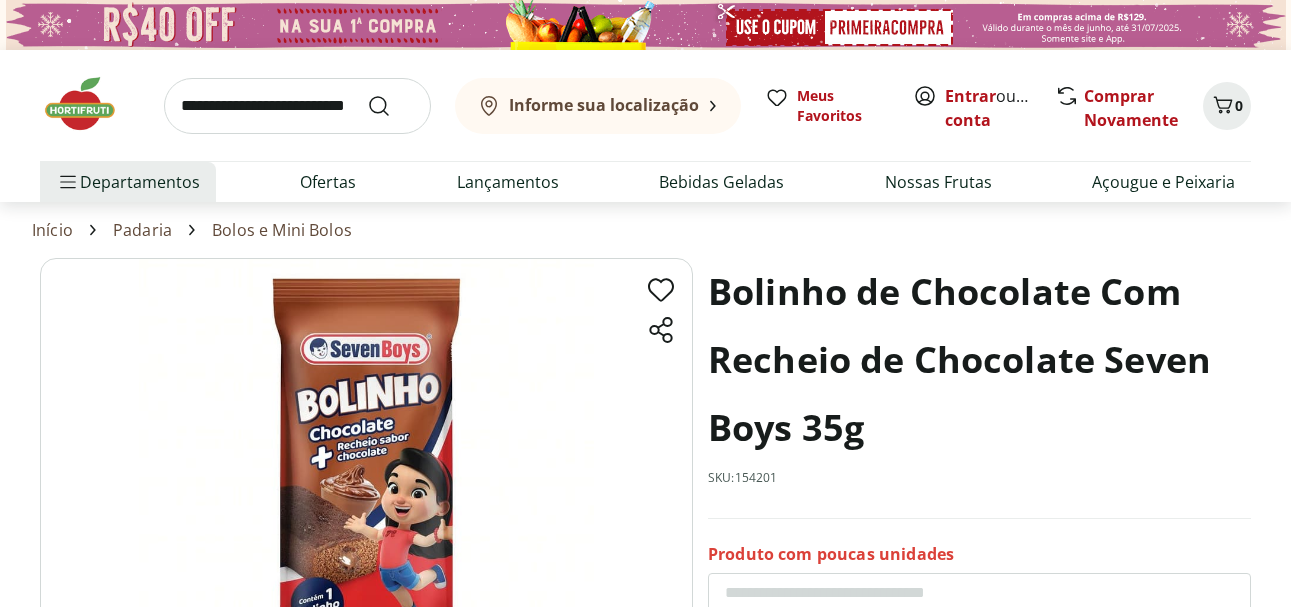 select on "**********" 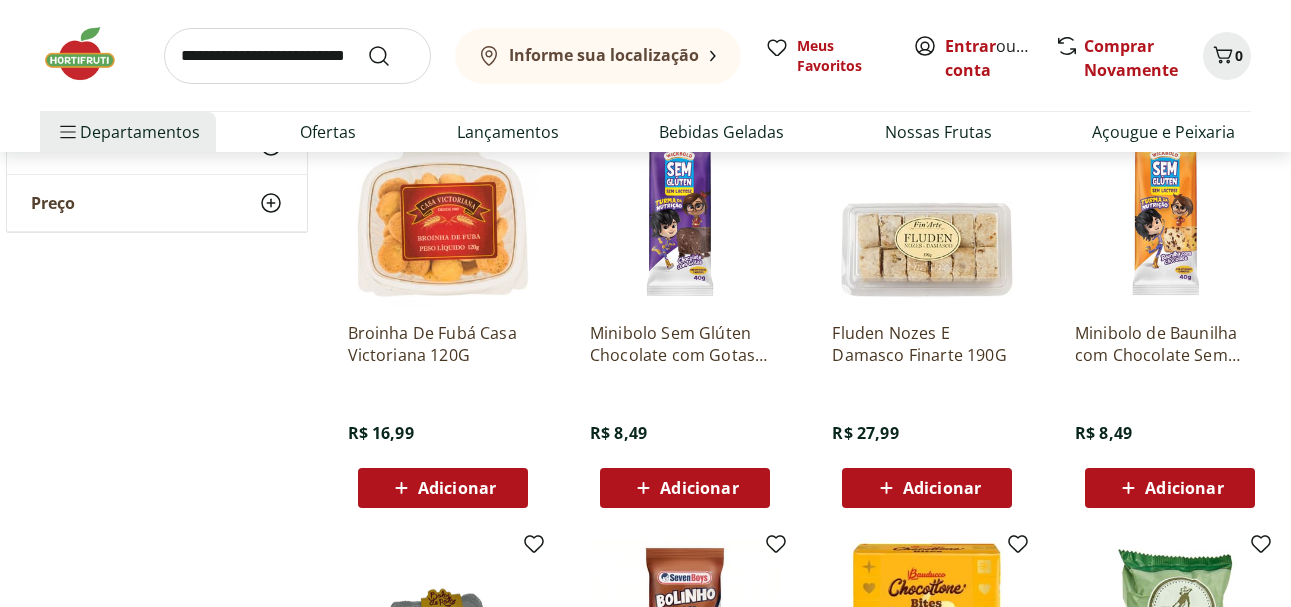 scroll, scrollTop: 4000, scrollLeft: 0, axis: vertical 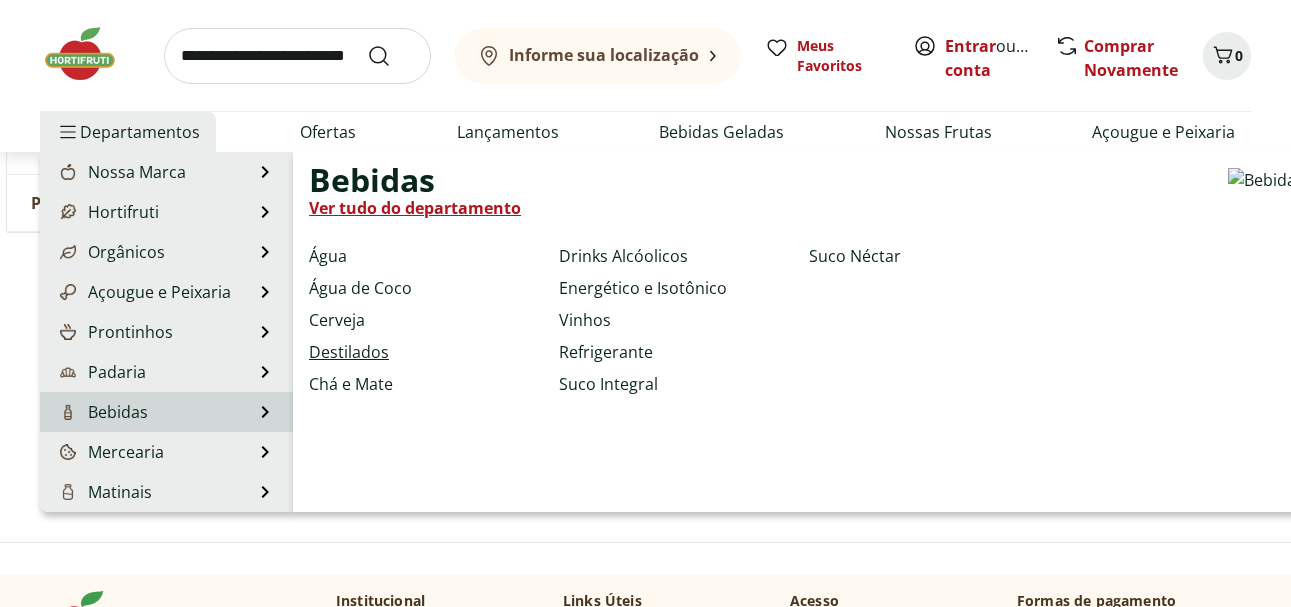 click on "Destilados" at bounding box center [349, 352] 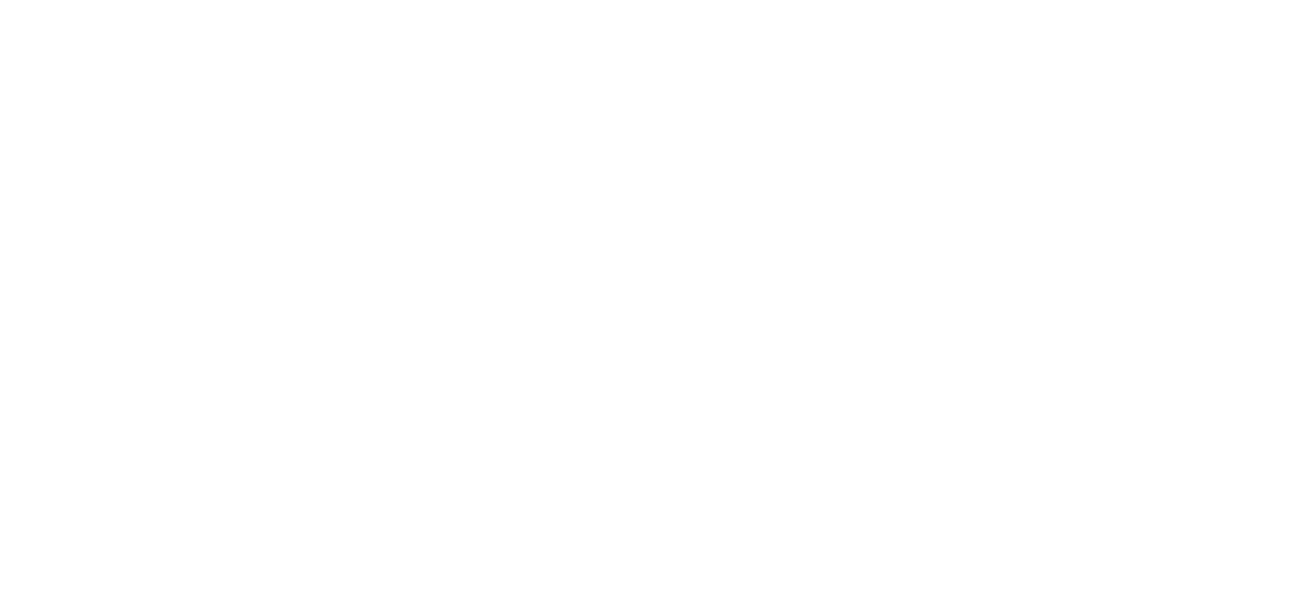 scroll, scrollTop: 0, scrollLeft: 0, axis: both 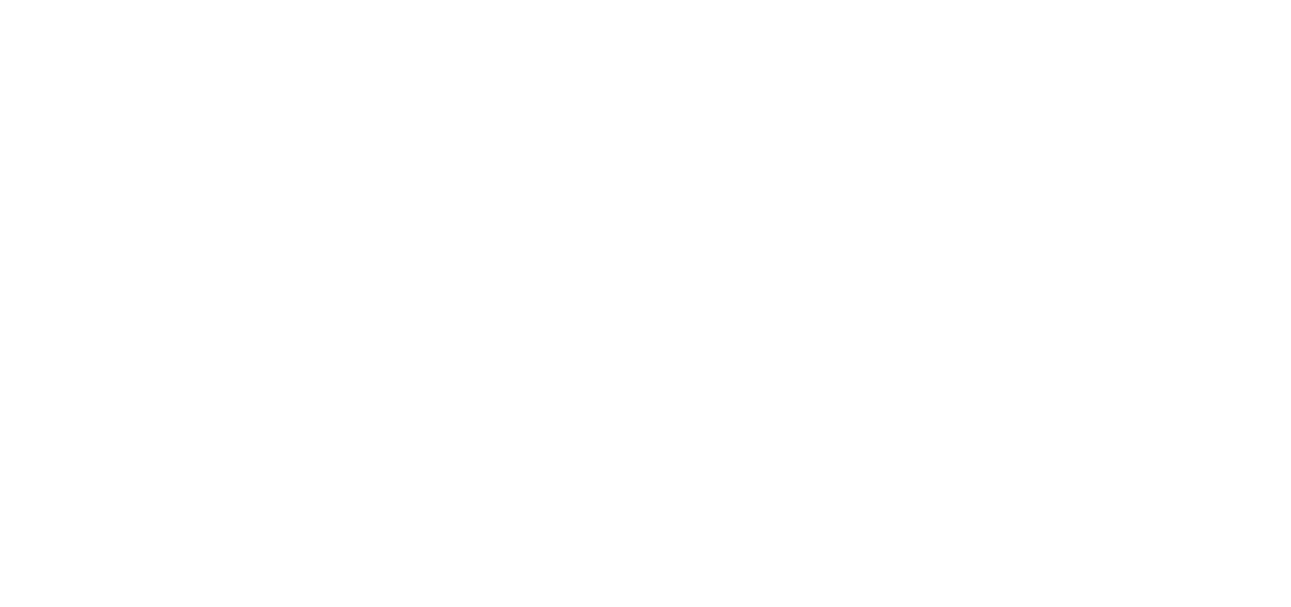 select on "**********" 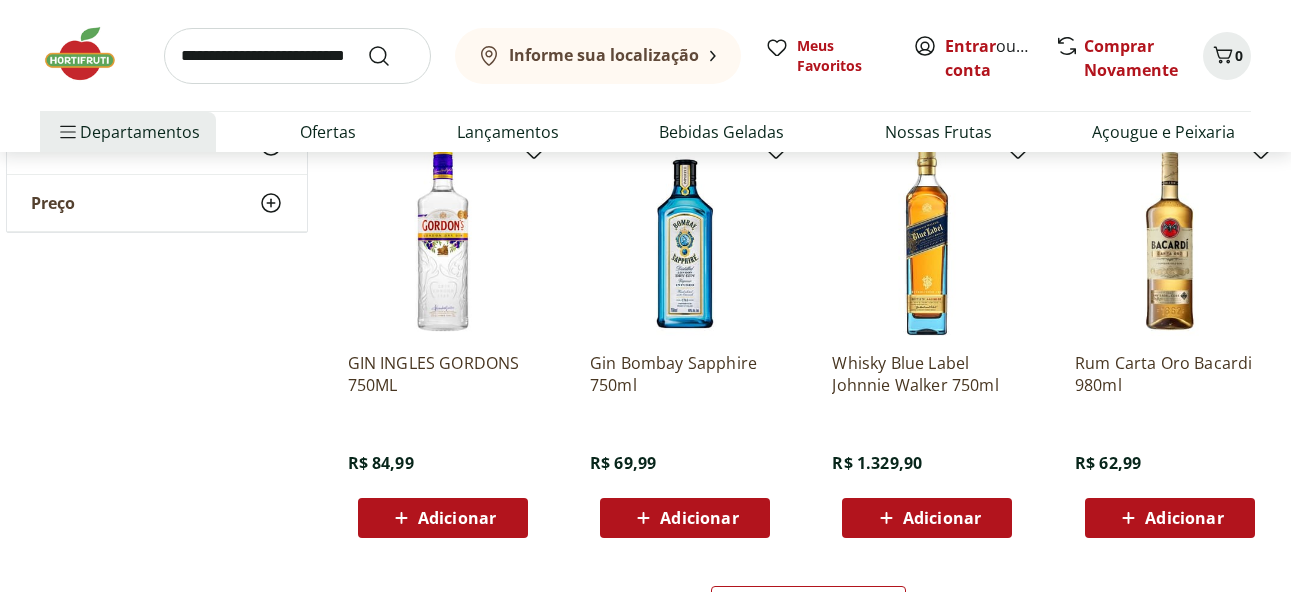 scroll, scrollTop: 1200, scrollLeft: 0, axis: vertical 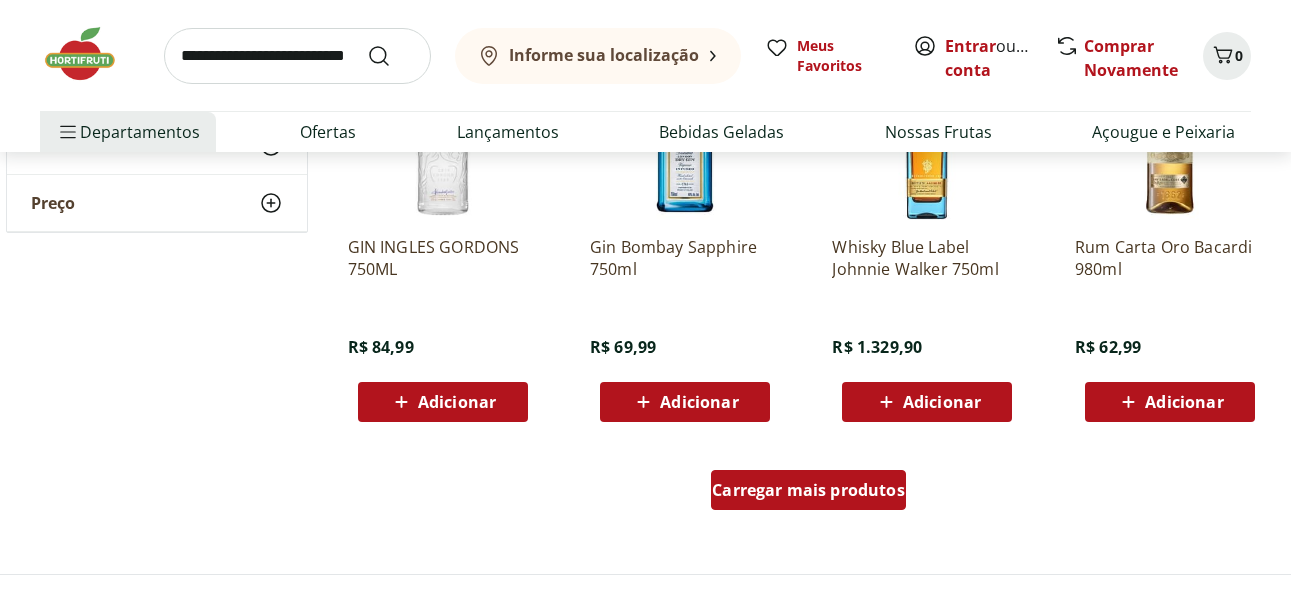 click on "Carregar mais produtos" at bounding box center [808, 490] 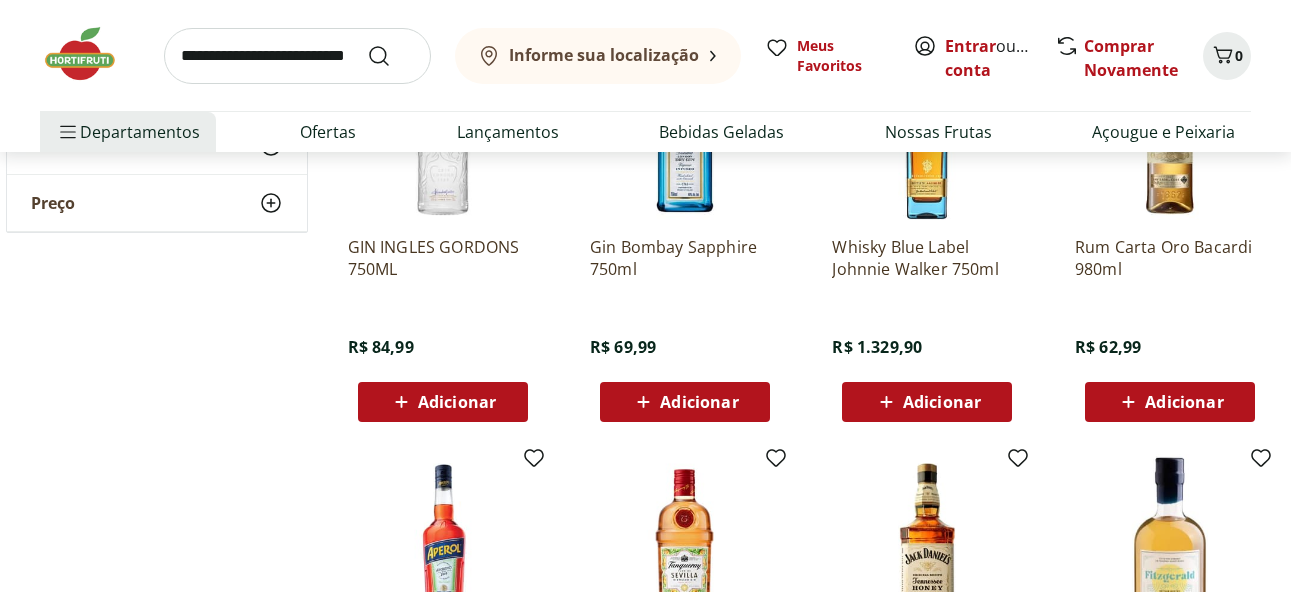 click on "Whisky Jack Daniel's Honey 1L R$ 180,90 Adicionar" at bounding box center [927, 650] 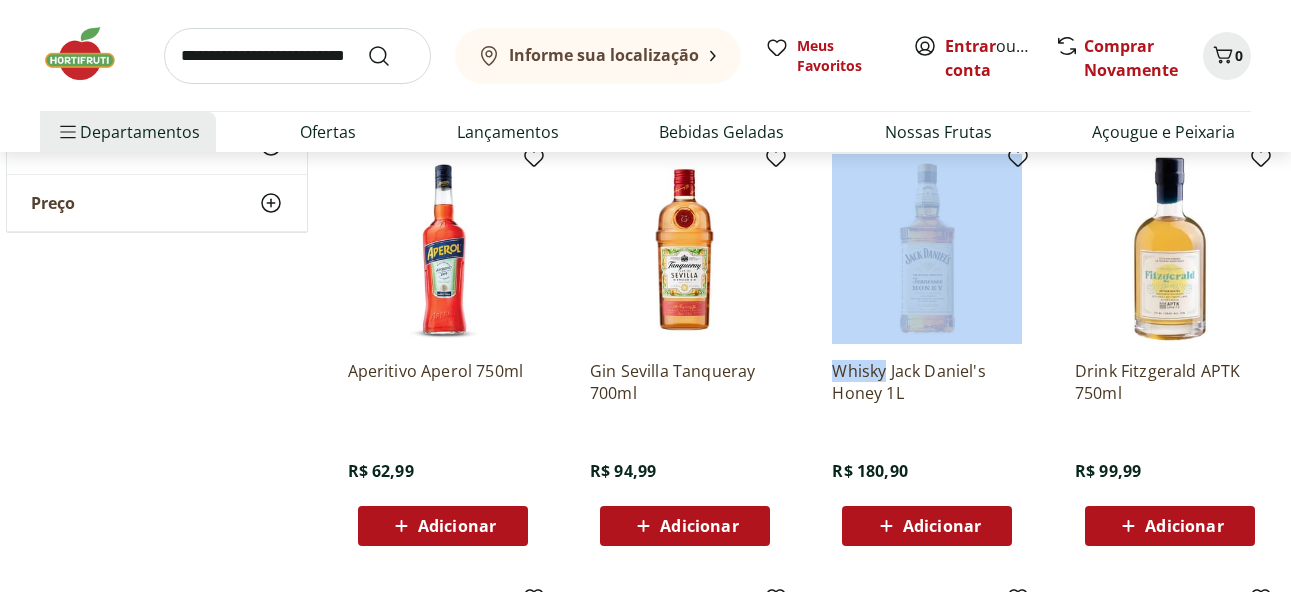 scroll, scrollTop: 1800, scrollLeft: 0, axis: vertical 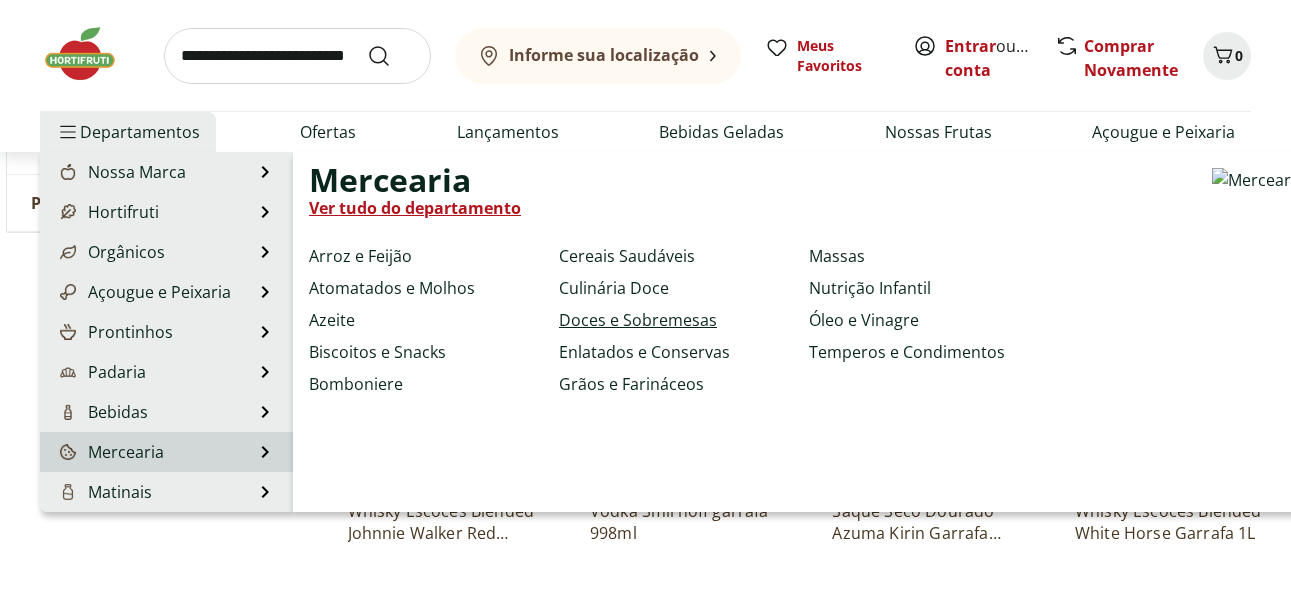 click on "Doces e Sobremesas" at bounding box center [638, 320] 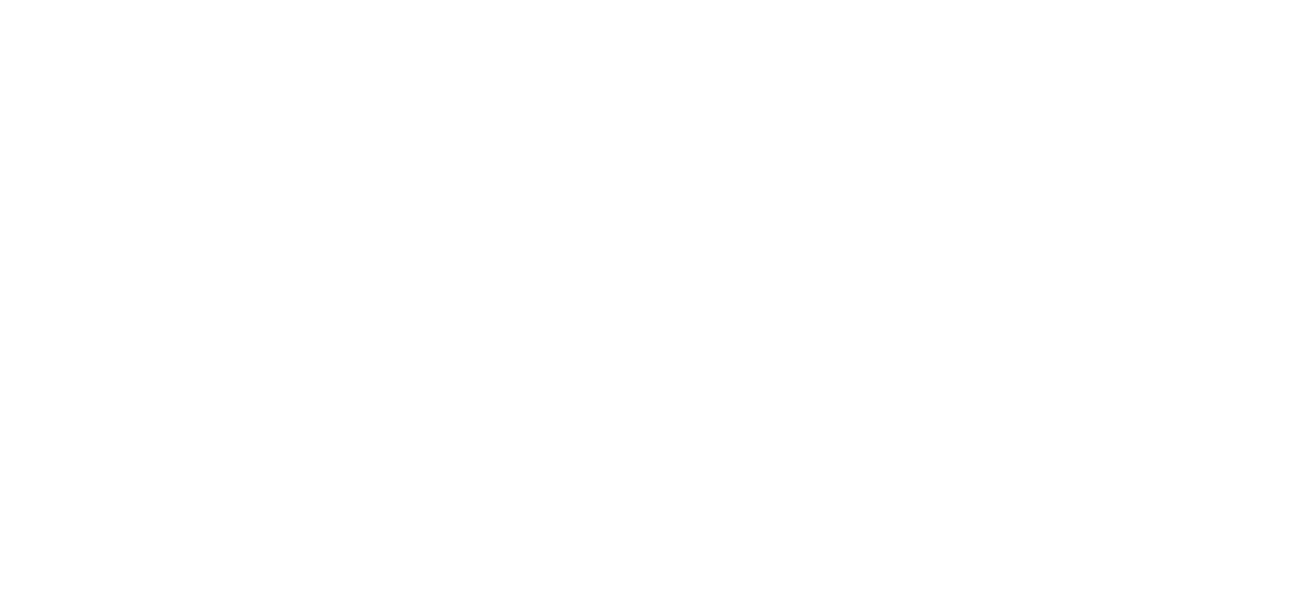 scroll, scrollTop: 0, scrollLeft: 0, axis: both 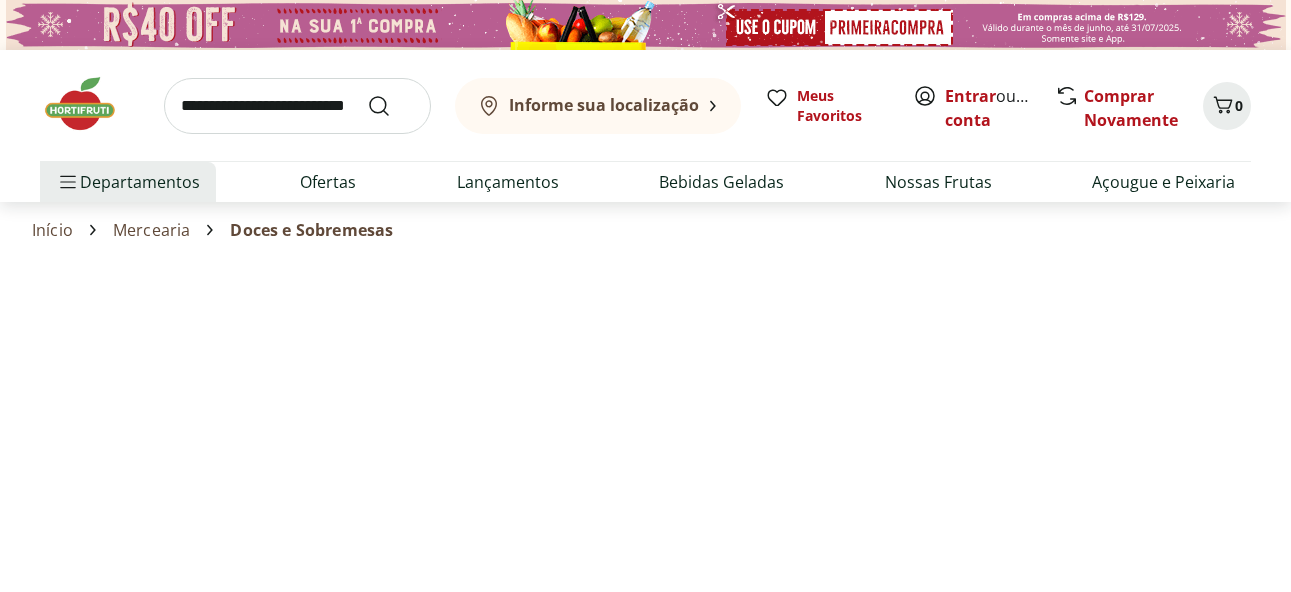 select on "**********" 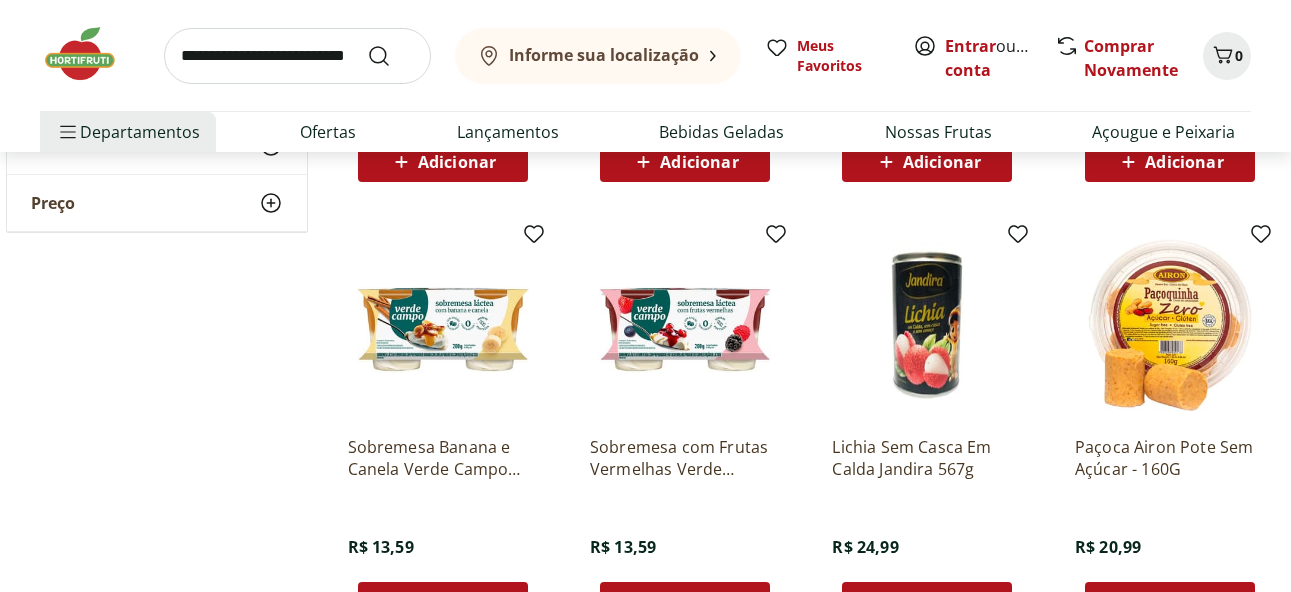 scroll, scrollTop: 1200, scrollLeft: 0, axis: vertical 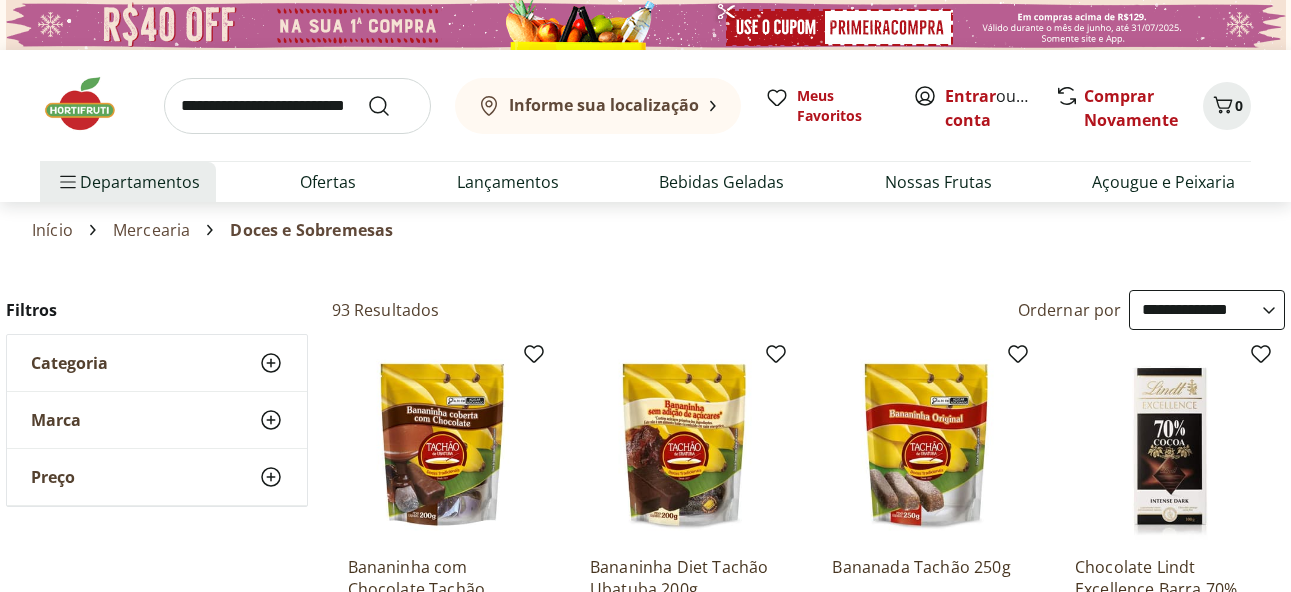 select on "**********" 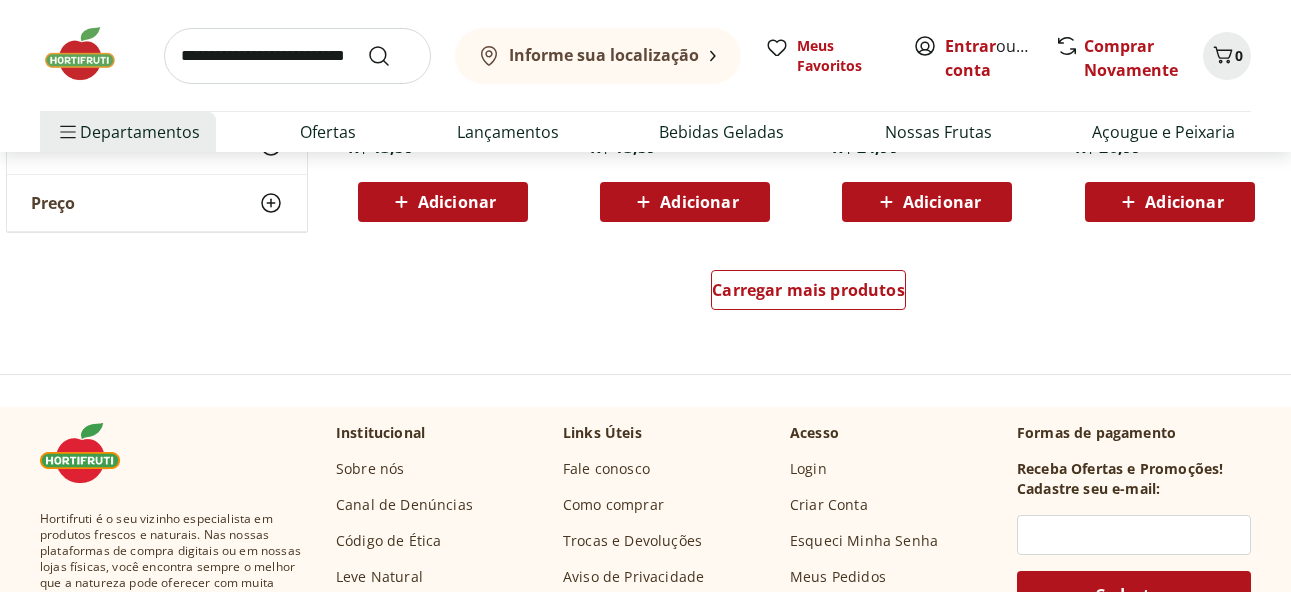 scroll, scrollTop: 0, scrollLeft: 0, axis: both 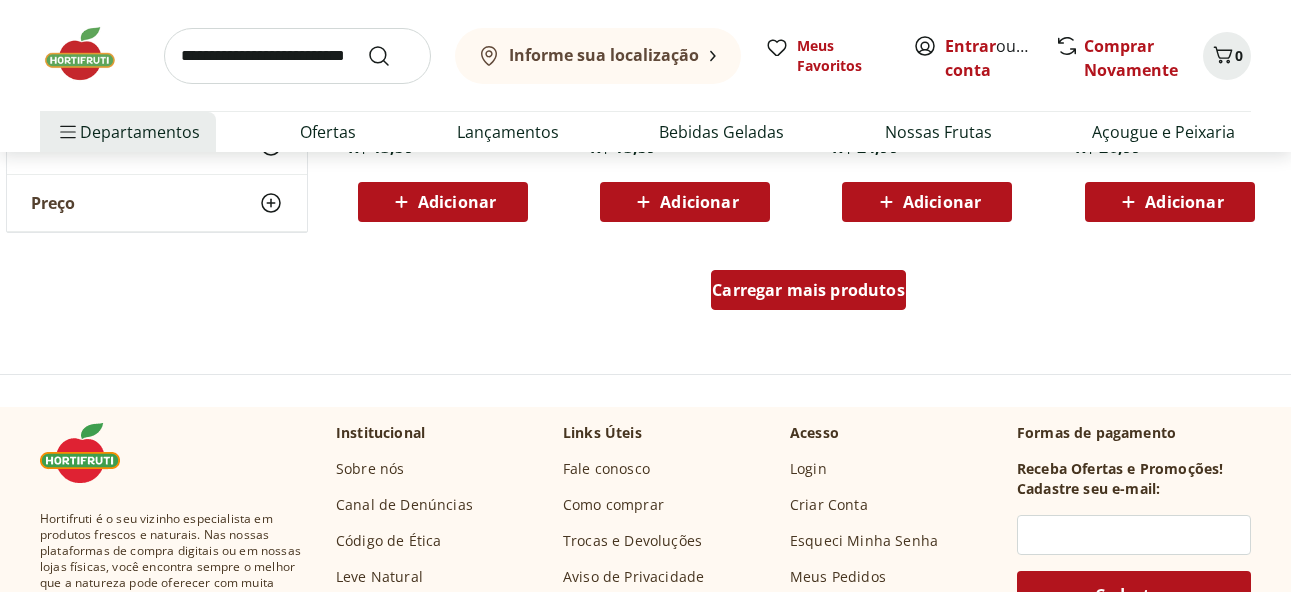 click on "Carregar mais produtos" at bounding box center (808, 290) 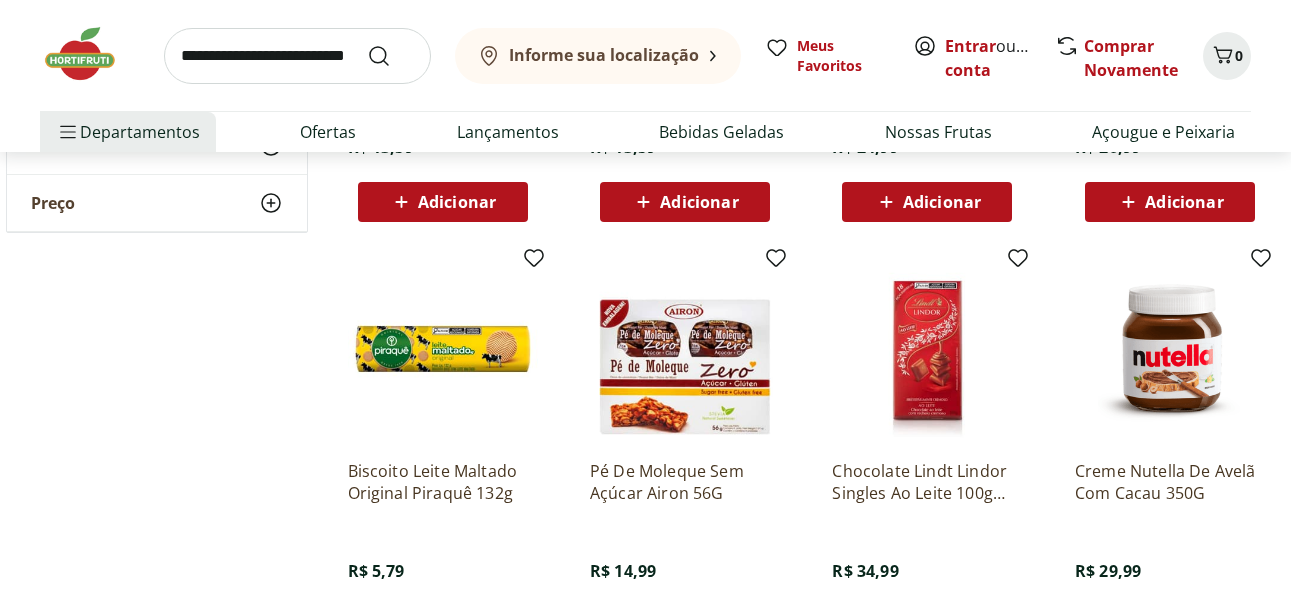 click on "**********" at bounding box center [646, 268] 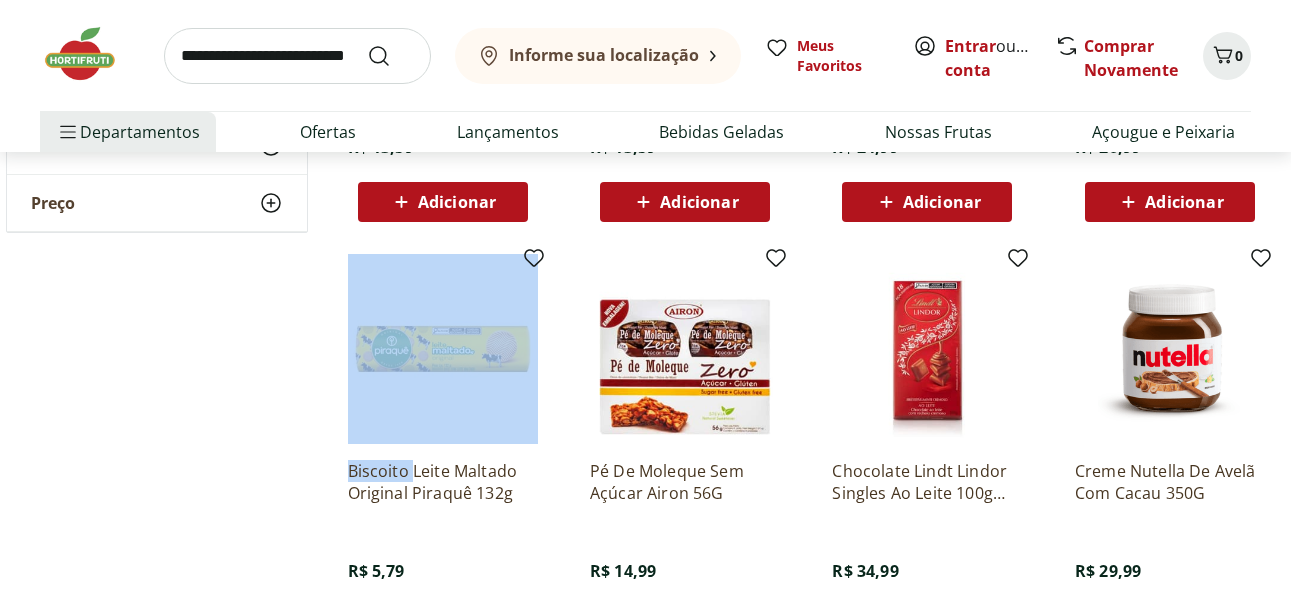 click on "**********" at bounding box center [646, 268] 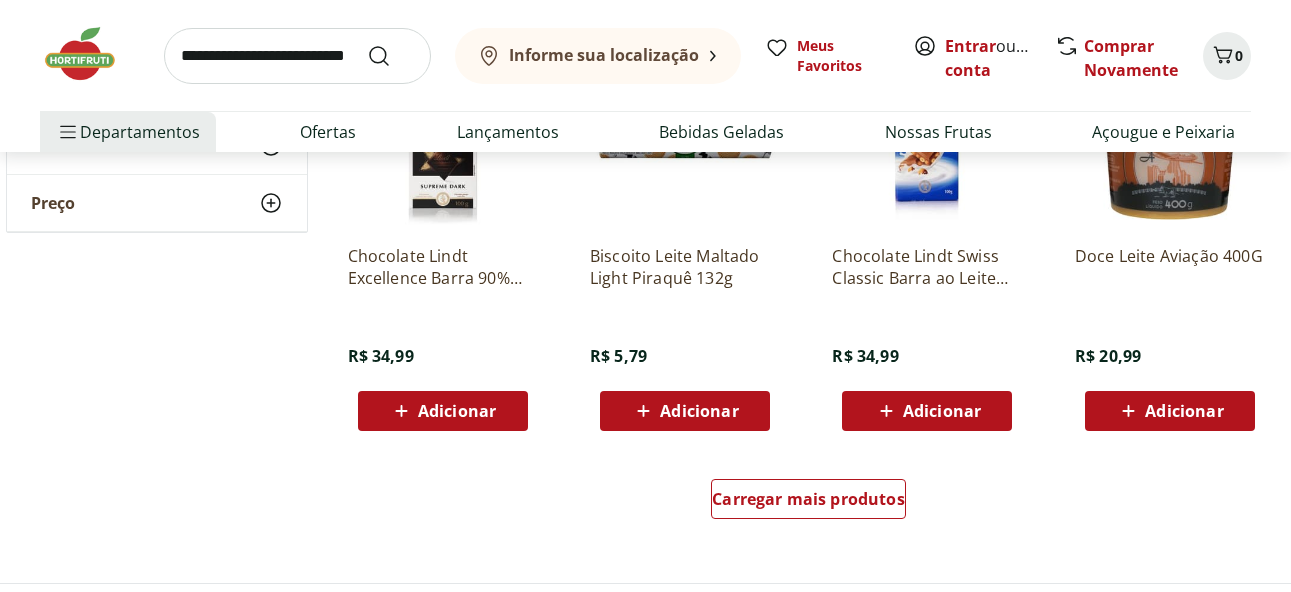 scroll, scrollTop: 2600, scrollLeft: 0, axis: vertical 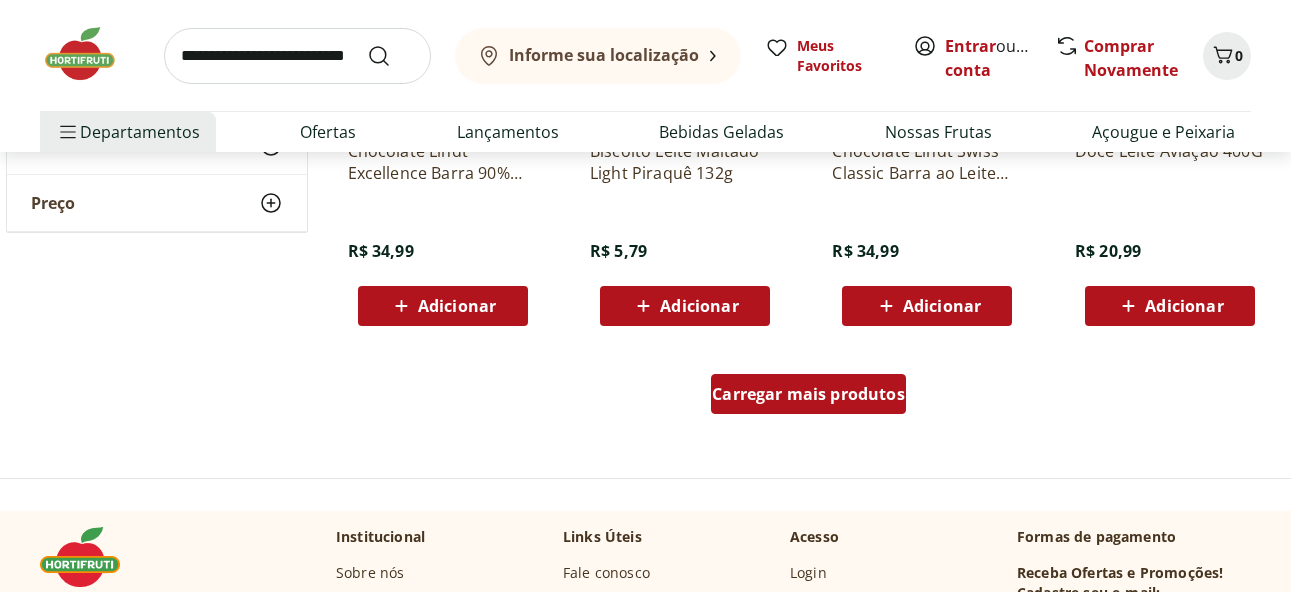 click on "Carregar mais produtos" at bounding box center (808, 394) 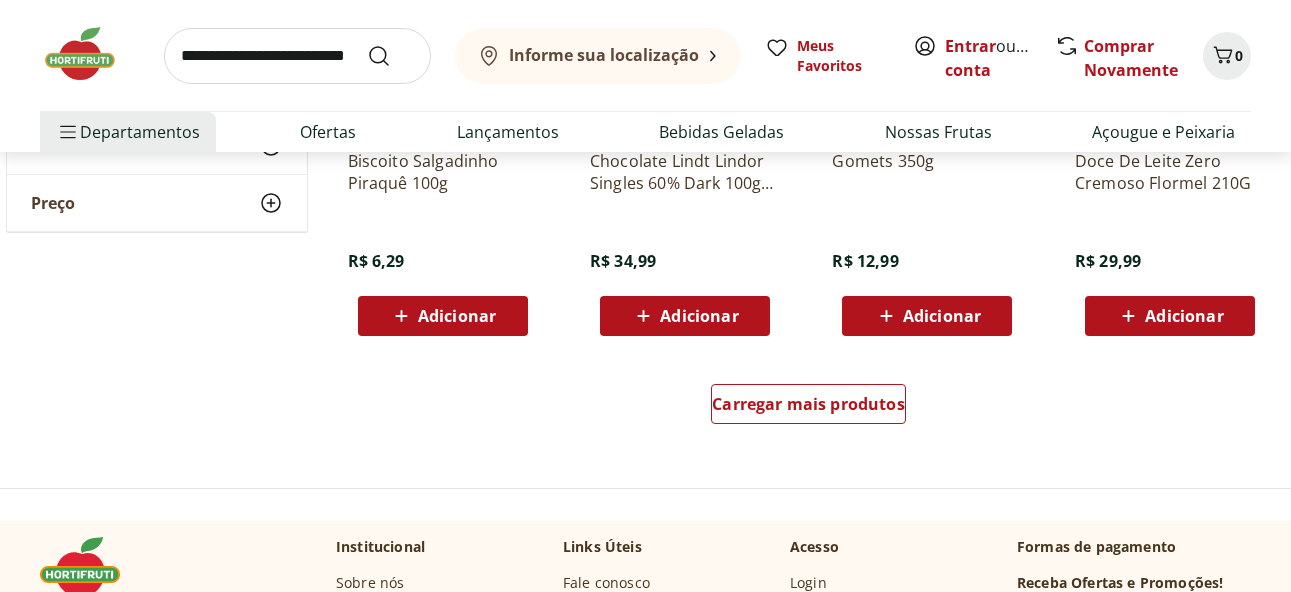 scroll, scrollTop: 3900, scrollLeft: 0, axis: vertical 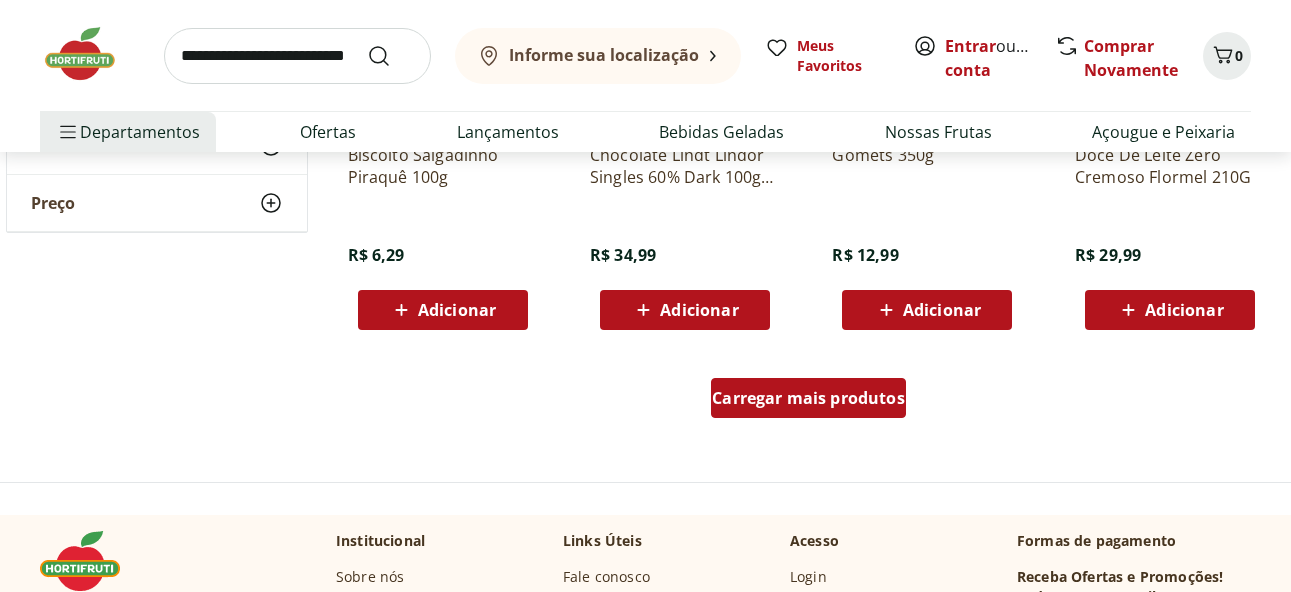 click on "Carregar mais produtos" at bounding box center [808, 398] 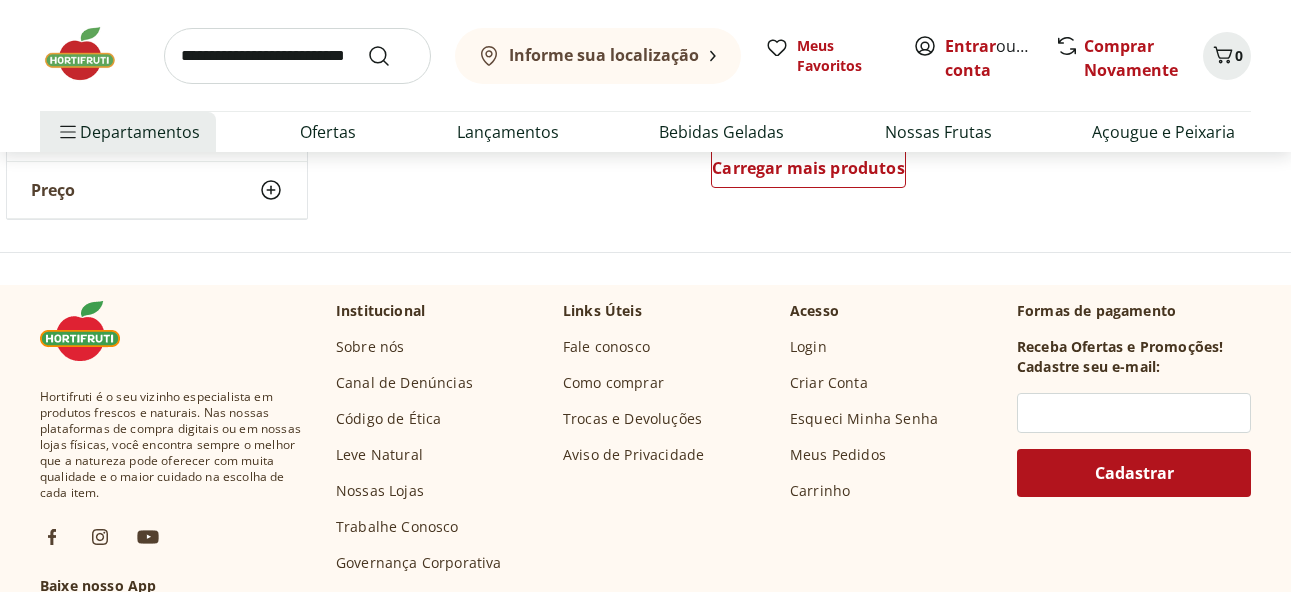 scroll, scrollTop: 5300, scrollLeft: 0, axis: vertical 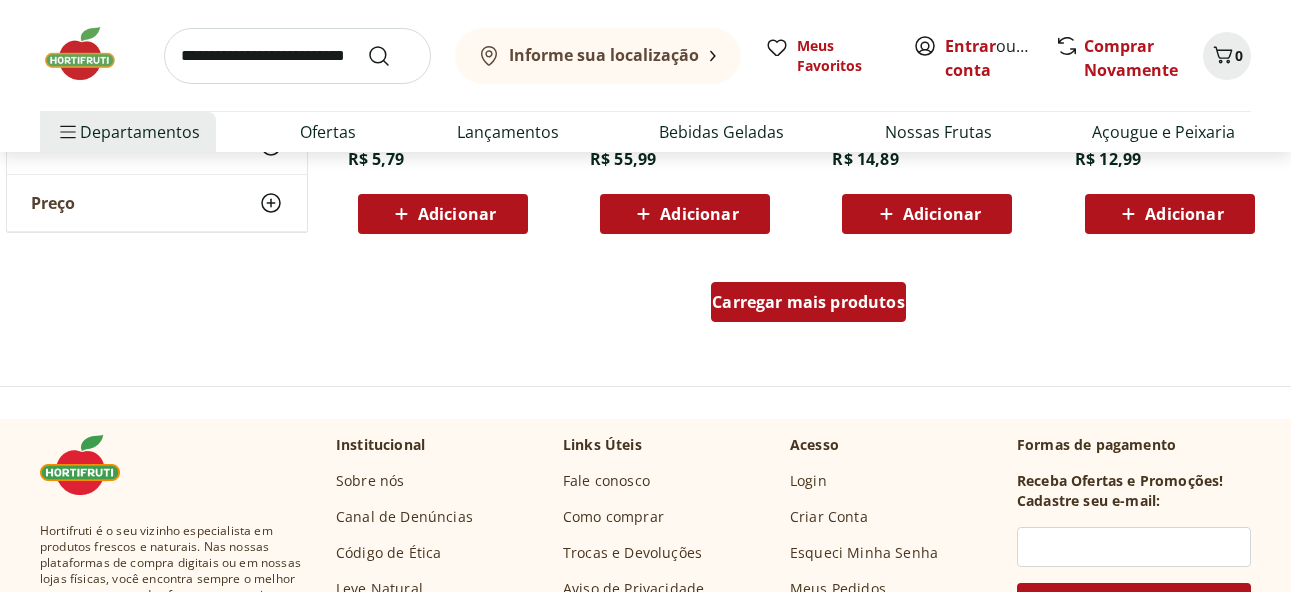 click on "Carregar mais produtos" at bounding box center (808, 302) 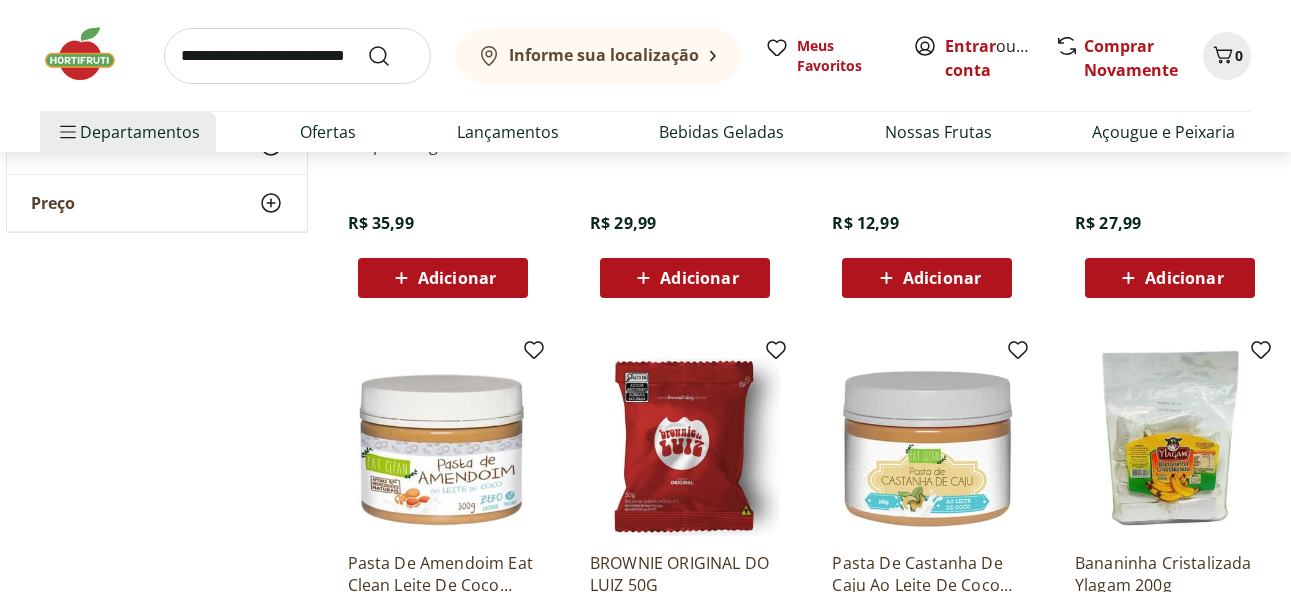 scroll, scrollTop: 6400, scrollLeft: 0, axis: vertical 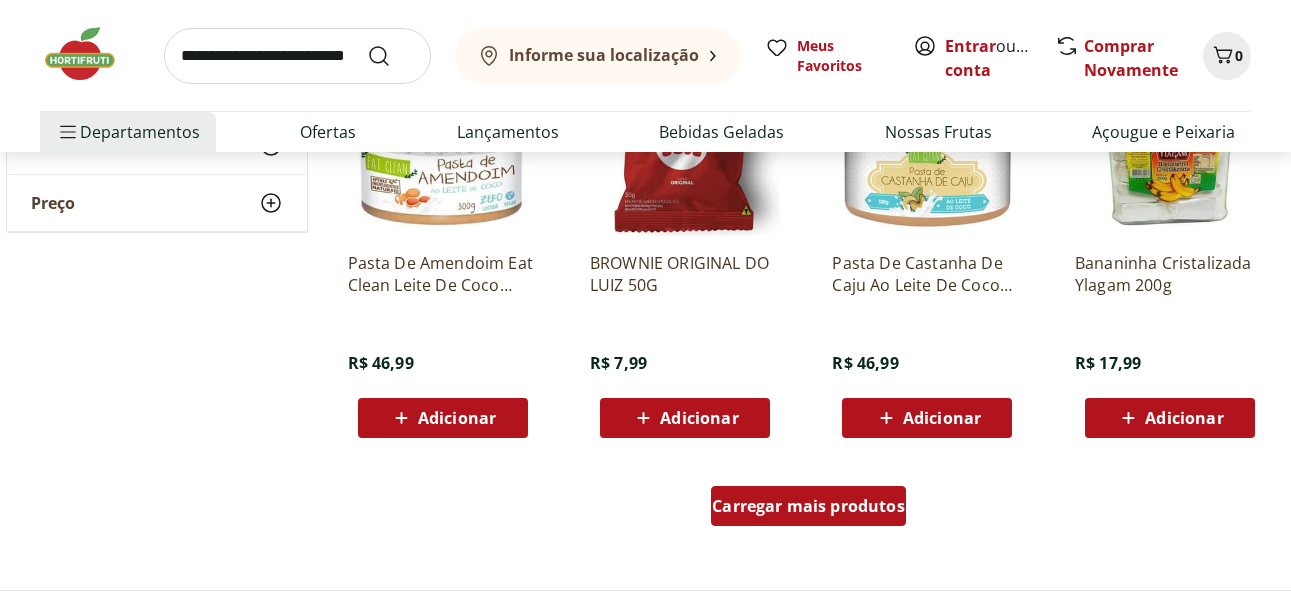 click on "Carregar mais produtos" at bounding box center (808, 506) 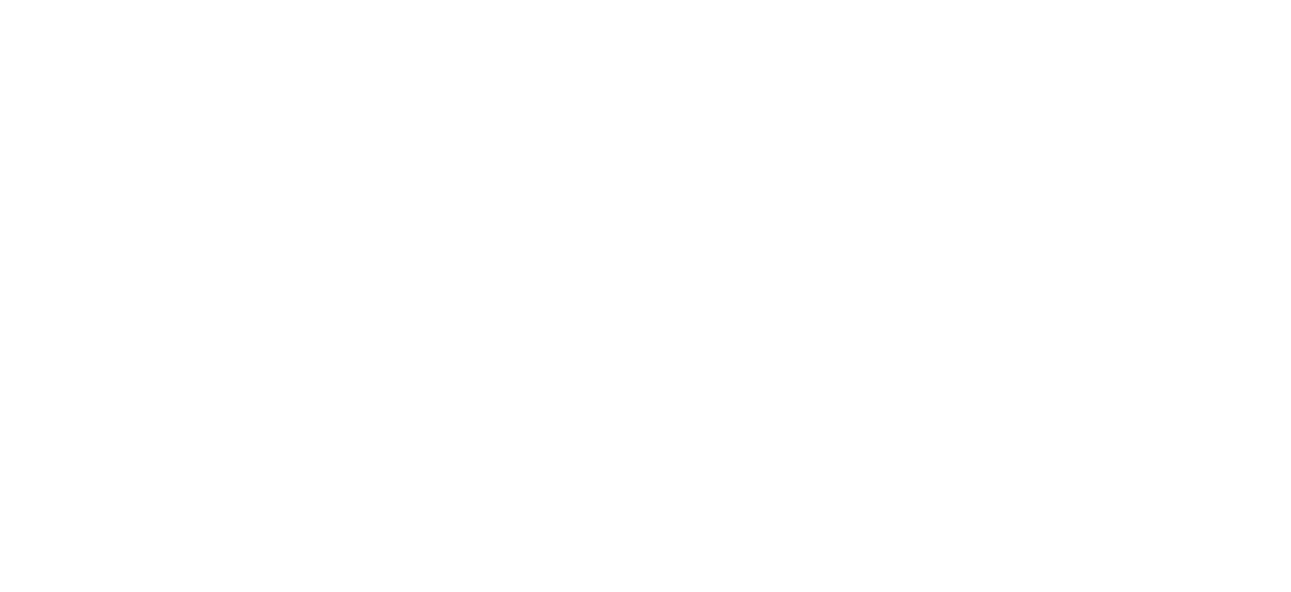 scroll, scrollTop: 0, scrollLeft: 0, axis: both 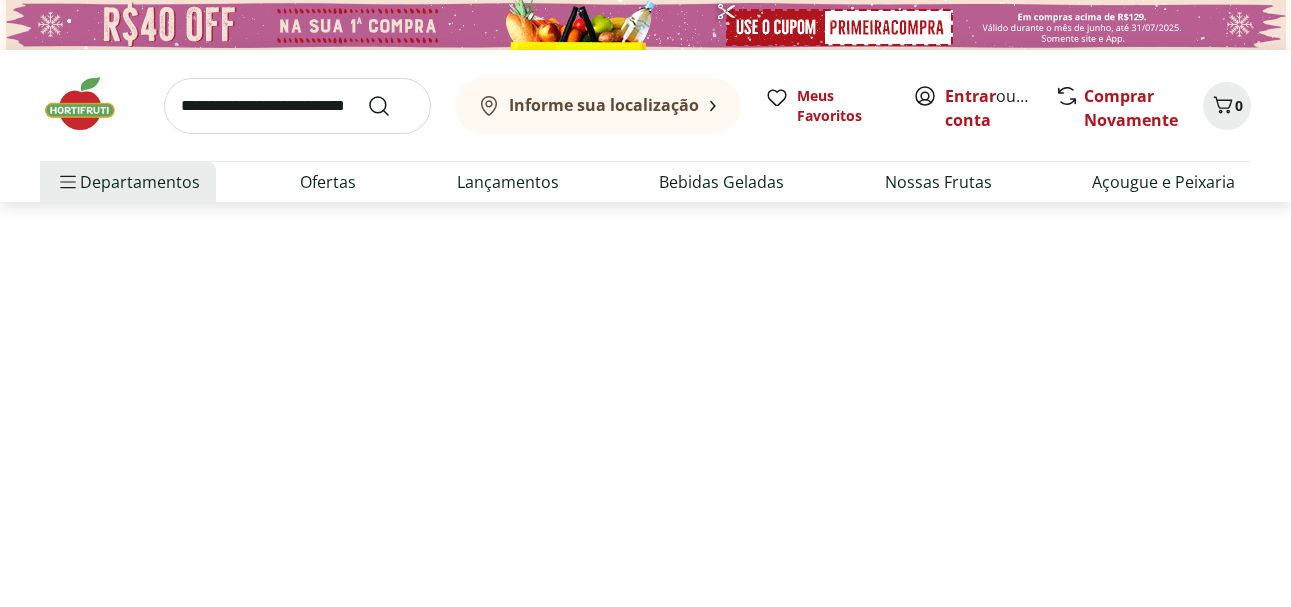 select on "**********" 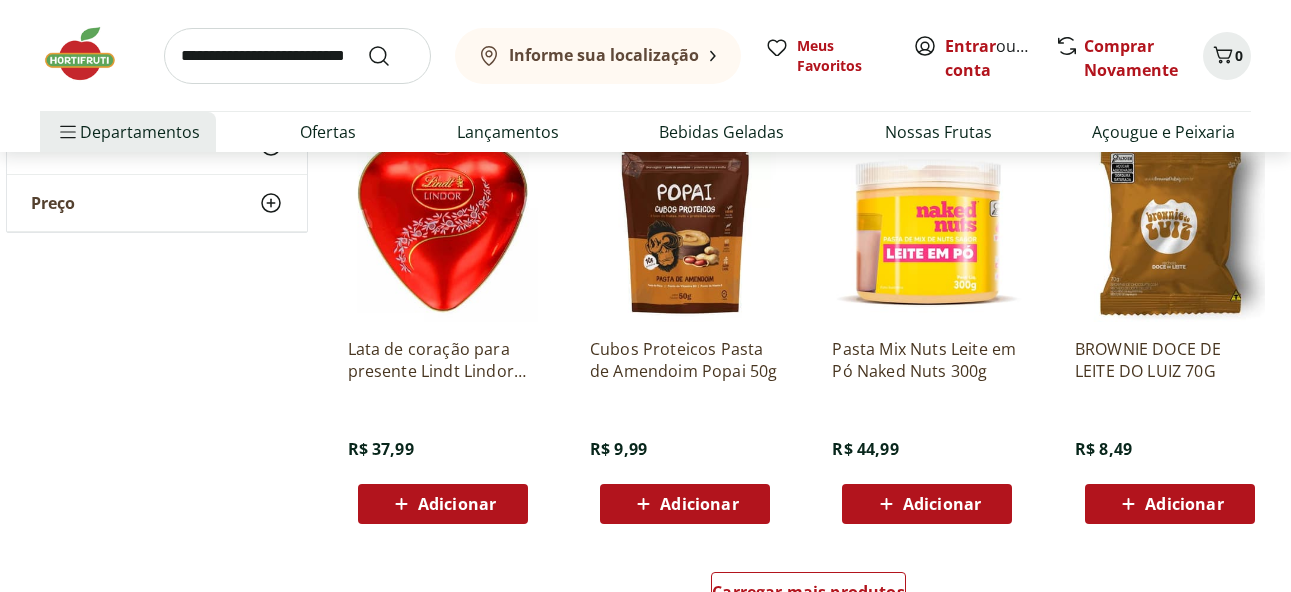 scroll, scrollTop: 7800, scrollLeft: 0, axis: vertical 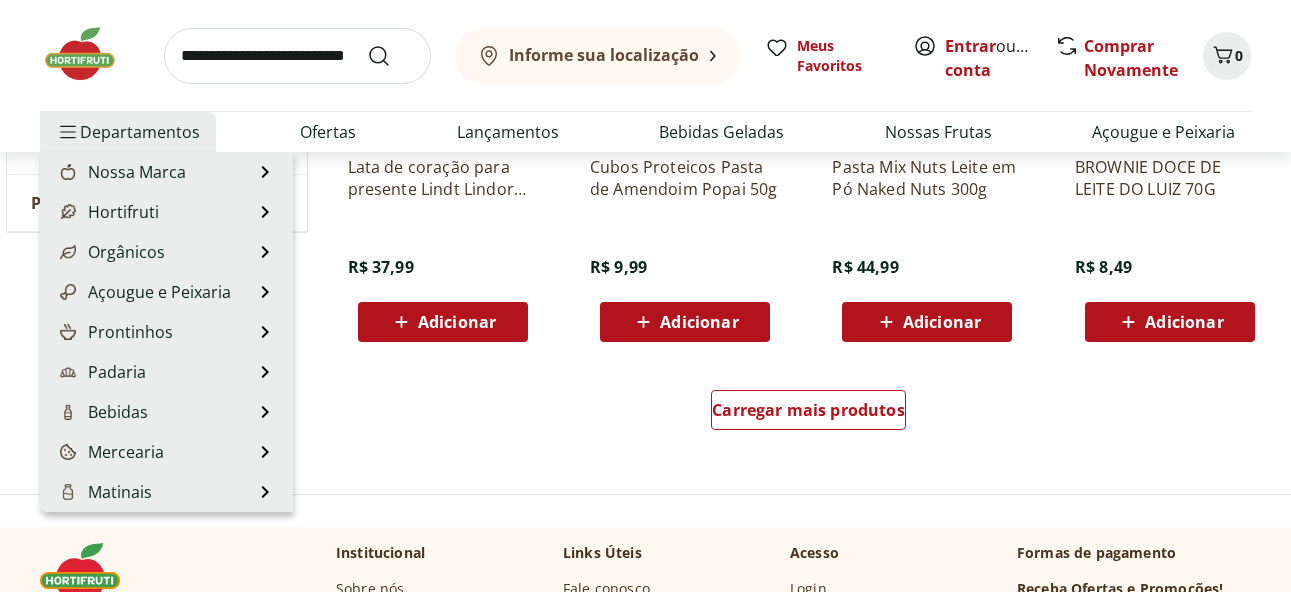 click on "Departamentos" at bounding box center (128, 132) 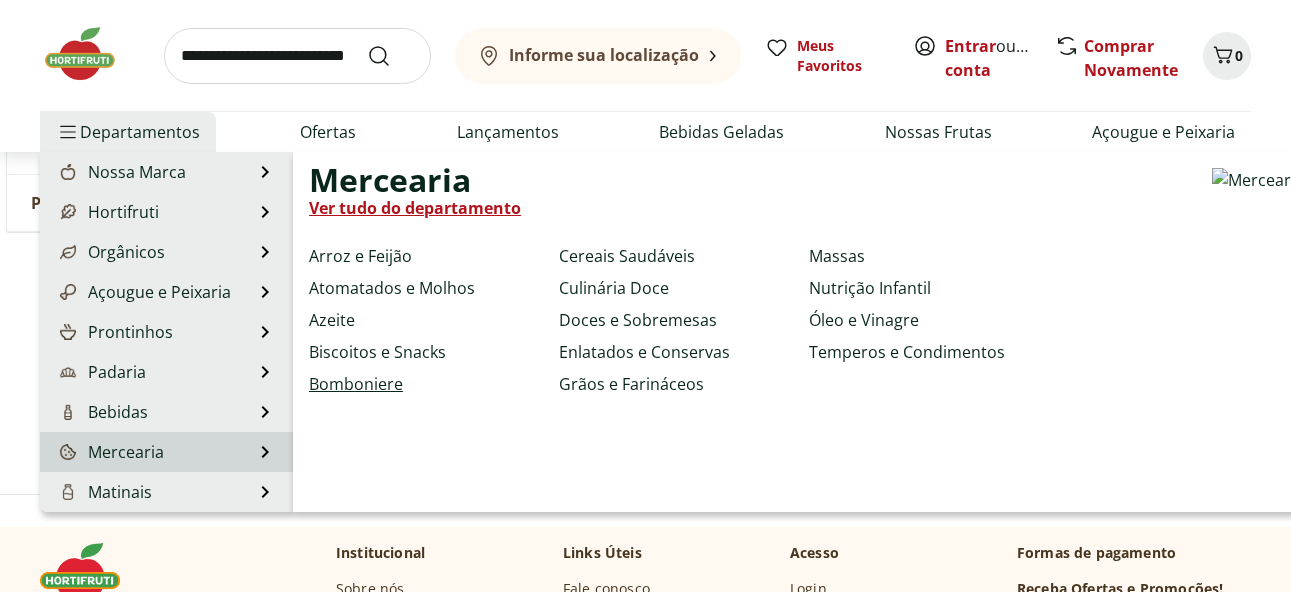click on "Bomboniere" at bounding box center (356, 384) 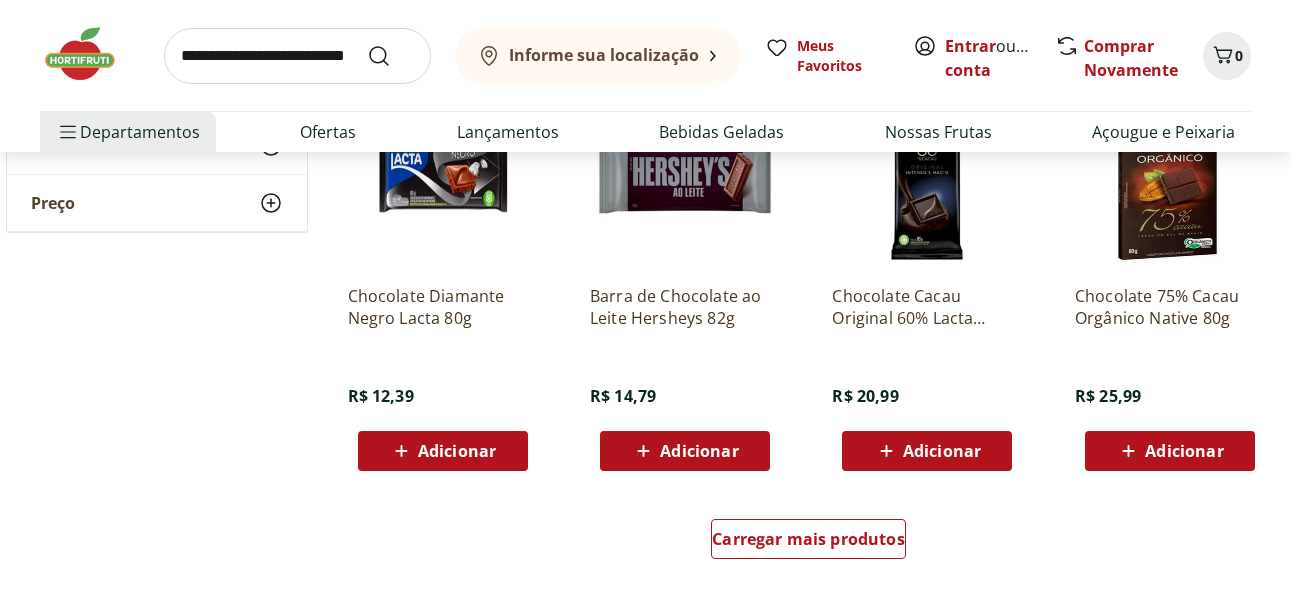 scroll, scrollTop: 1300, scrollLeft: 0, axis: vertical 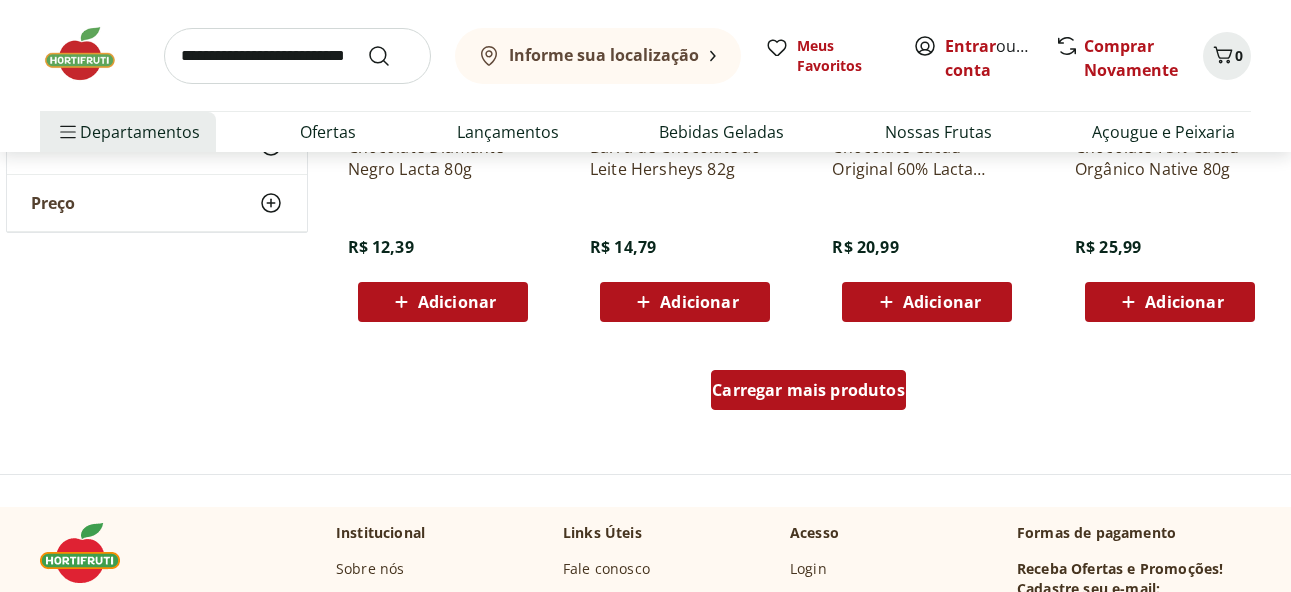 click on "Carregar mais produtos" at bounding box center [808, 390] 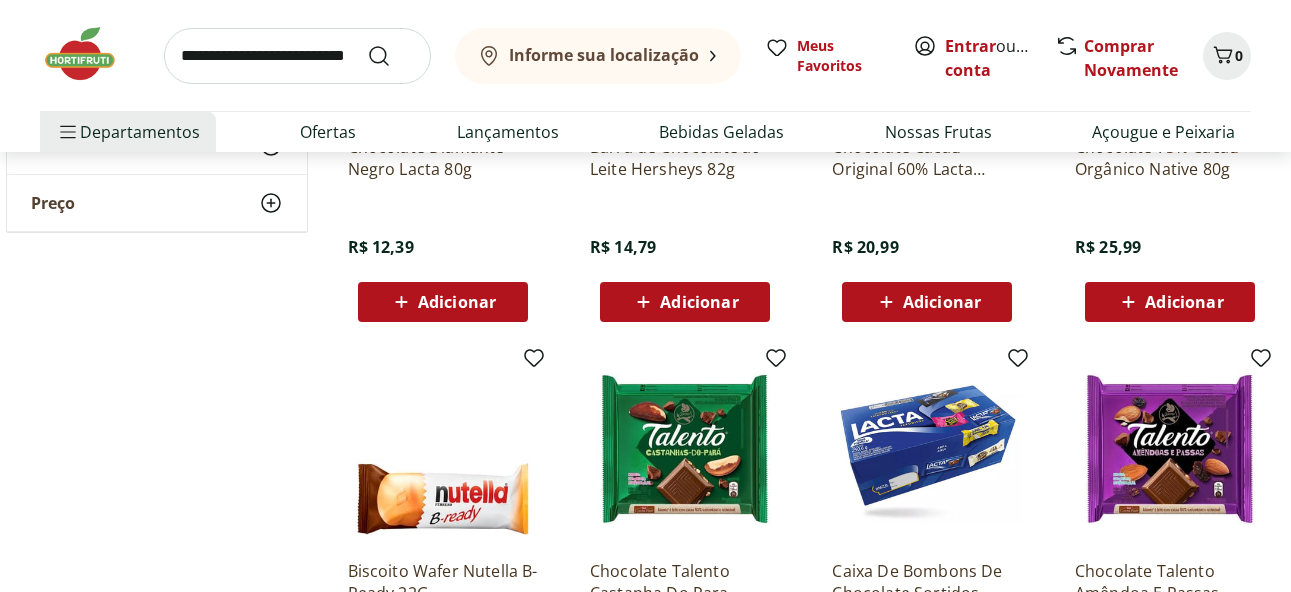 click on "Chocolate Talento Castanha Do Para Garoto 85g R$ 13,99 Adicionar" at bounding box center (685, 550) 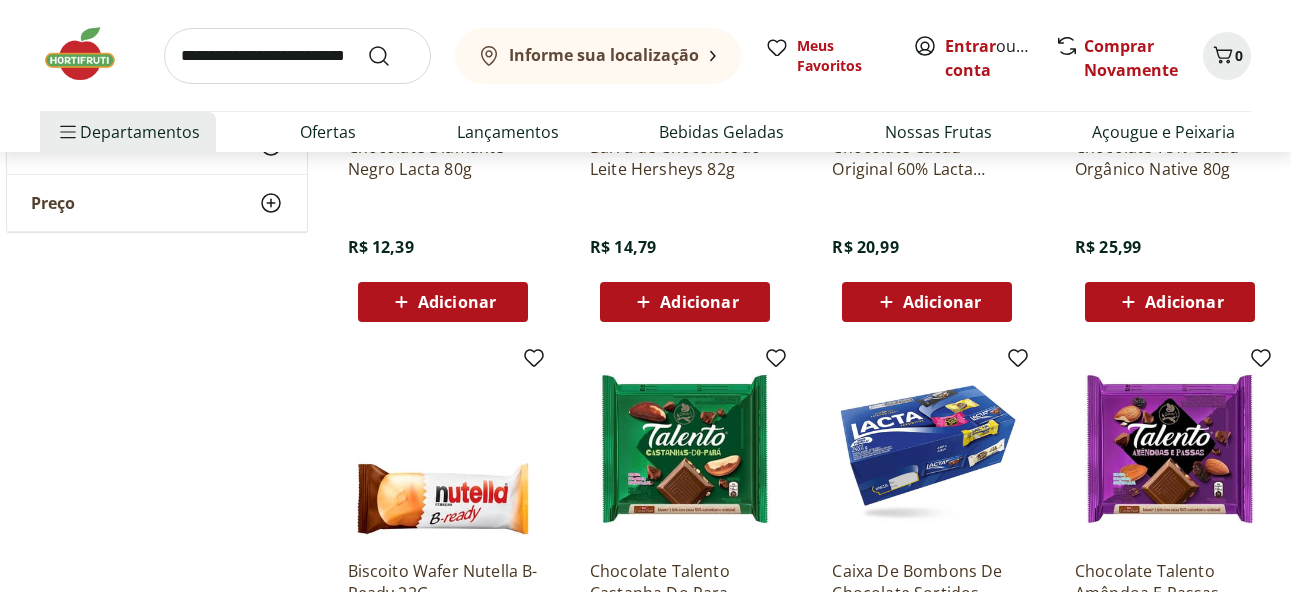 click on "**********" at bounding box center [646, 368] 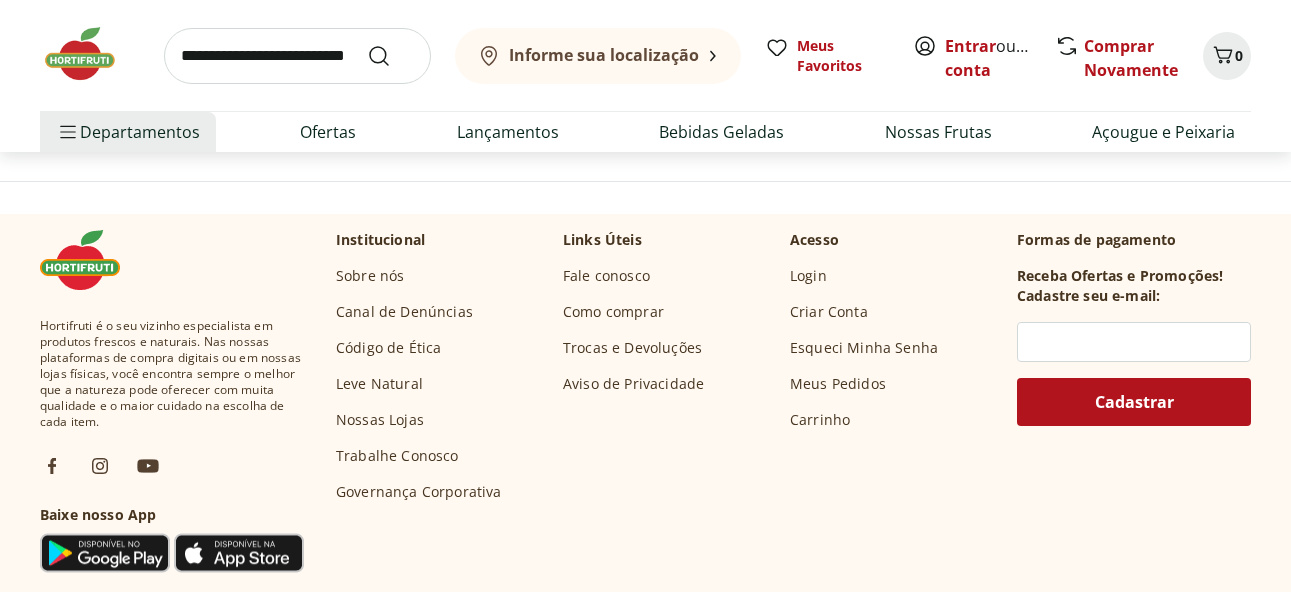 scroll, scrollTop: 2900, scrollLeft: 0, axis: vertical 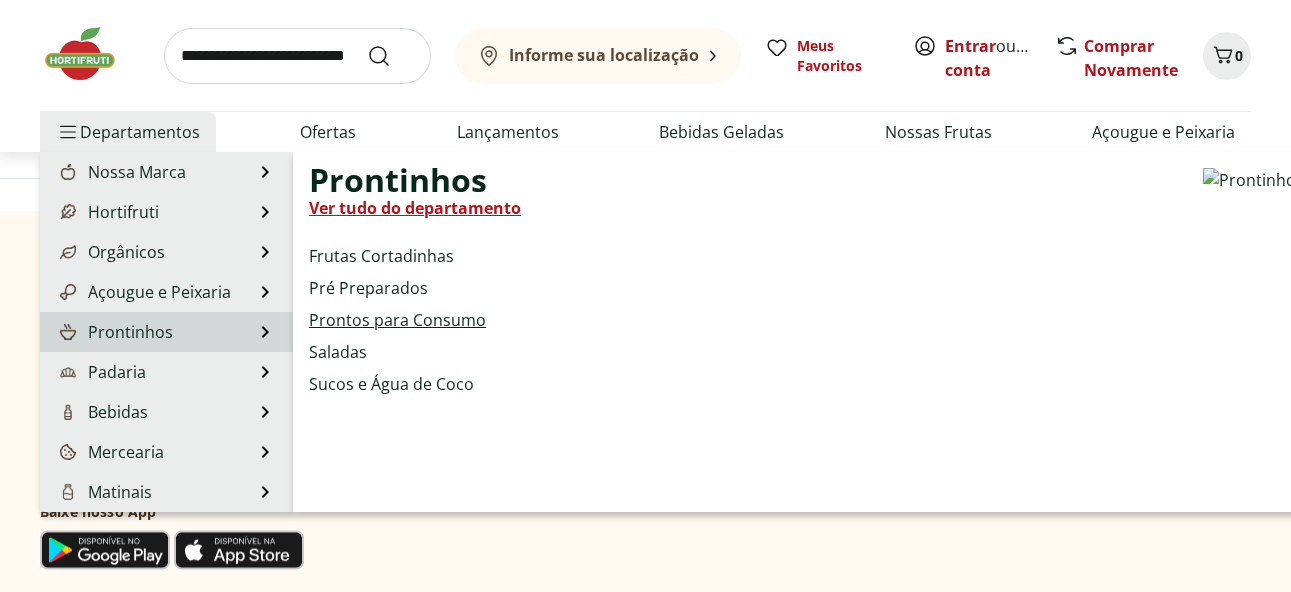 click on "Prontos para Consumo" at bounding box center (397, 320) 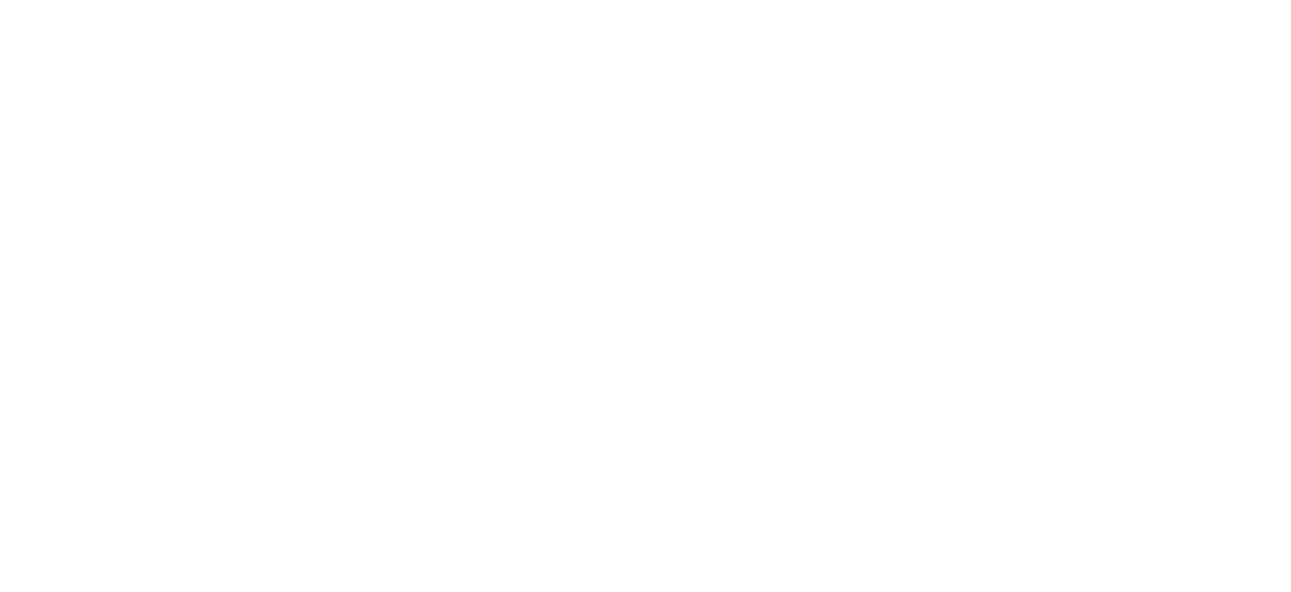 scroll, scrollTop: 0, scrollLeft: 0, axis: both 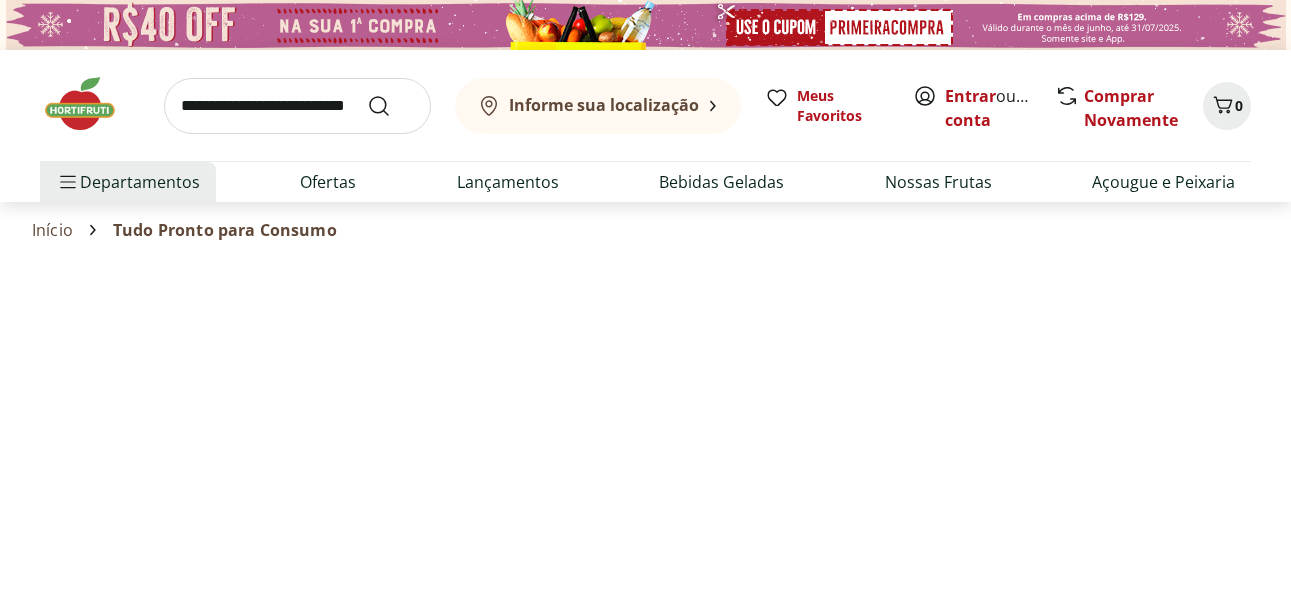 select on "**********" 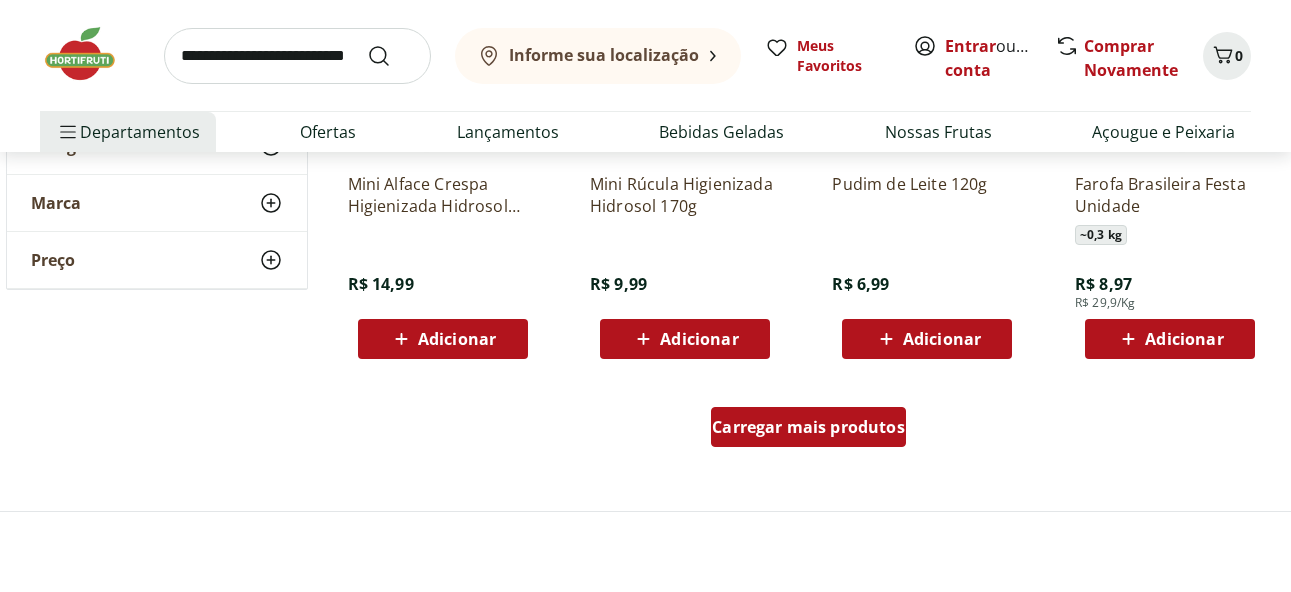 scroll, scrollTop: 1300, scrollLeft: 0, axis: vertical 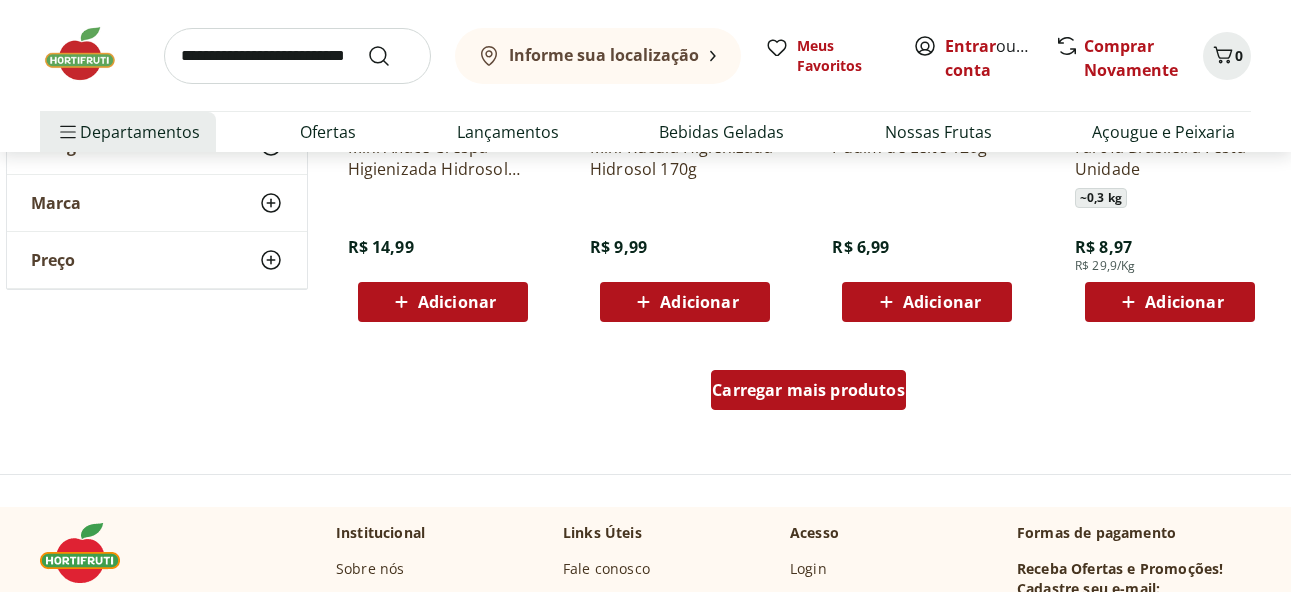 click on "Carregar mais produtos" at bounding box center [808, 390] 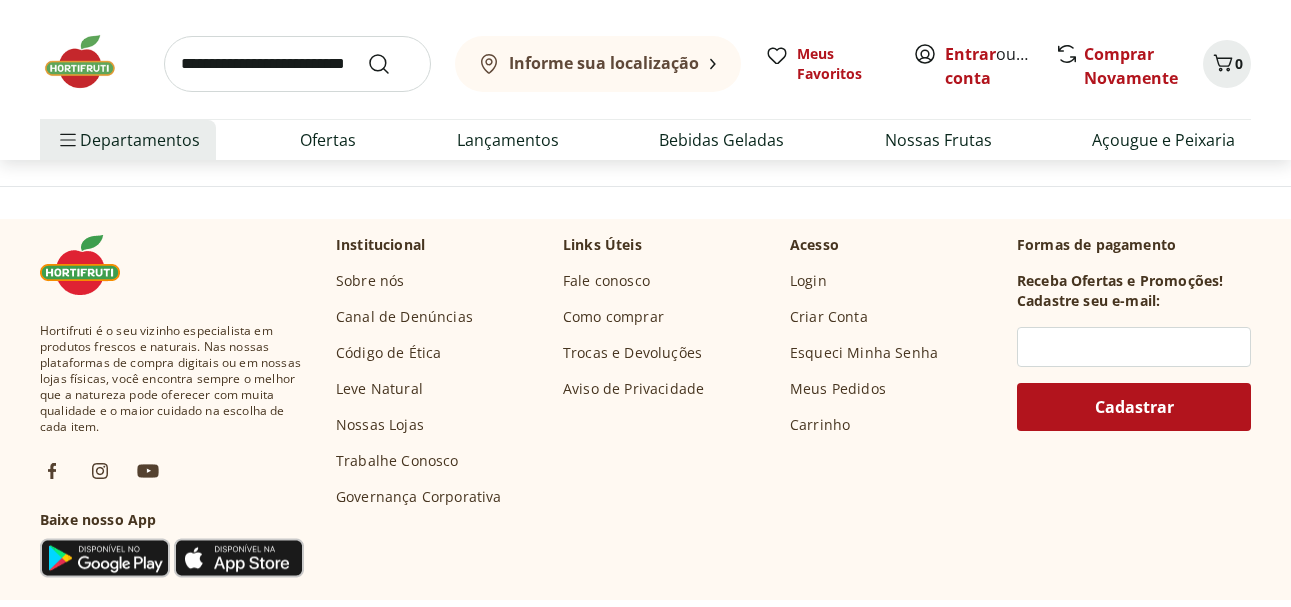 scroll, scrollTop: 2600, scrollLeft: 0, axis: vertical 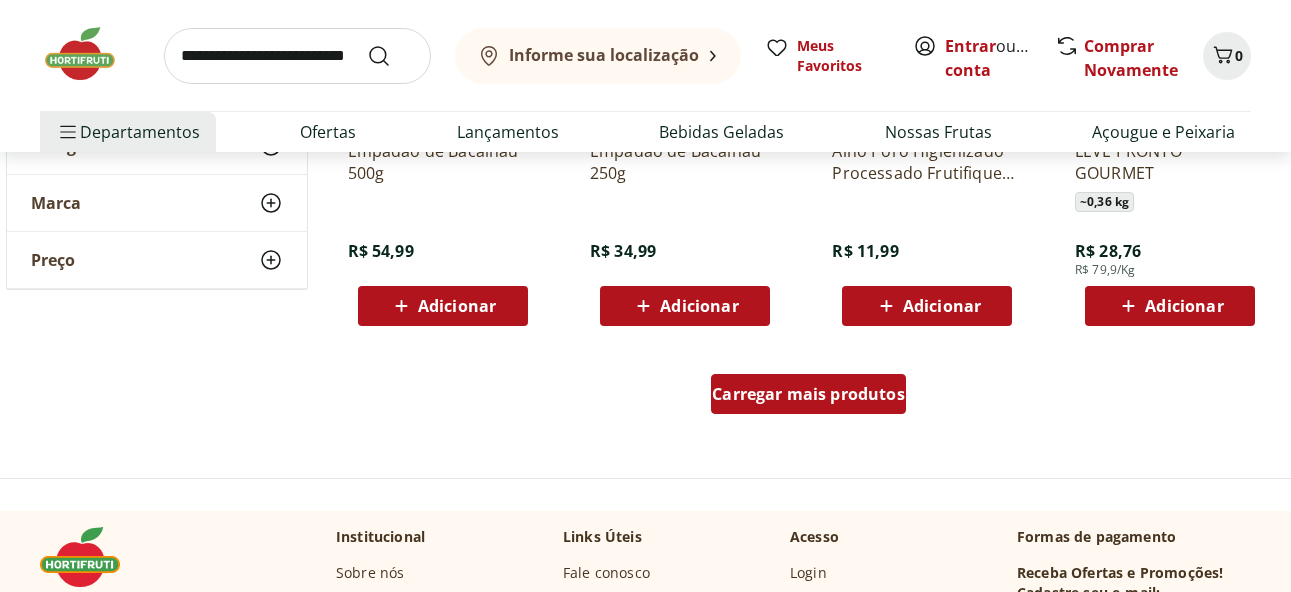 click on "Carregar mais produtos" at bounding box center (808, 394) 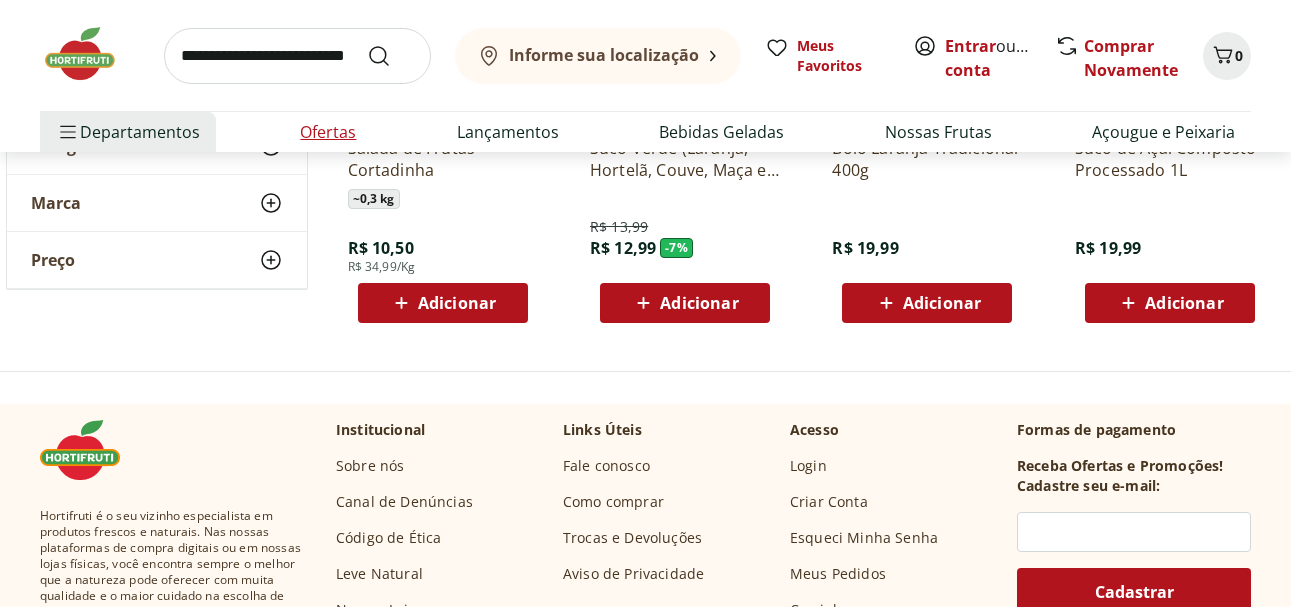 scroll, scrollTop: 3000, scrollLeft: 0, axis: vertical 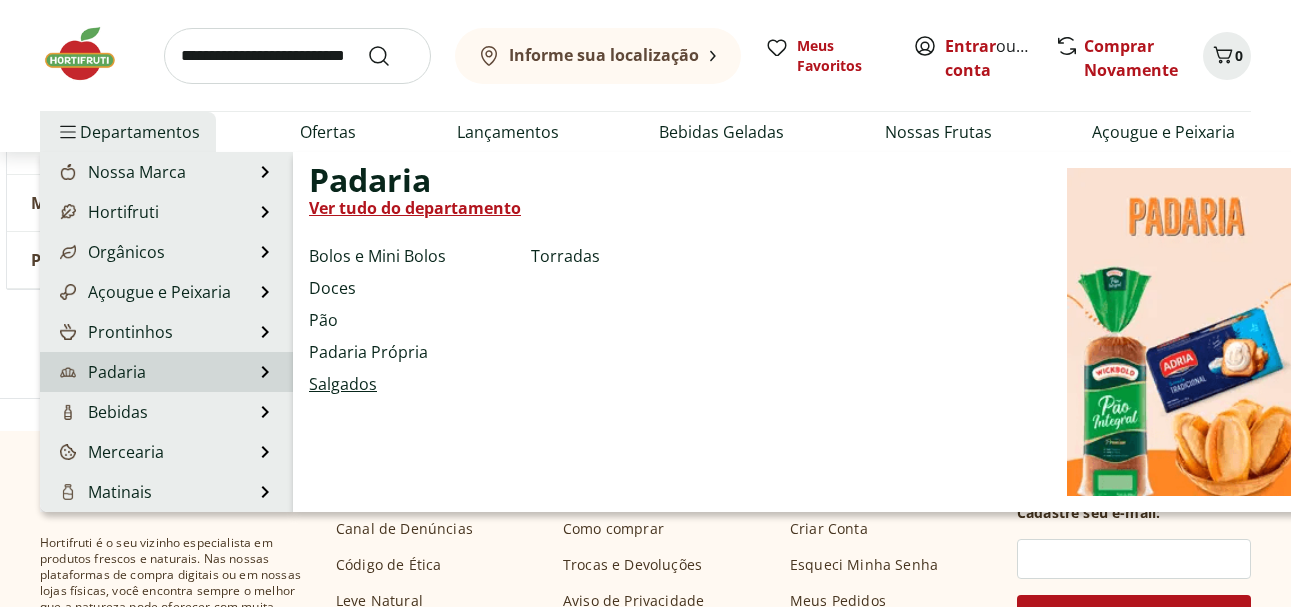 click on "Salgados" at bounding box center [343, 384] 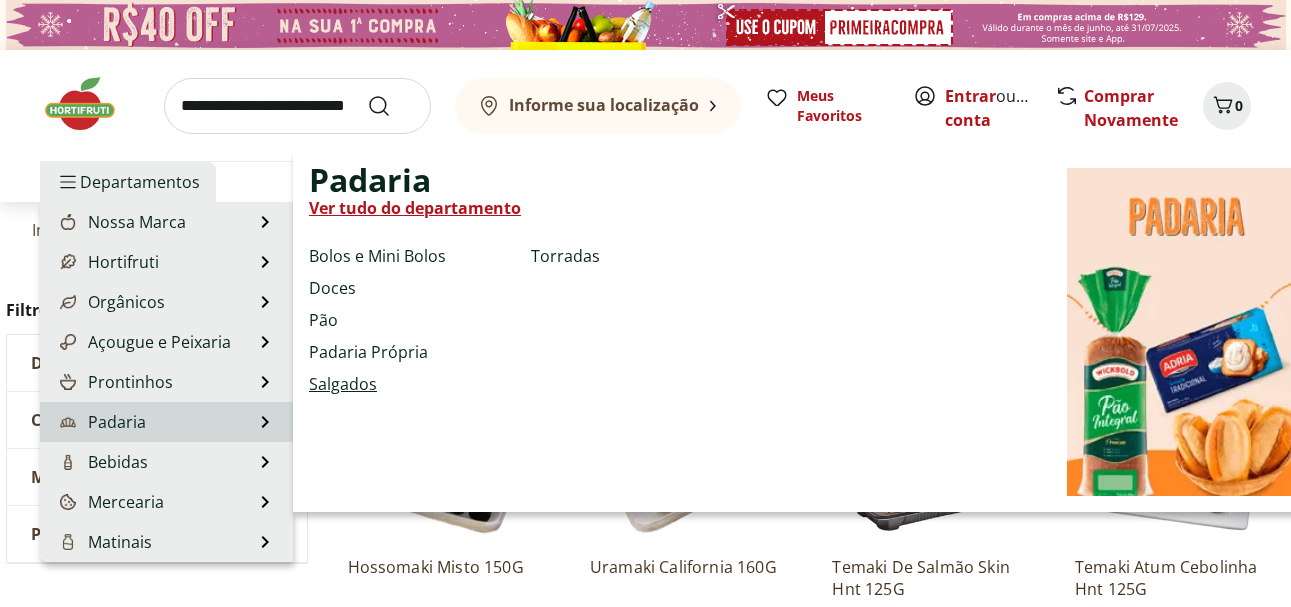 select on "**********" 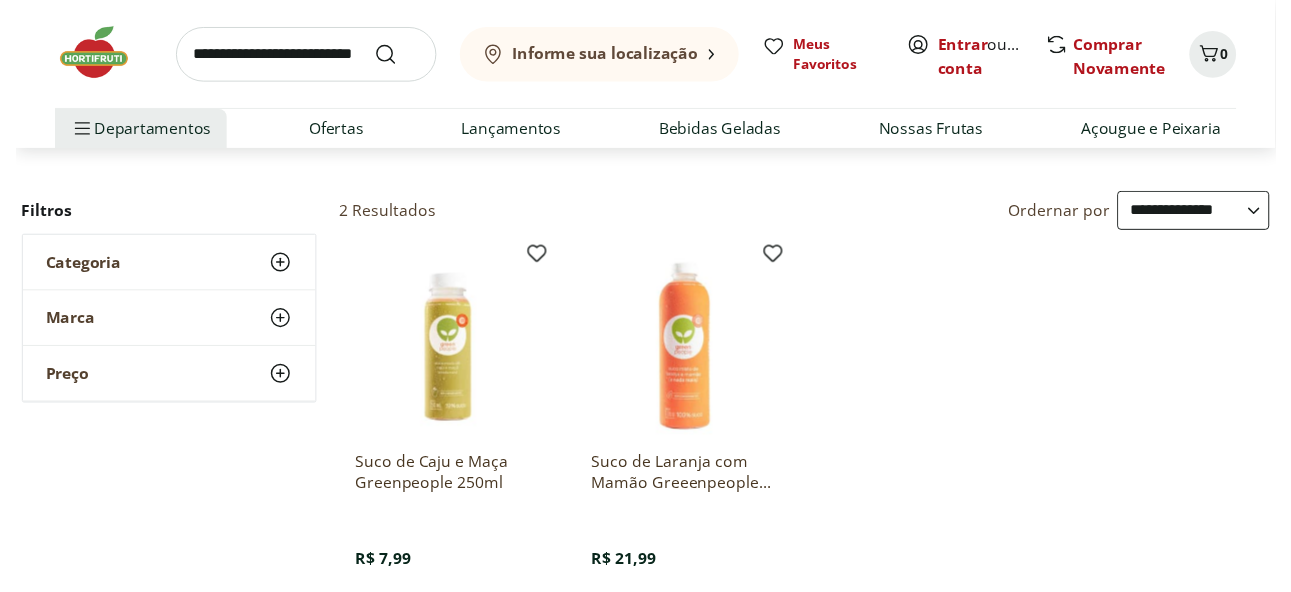 scroll, scrollTop: 0, scrollLeft: 0, axis: both 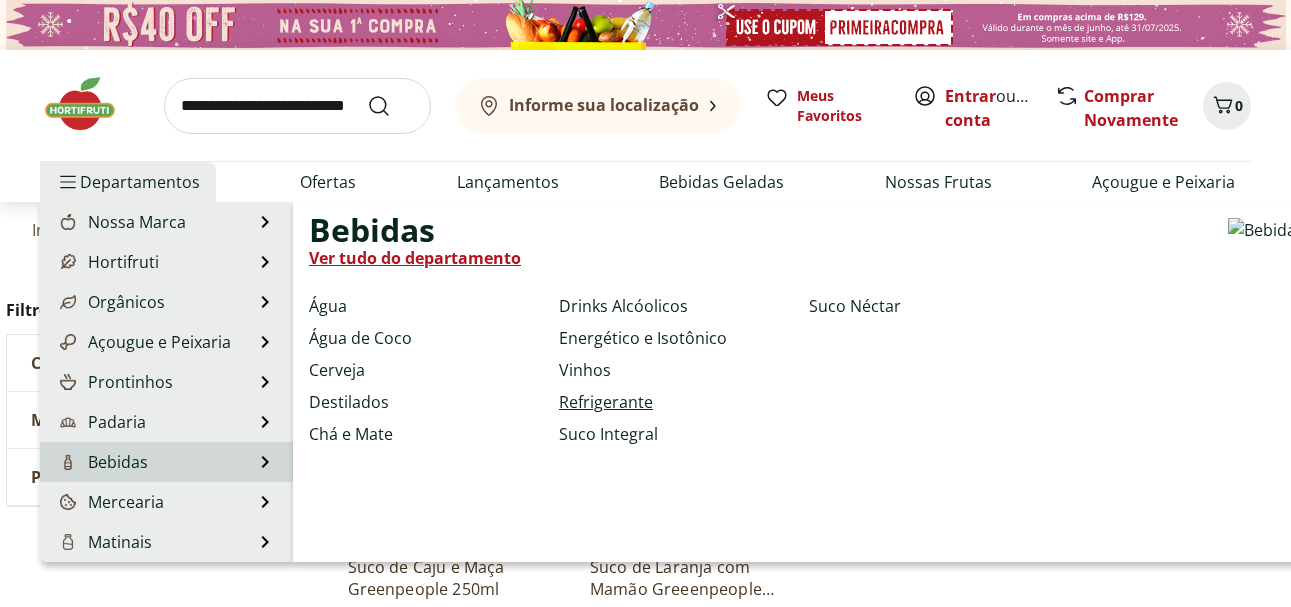 click on "Refrigerante" at bounding box center (606, 402) 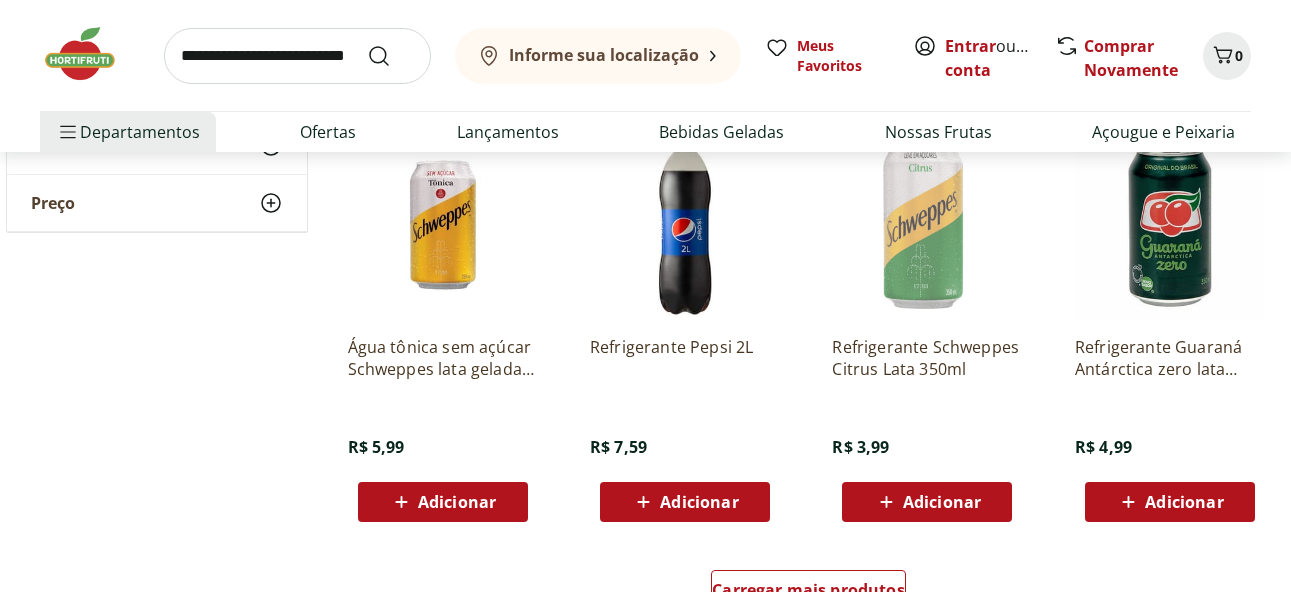scroll, scrollTop: 1400, scrollLeft: 0, axis: vertical 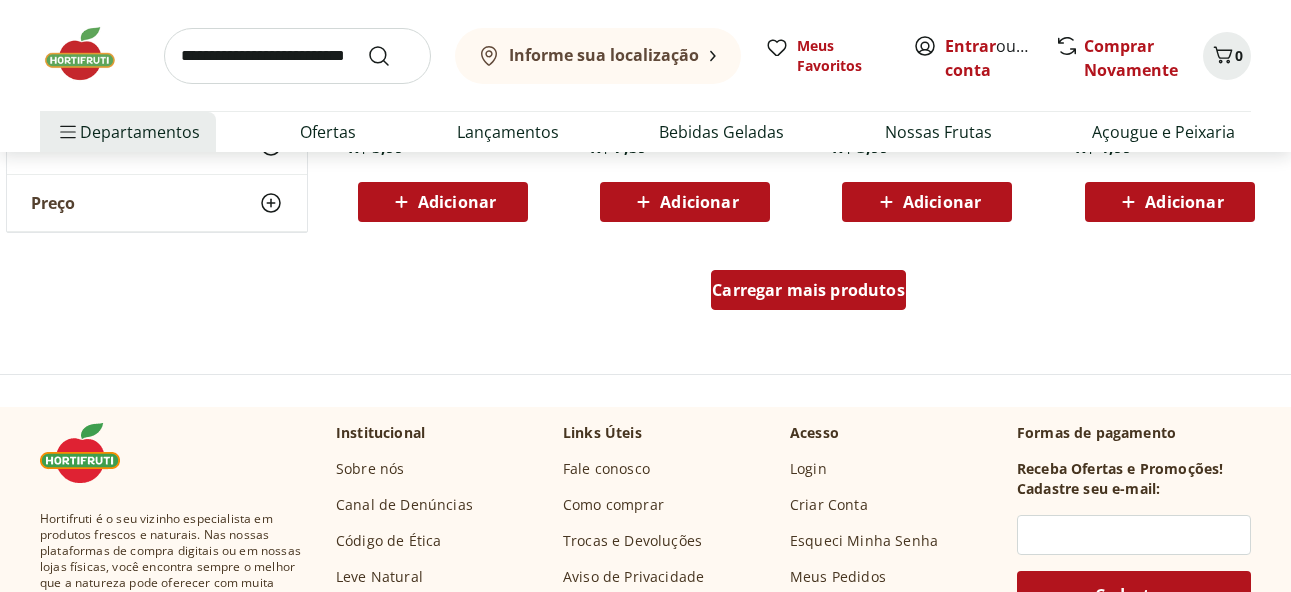 click on "Carregar mais produtos" at bounding box center [808, 290] 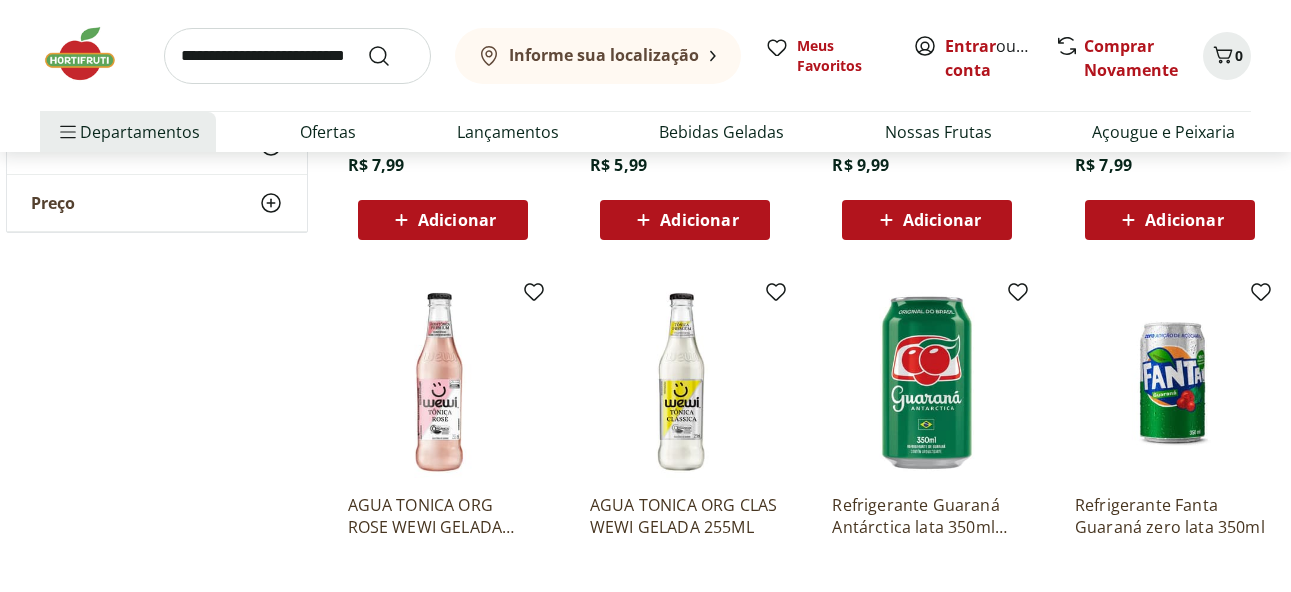 scroll, scrollTop: 1800, scrollLeft: 0, axis: vertical 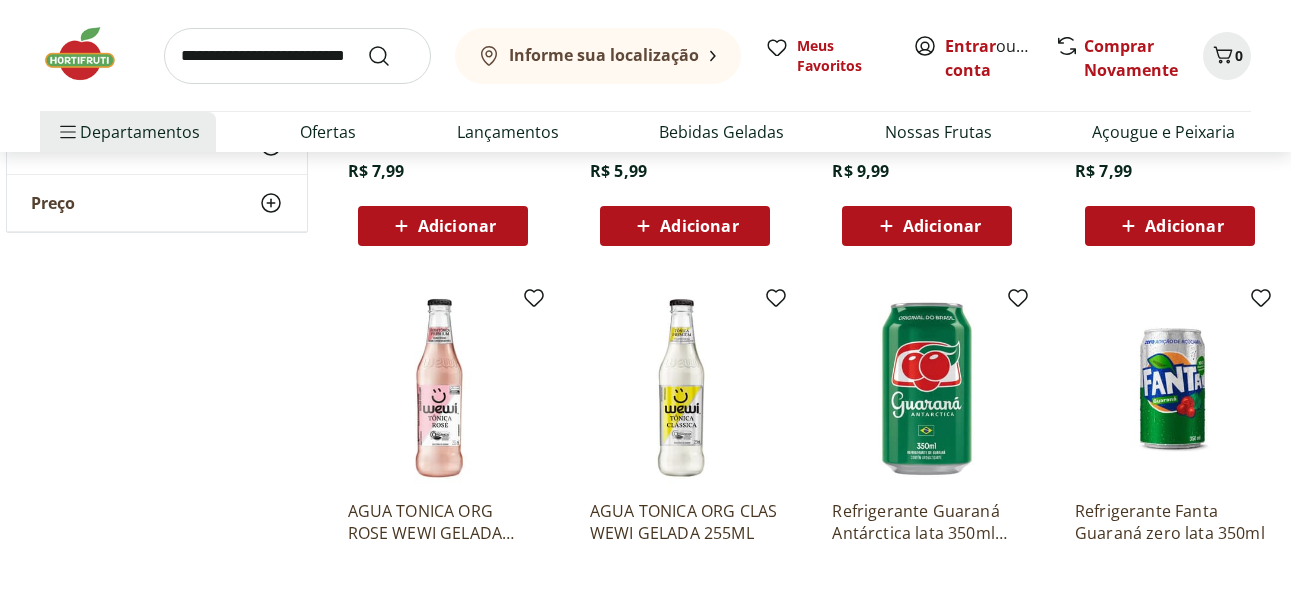 click on "Refrigerante Guaraná Antárctica lata 350ml gelada" at bounding box center [927, 522] 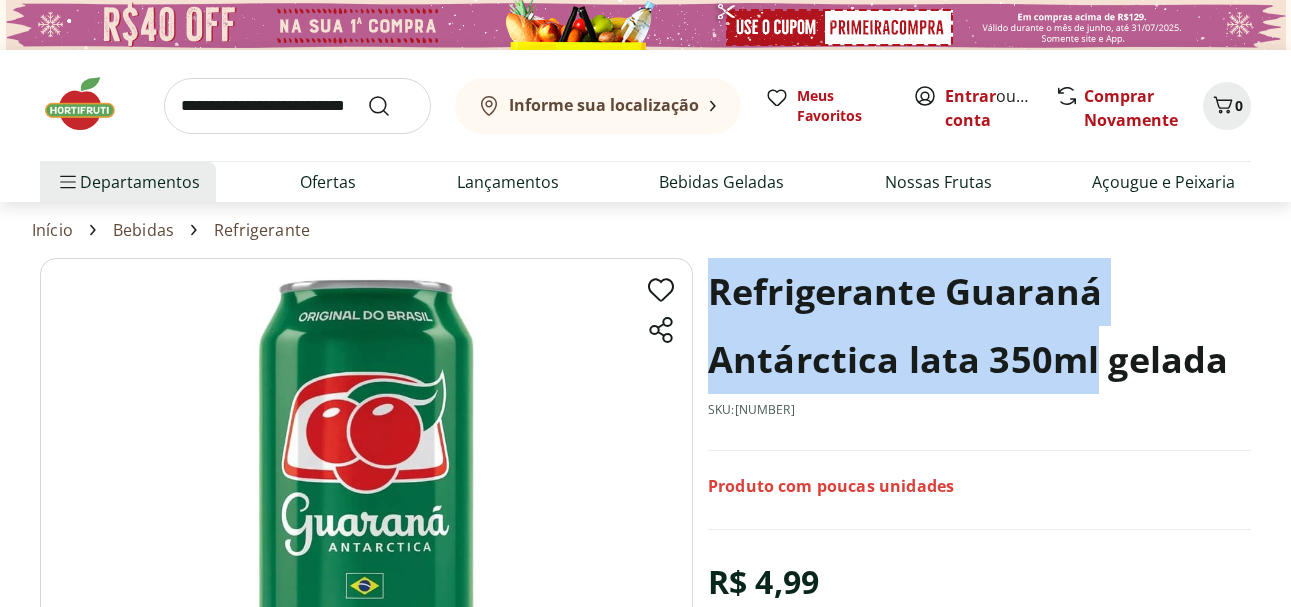 drag, startPoint x: 718, startPoint y: 293, endPoint x: 1093, endPoint y: 371, distance: 383.02612 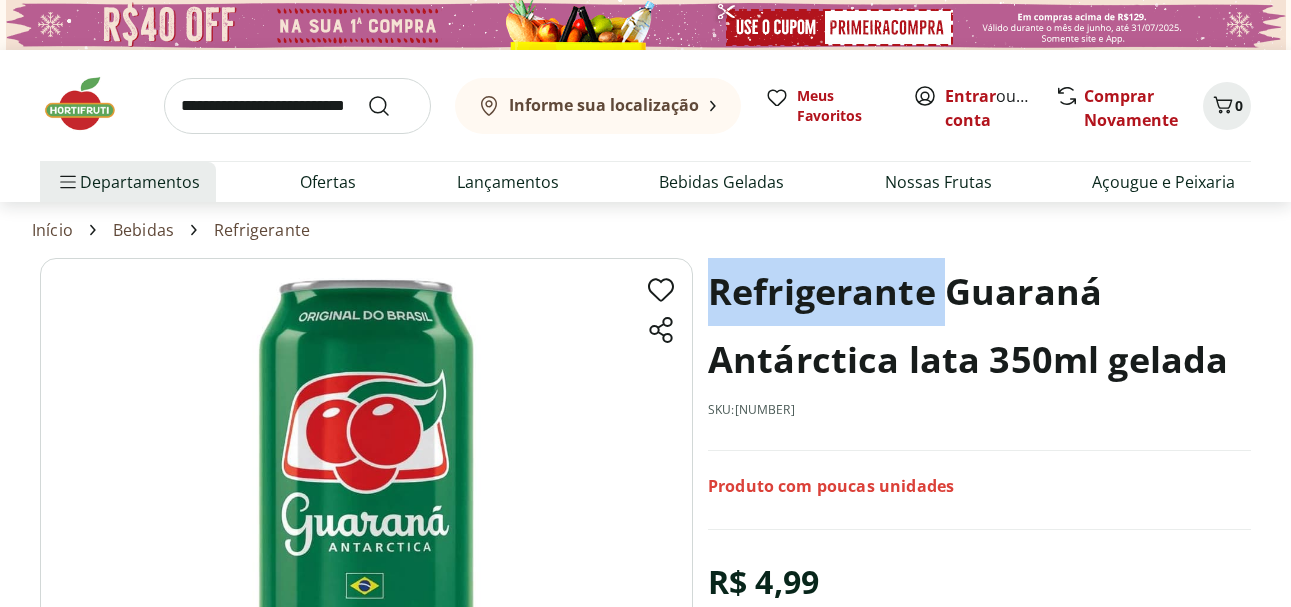 click on "Refrigerante Guaraná Antárctica lata 350ml gelada" at bounding box center (979, 326) 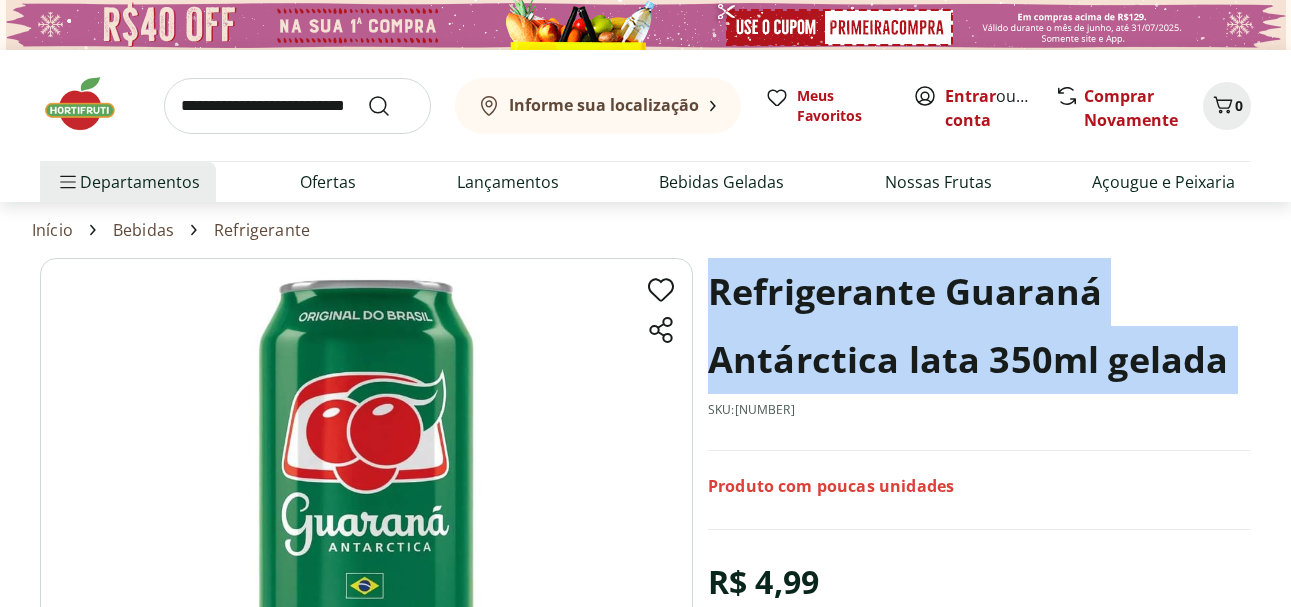 click on "Refrigerante Guaraná Antárctica lata 350ml gelada" at bounding box center [979, 326] 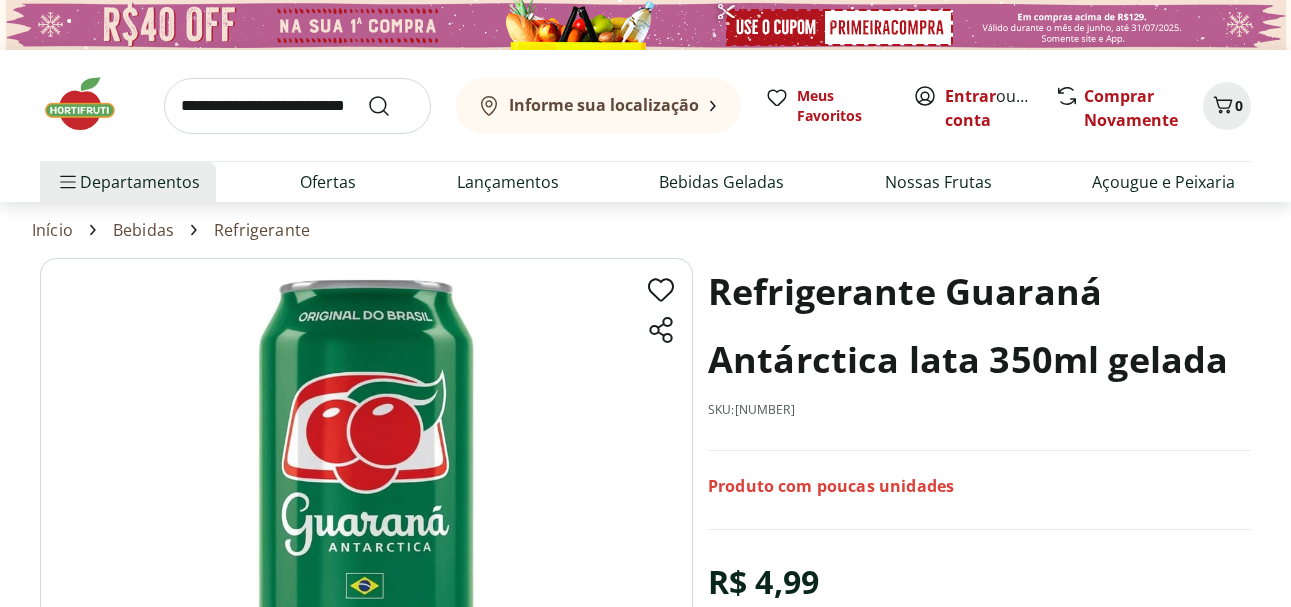 select on "**********" 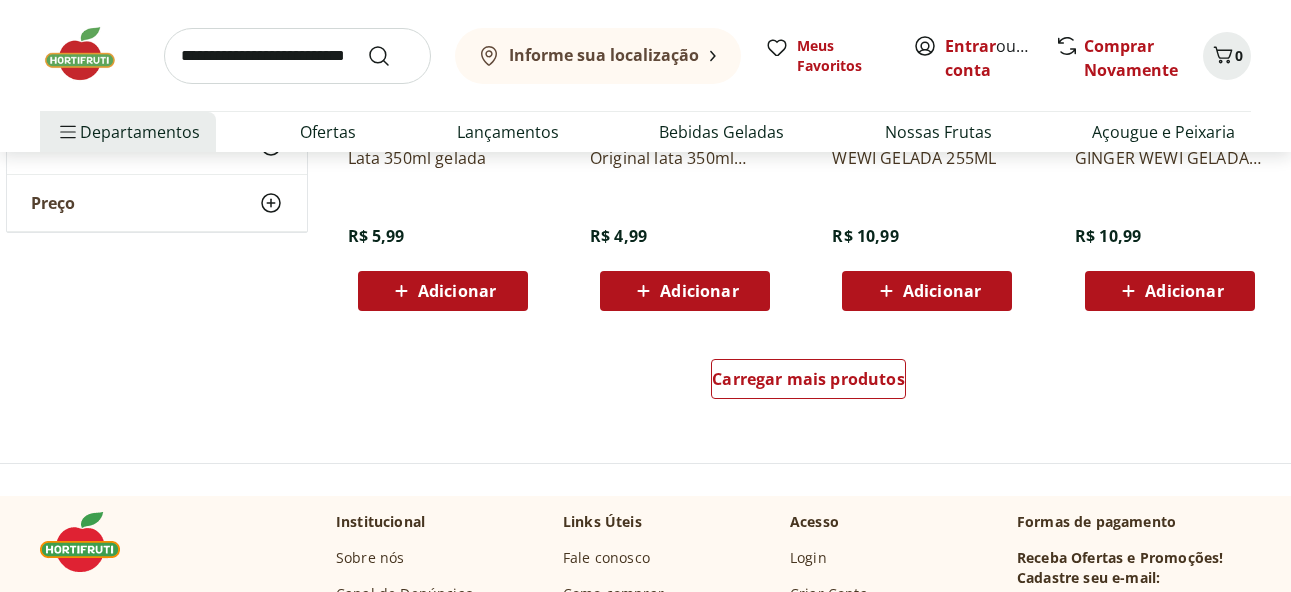 scroll, scrollTop: 2700, scrollLeft: 0, axis: vertical 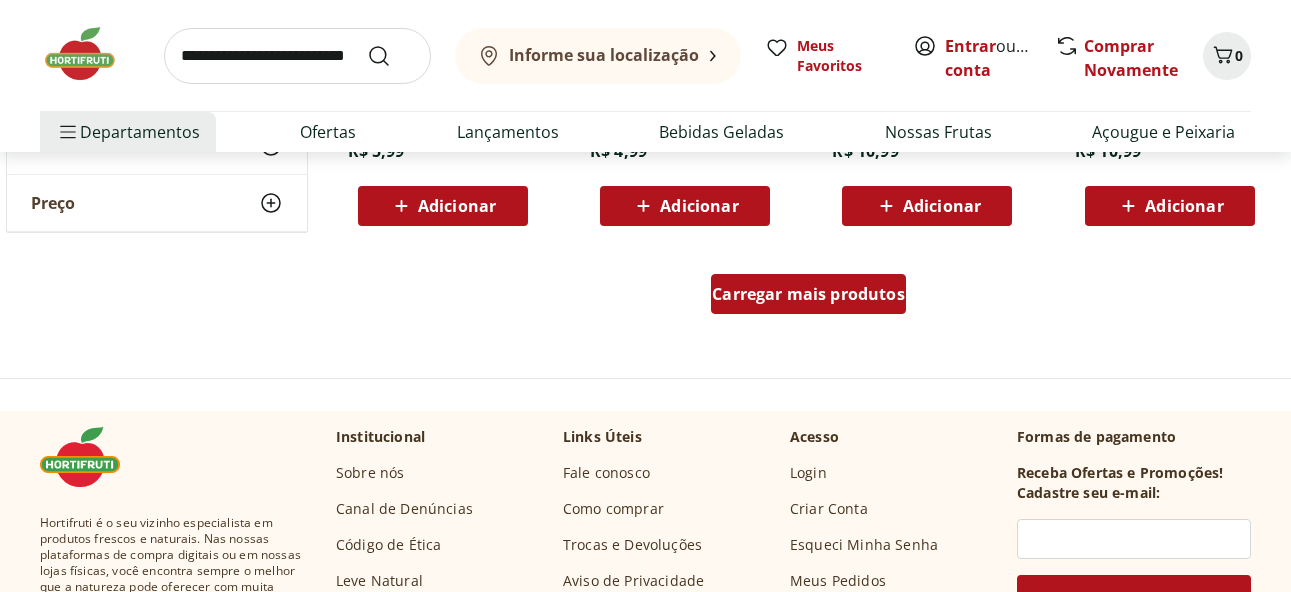 click on "Carregar mais produtos" at bounding box center [808, 294] 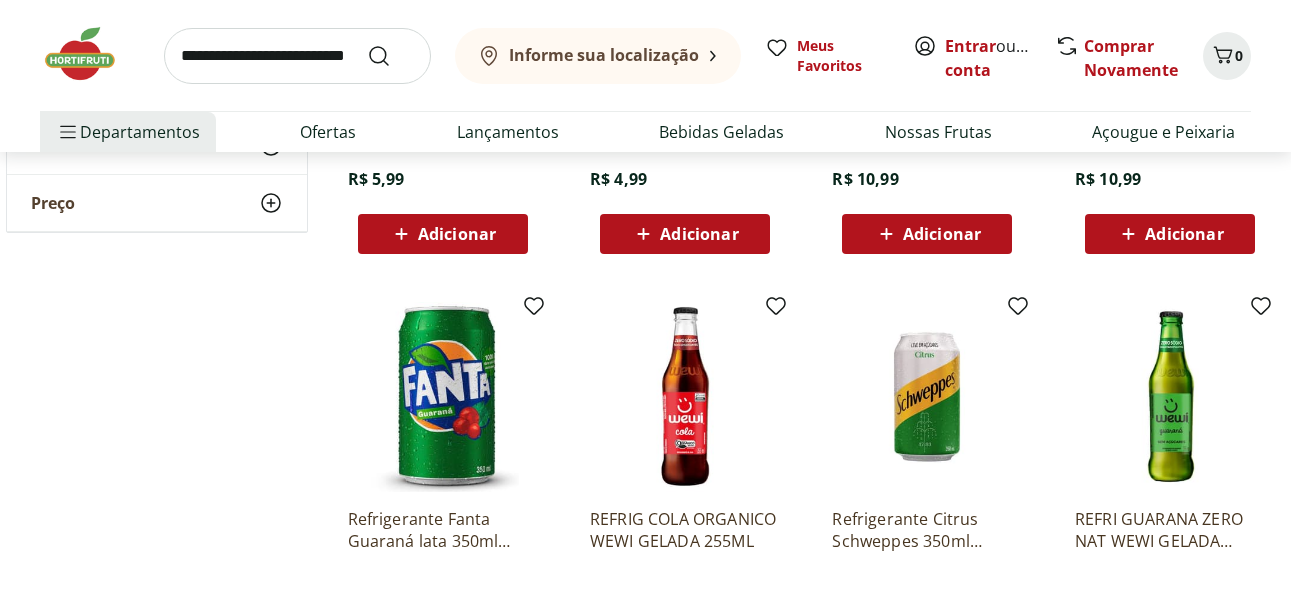 scroll, scrollTop: 3100, scrollLeft: 0, axis: vertical 